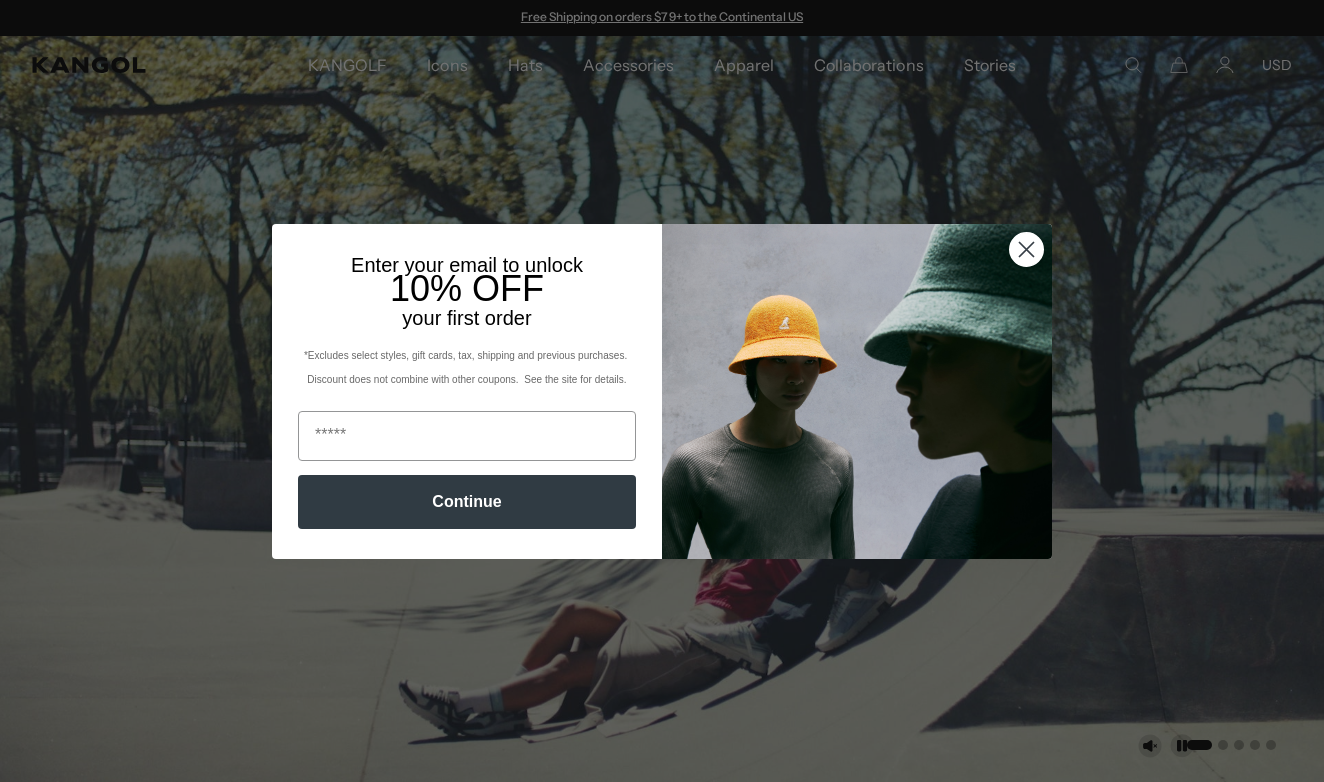 scroll, scrollTop: 0, scrollLeft: 0, axis: both 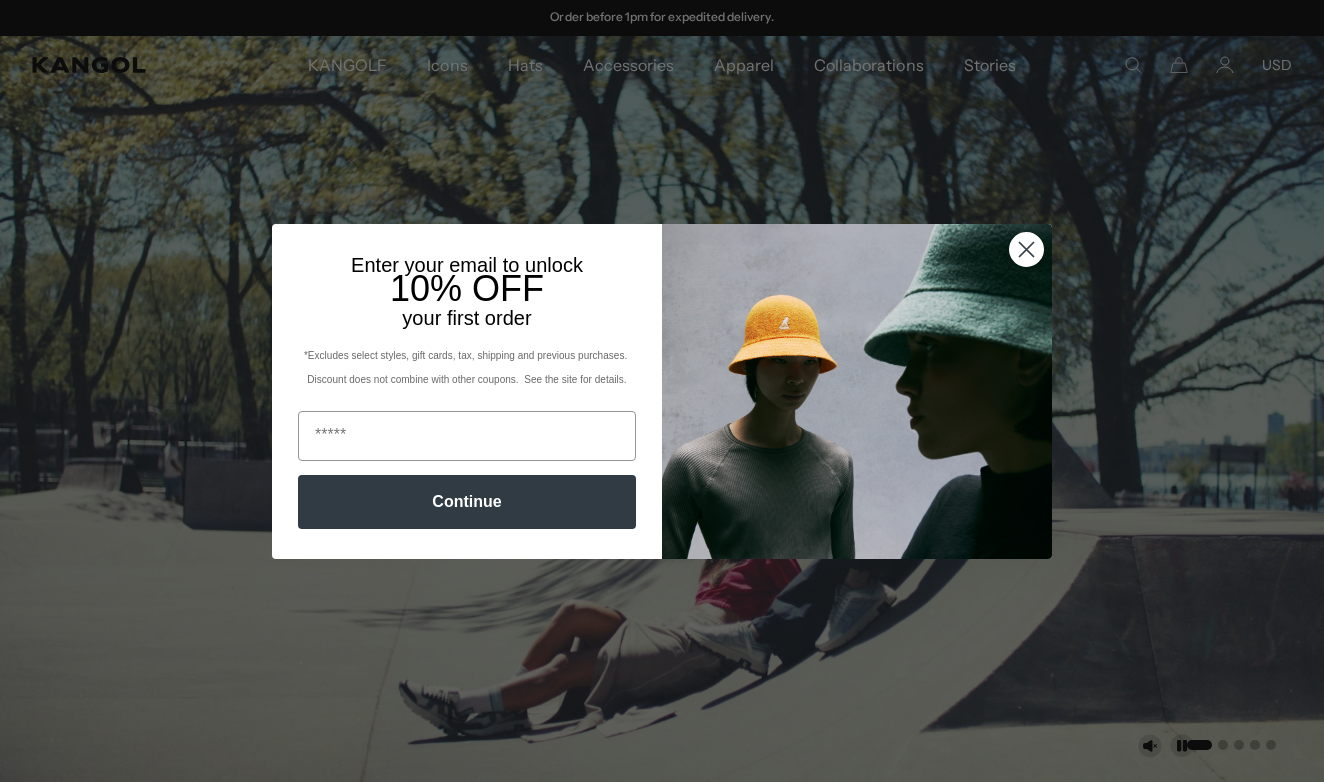 click 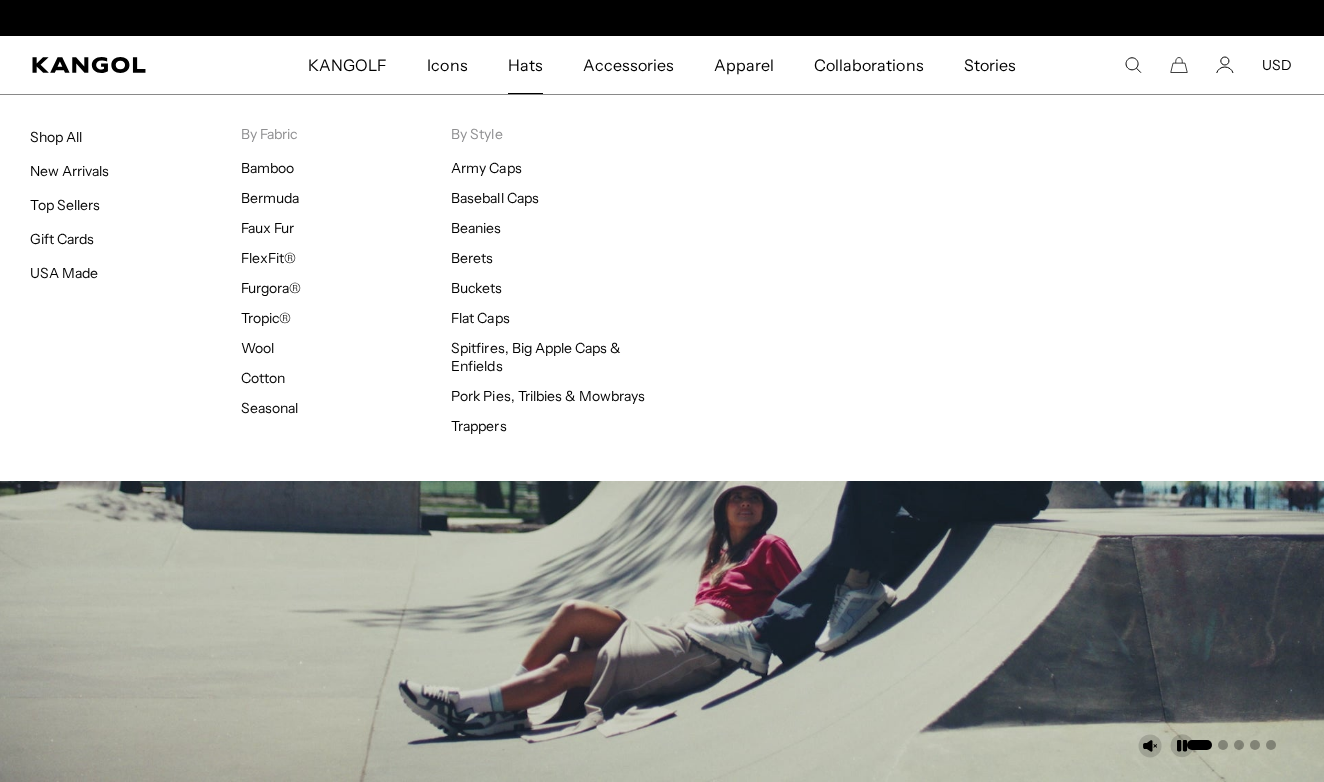 scroll, scrollTop: 0, scrollLeft: 0, axis: both 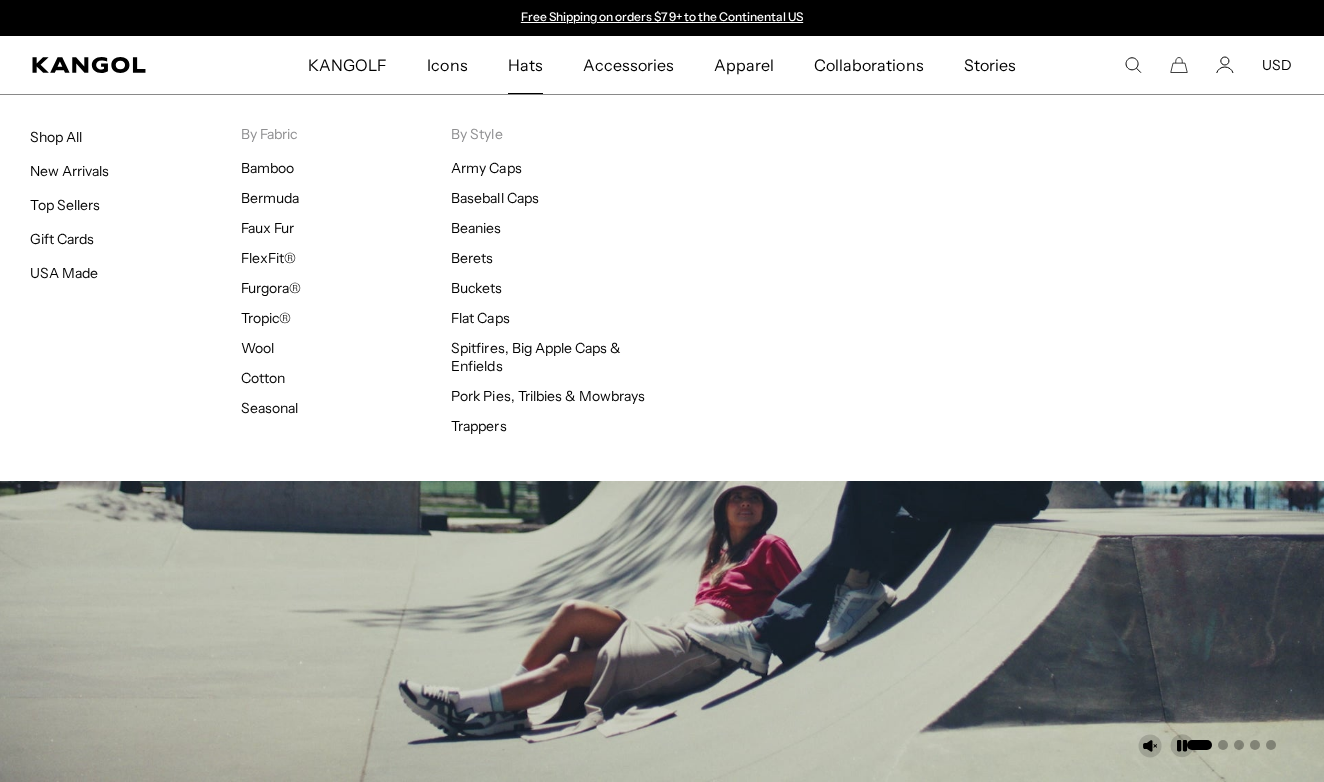 click on "Hats" at bounding box center (525, 65) 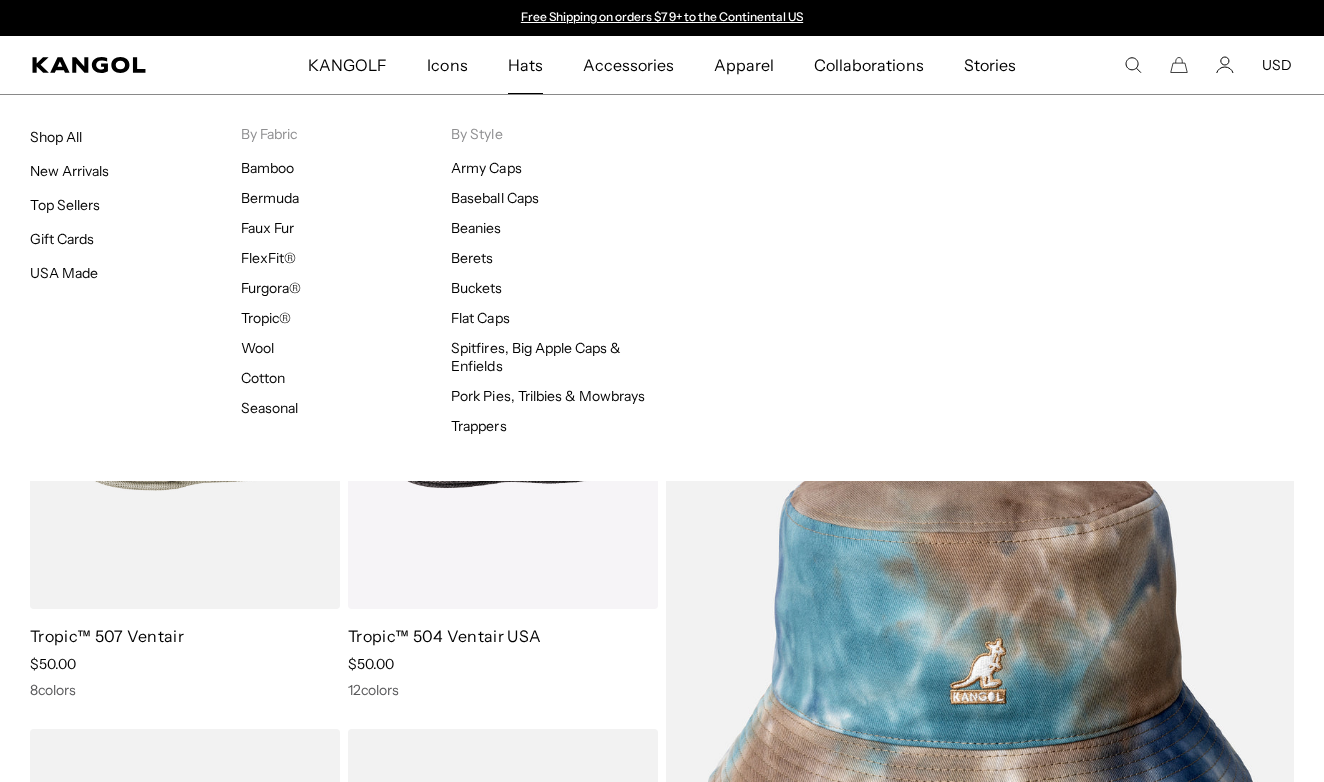 scroll, scrollTop: 0, scrollLeft: 0, axis: both 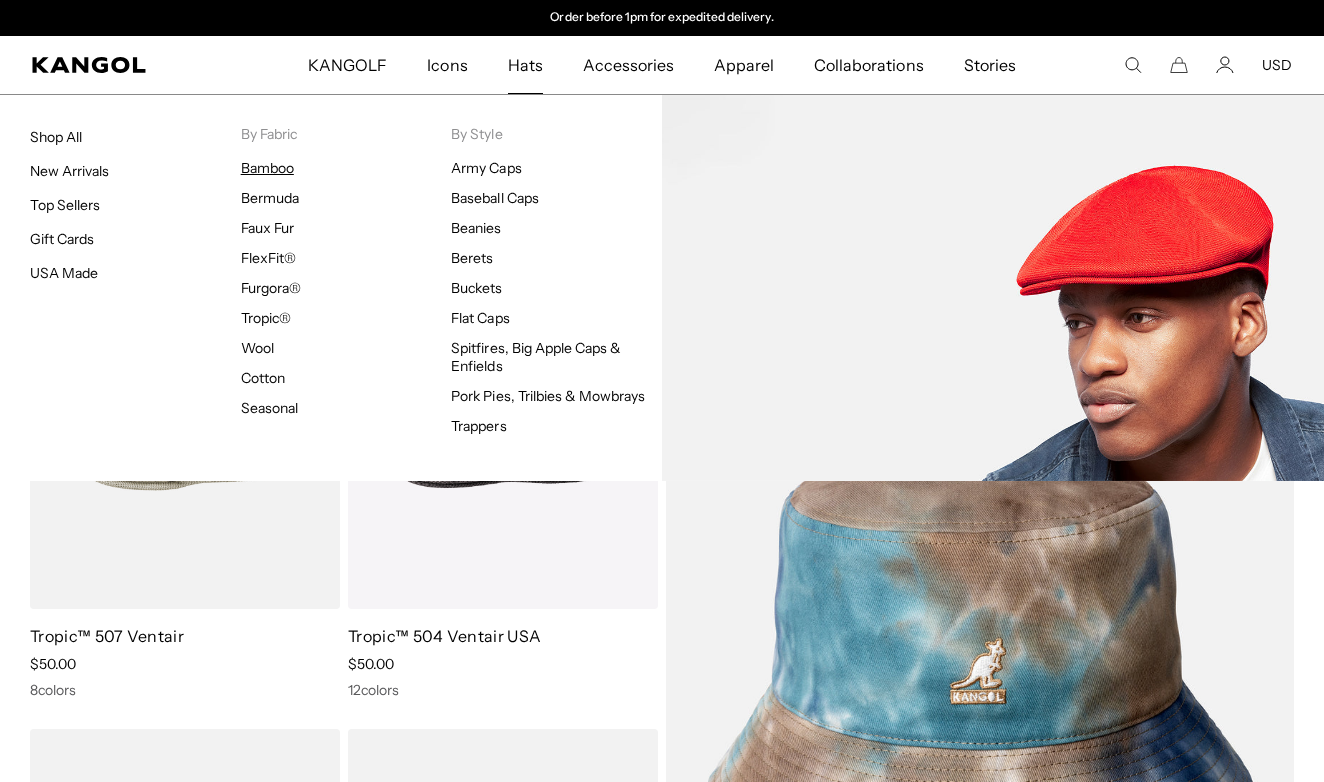 click on "Bamboo" at bounding box center (267, 168) 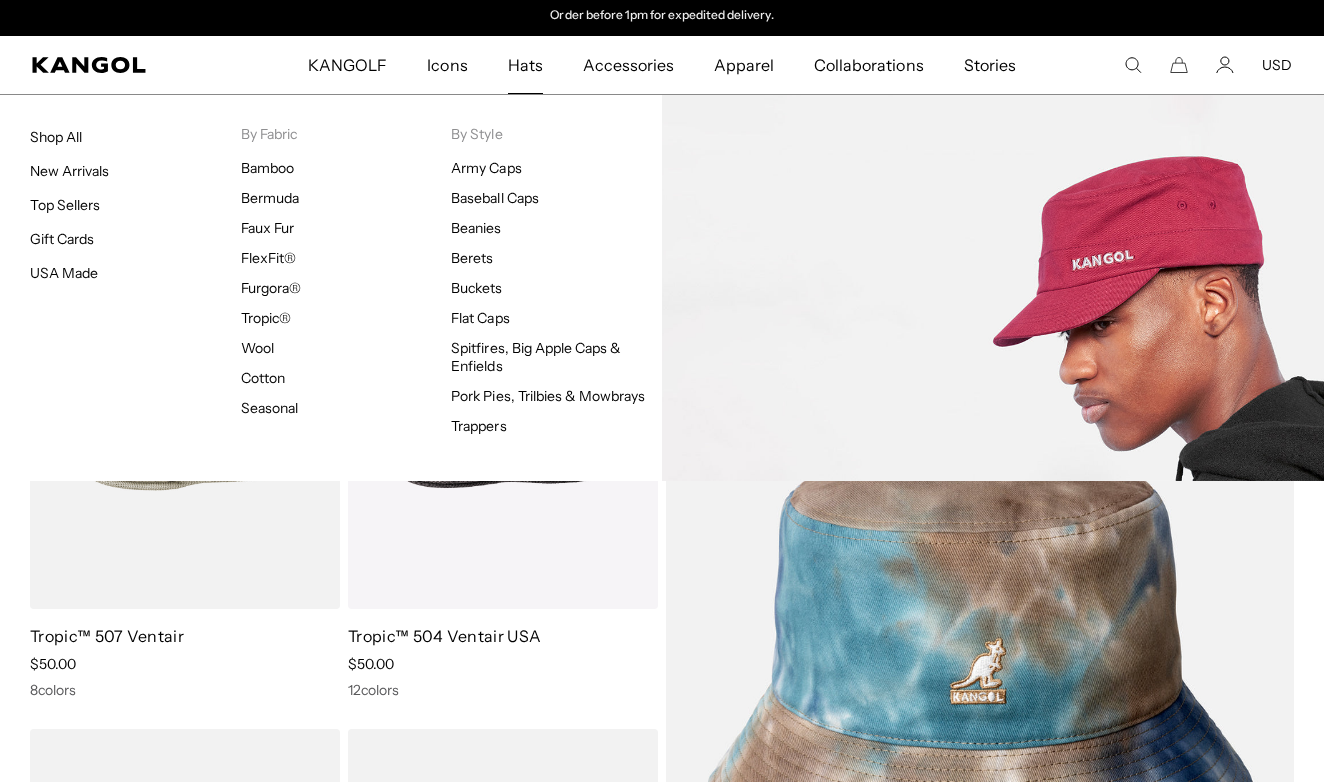 scroll, scrollTop: 0, scrollLeft: 0, axis: both 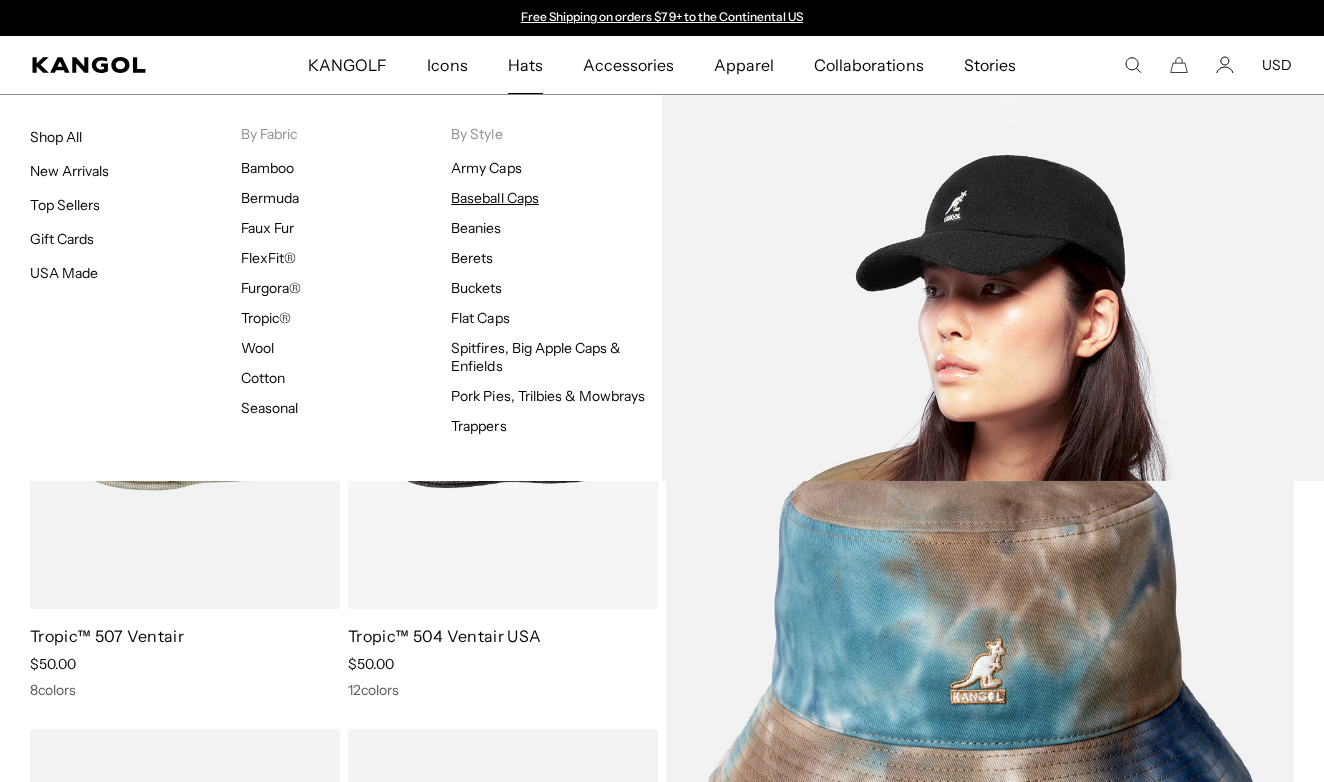 click on "Baseball Caps" at bounding box center [494, 198] 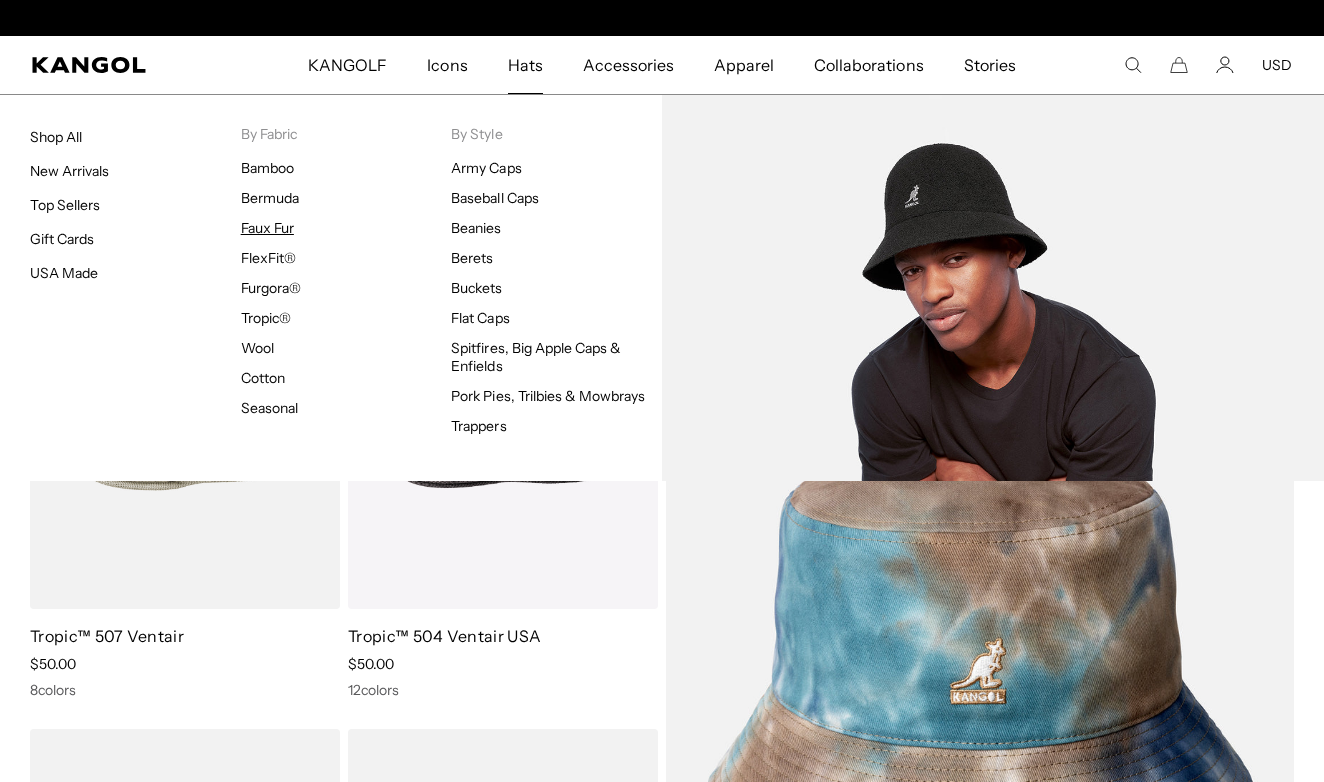 scroll, scrollTop: 0, scrollLeft: 412, axis: horizontal 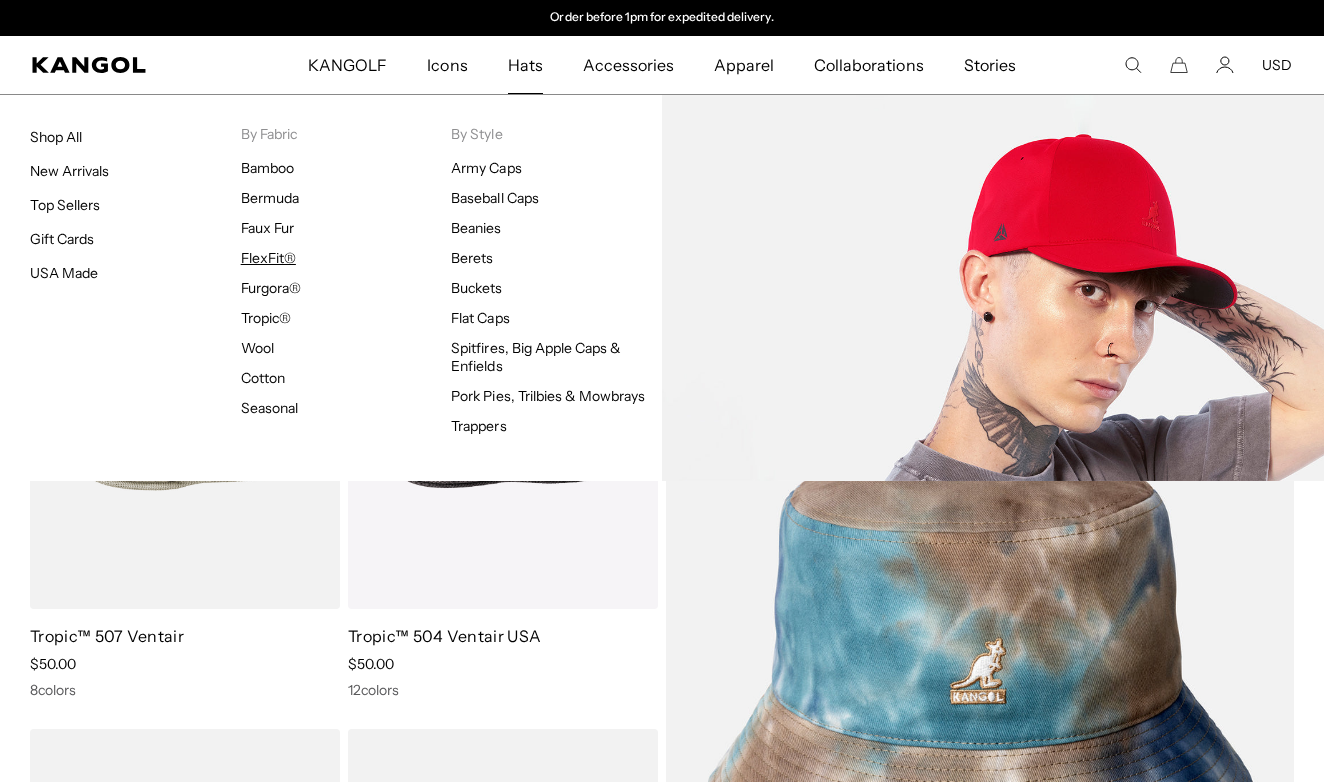 click on "FlexFit®" at bounding box center (268, 258) 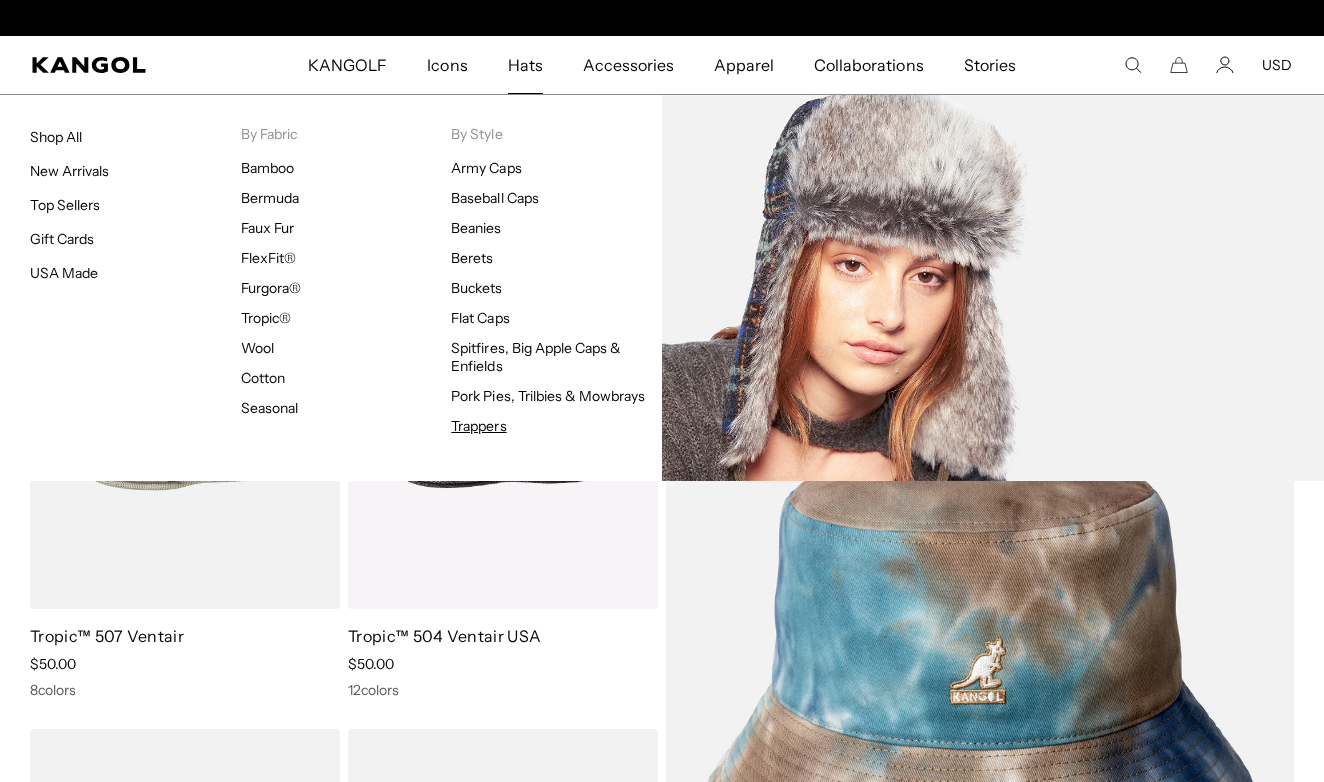 scroll, scrollTop: 0, scrollLeft: 412, axis: horizontal 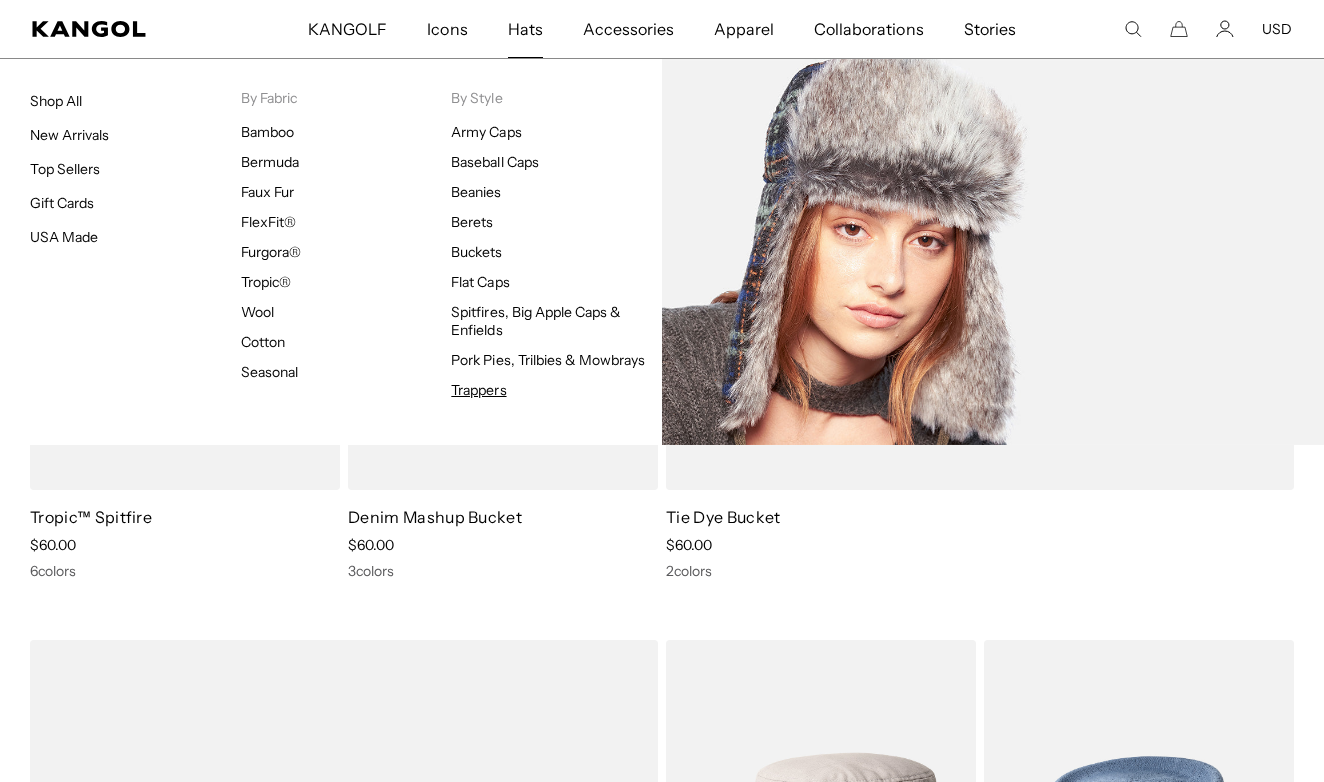 click on "Trappers" at bounding box center [478, 390] 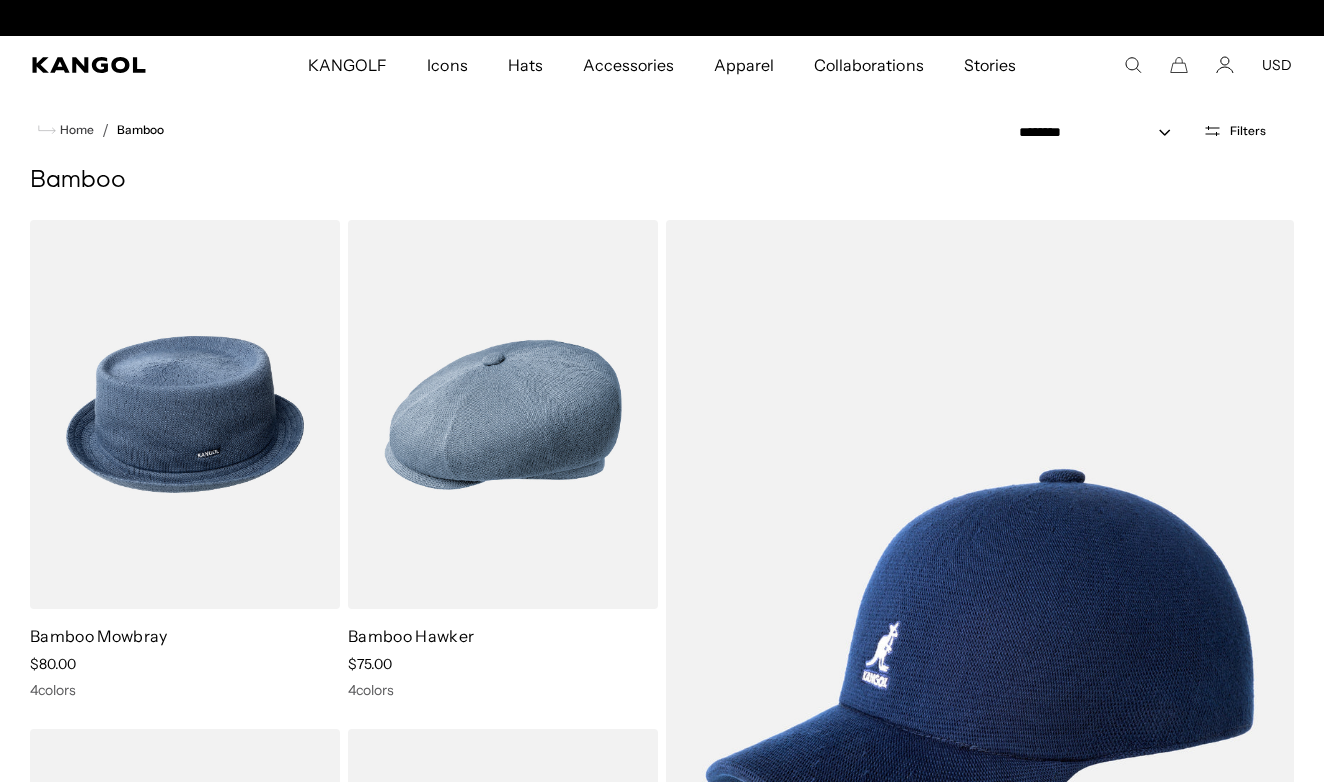 scroll, scrollTop: 0, scrollLeft: 0, axis: both 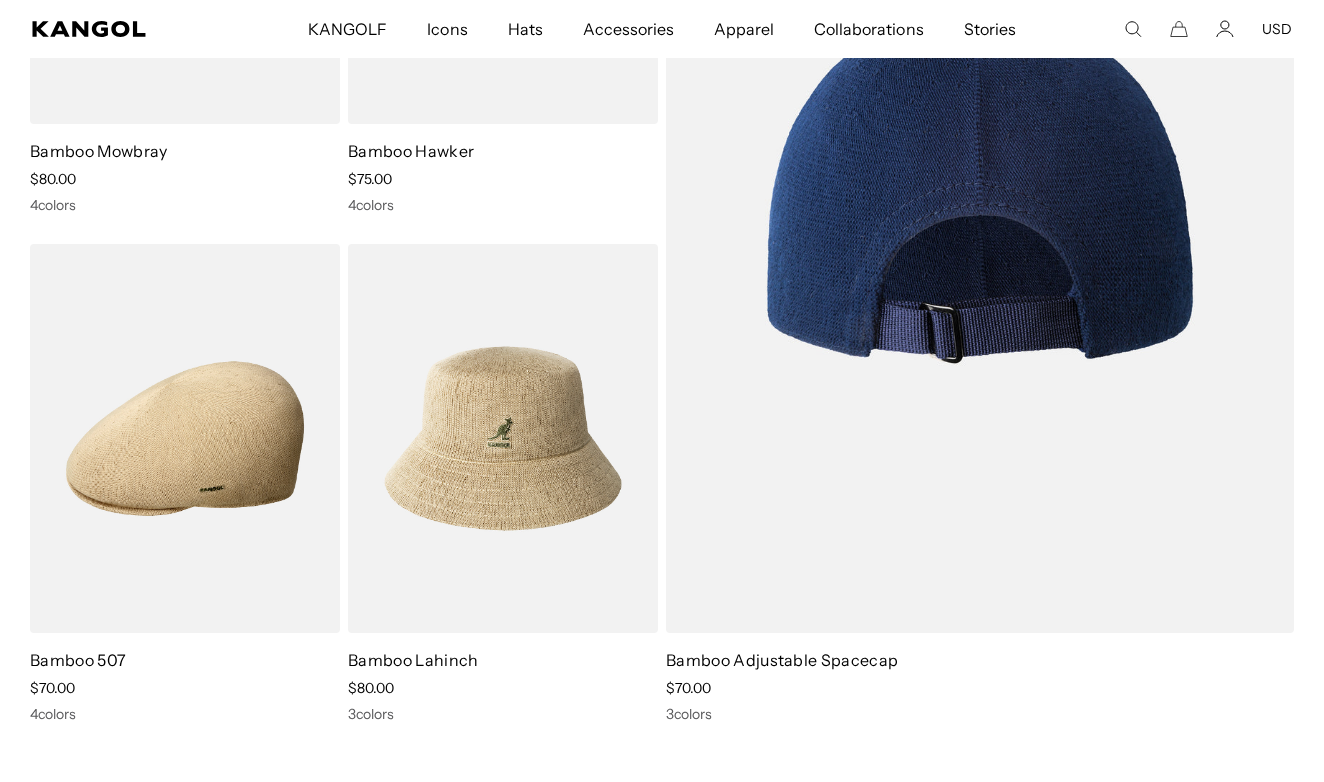 click at bounding box center (980, 184) 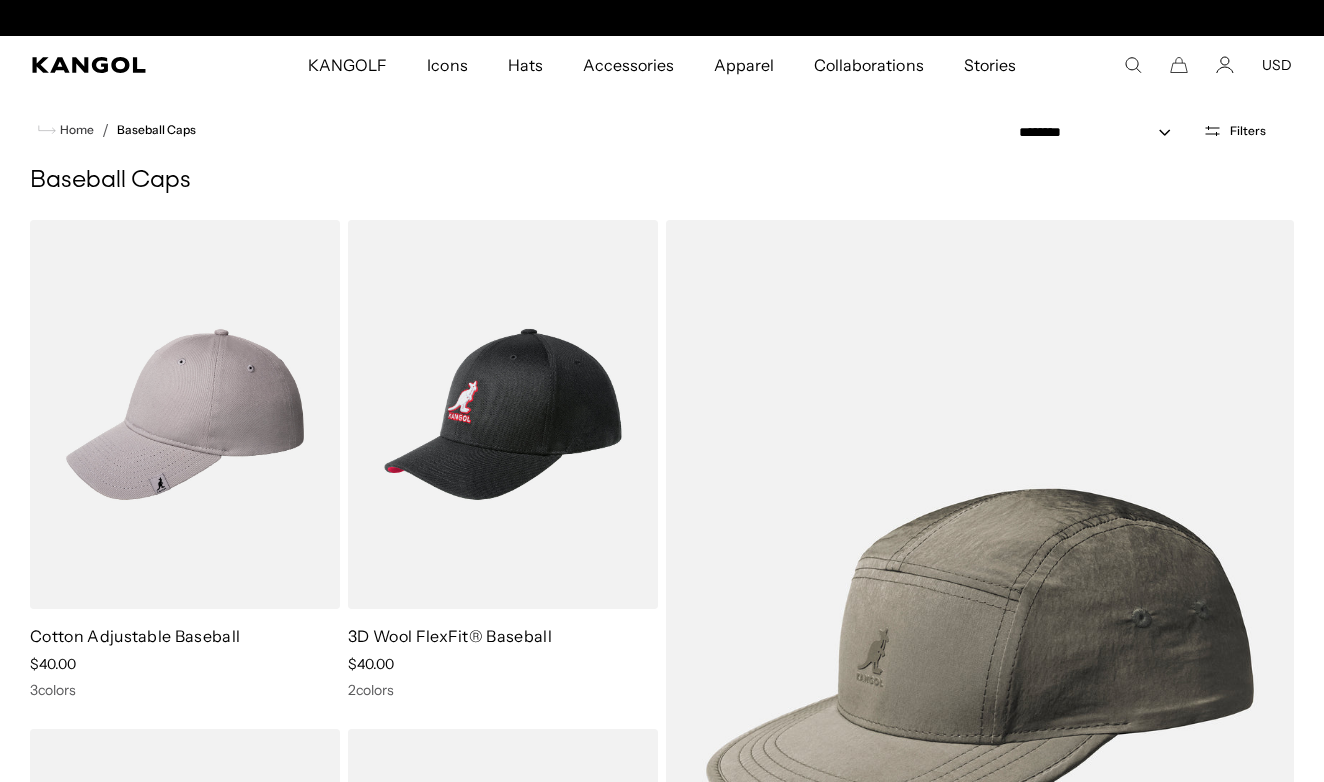scroll, scrollTop: 0, scrollLeft: 0, axis: both 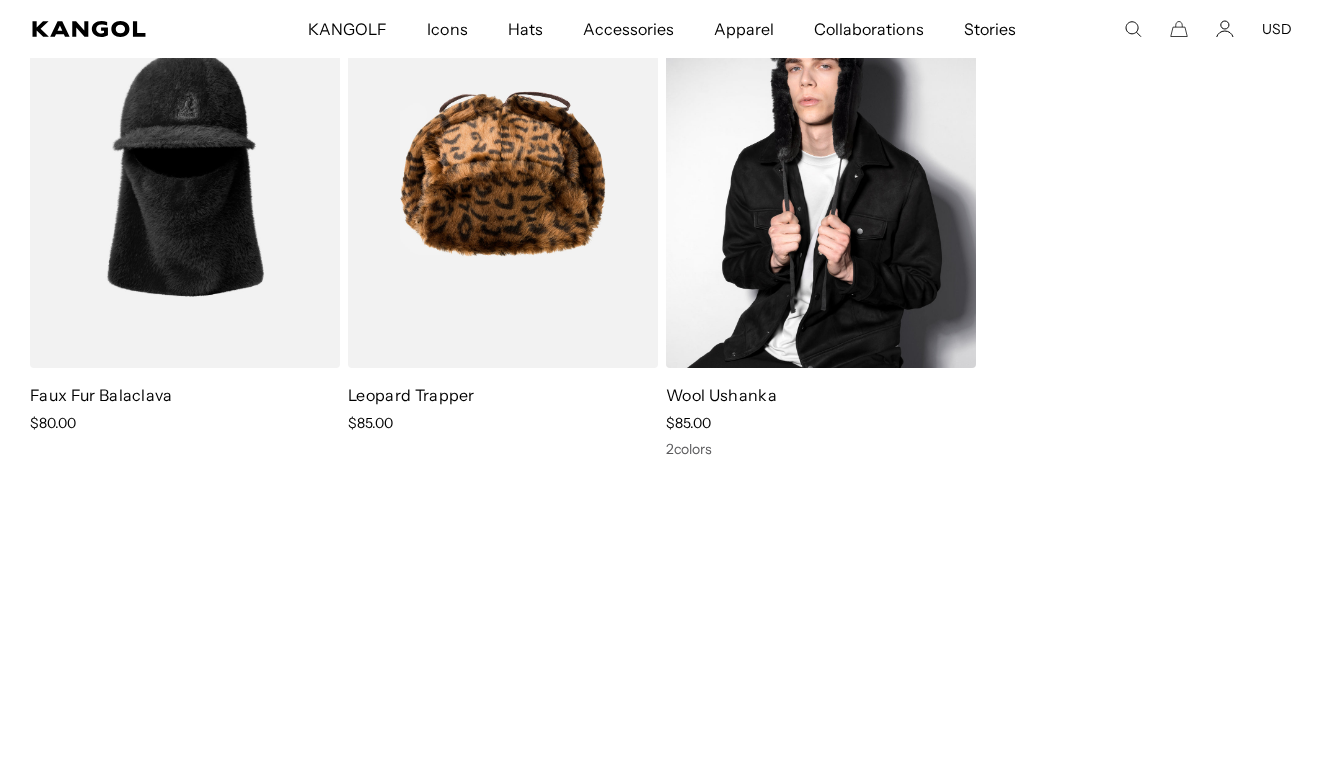 click at bounding box center [821, 173] 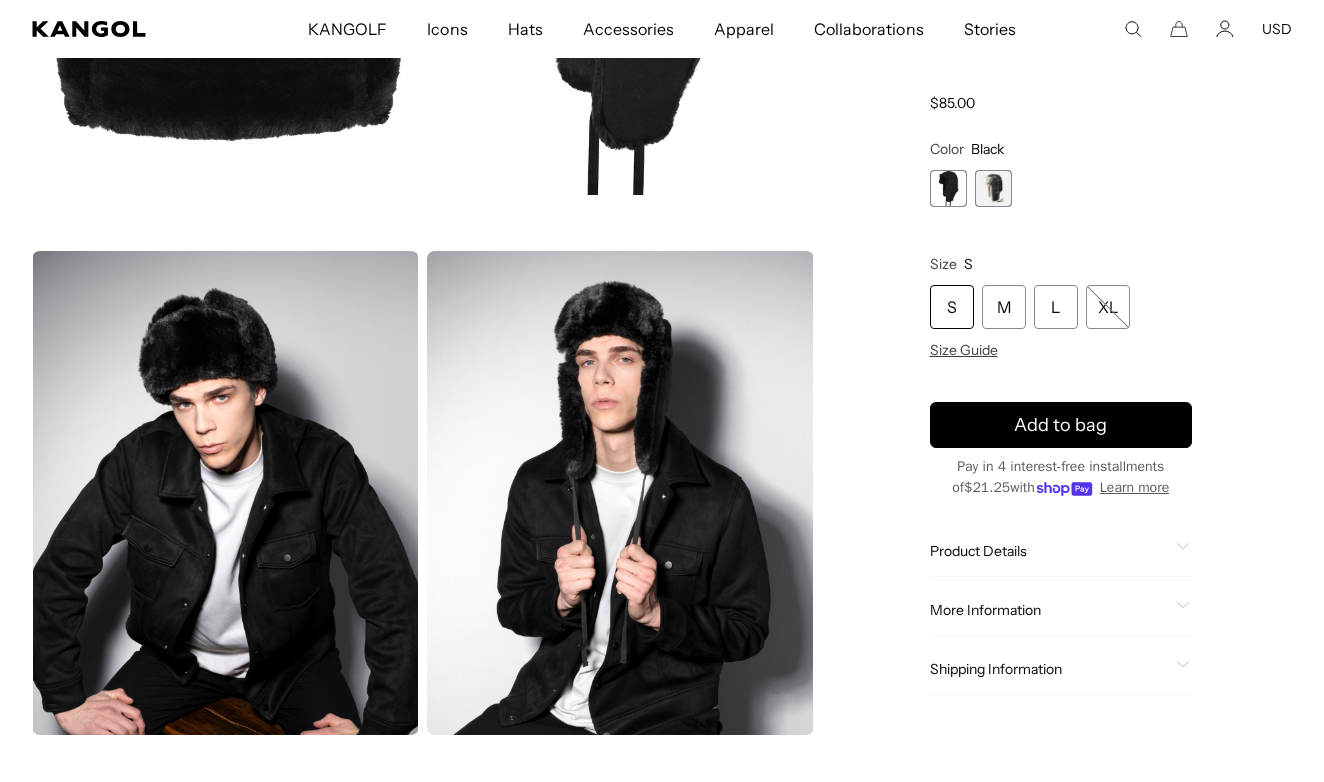 scroll, scrollTop: 0, scrollLeft: 0, axis: both 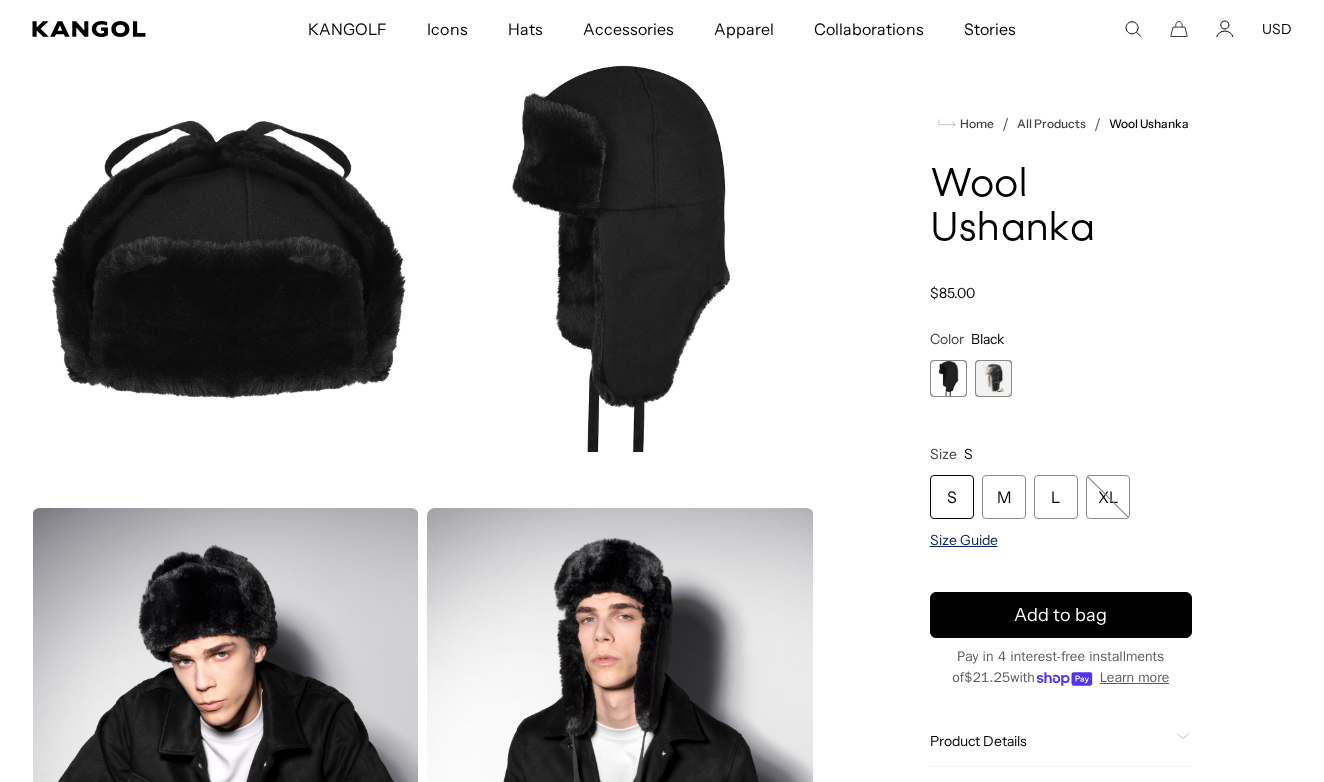 click on "Size Guide" at bounding box center [964, 540] 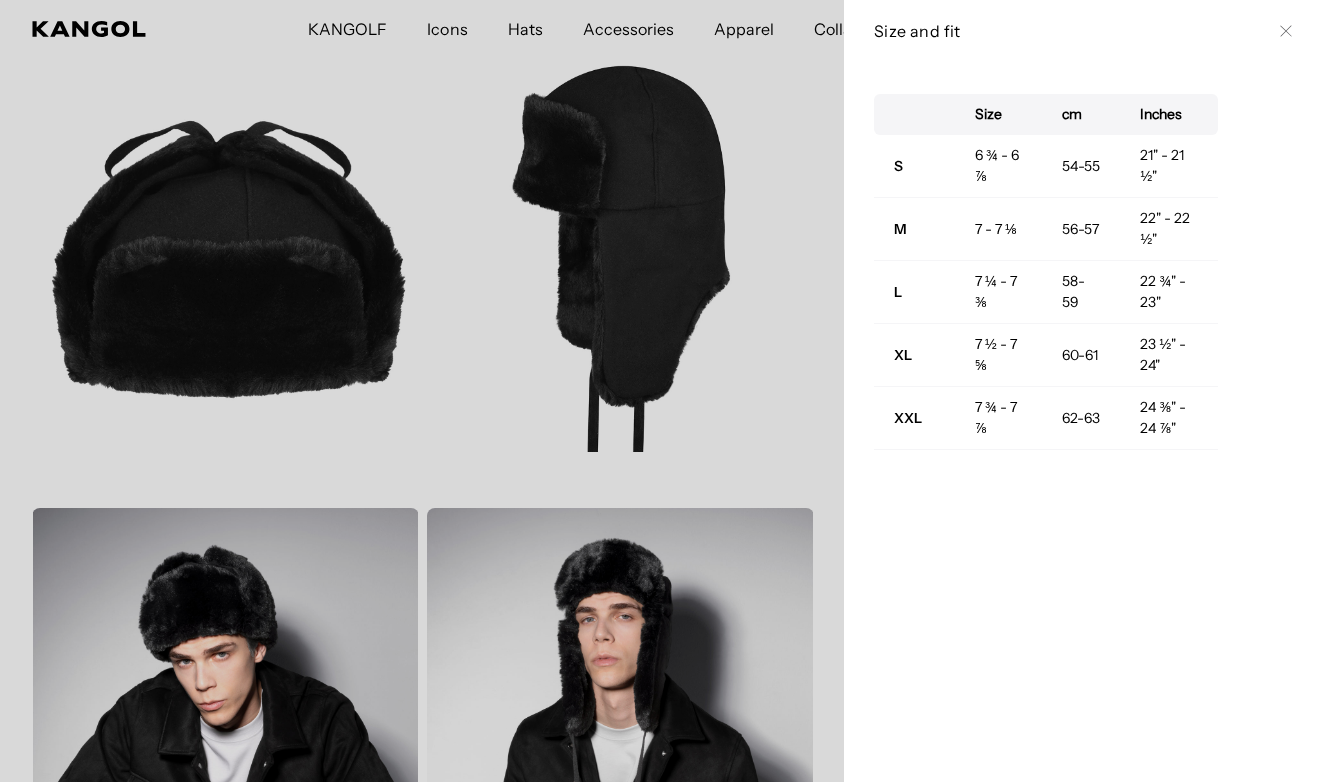 scroll, scrollTop: 0, scrollLeft: 0, axis: both 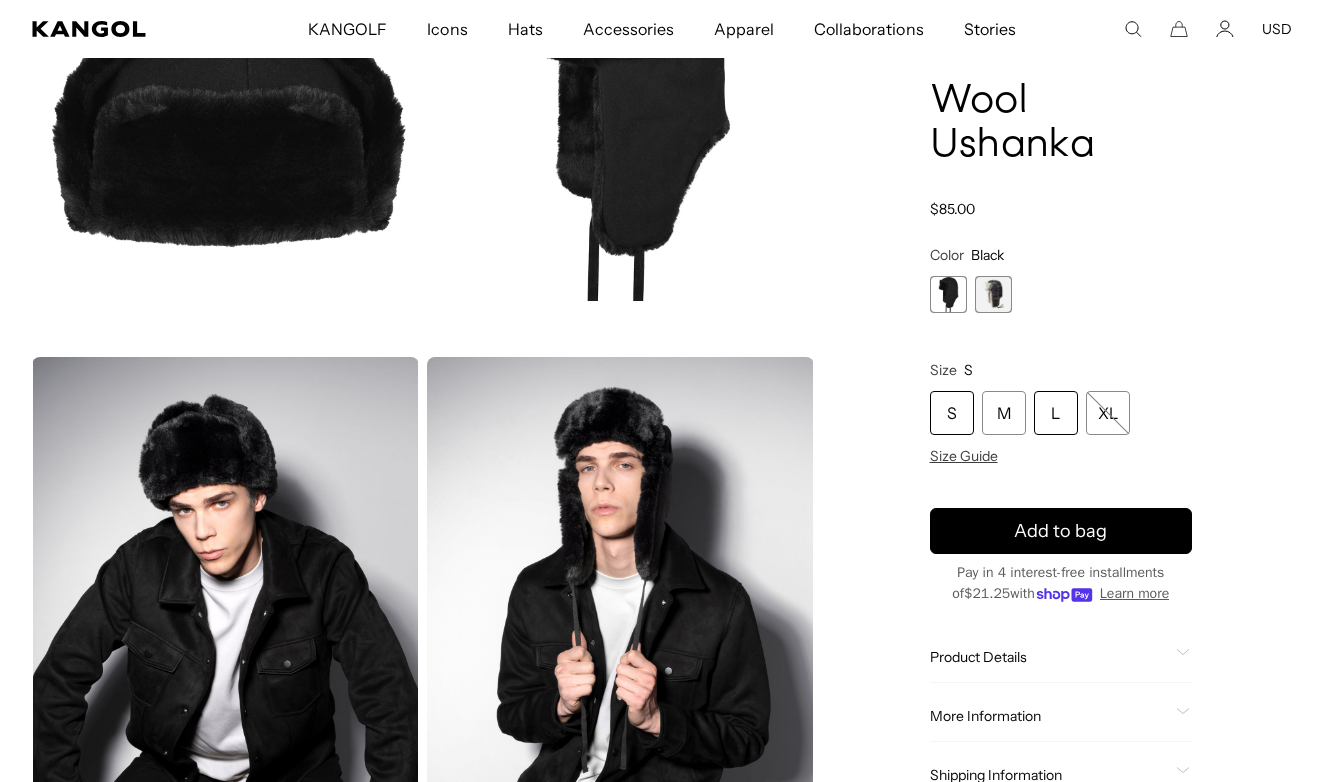 click on "L" at bounding box center [1056, 413] 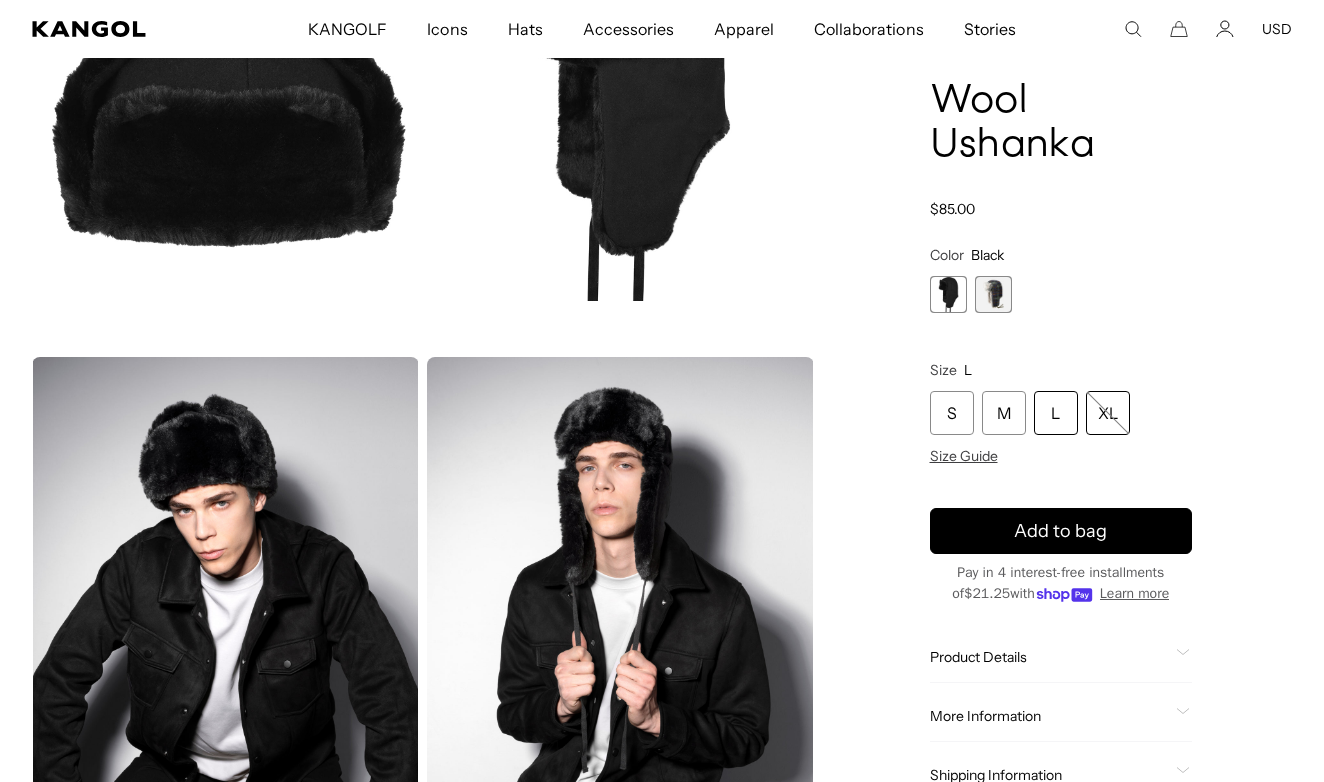 scroll, scrollTop: 0, scrollLeft: 412, axis: horizontal 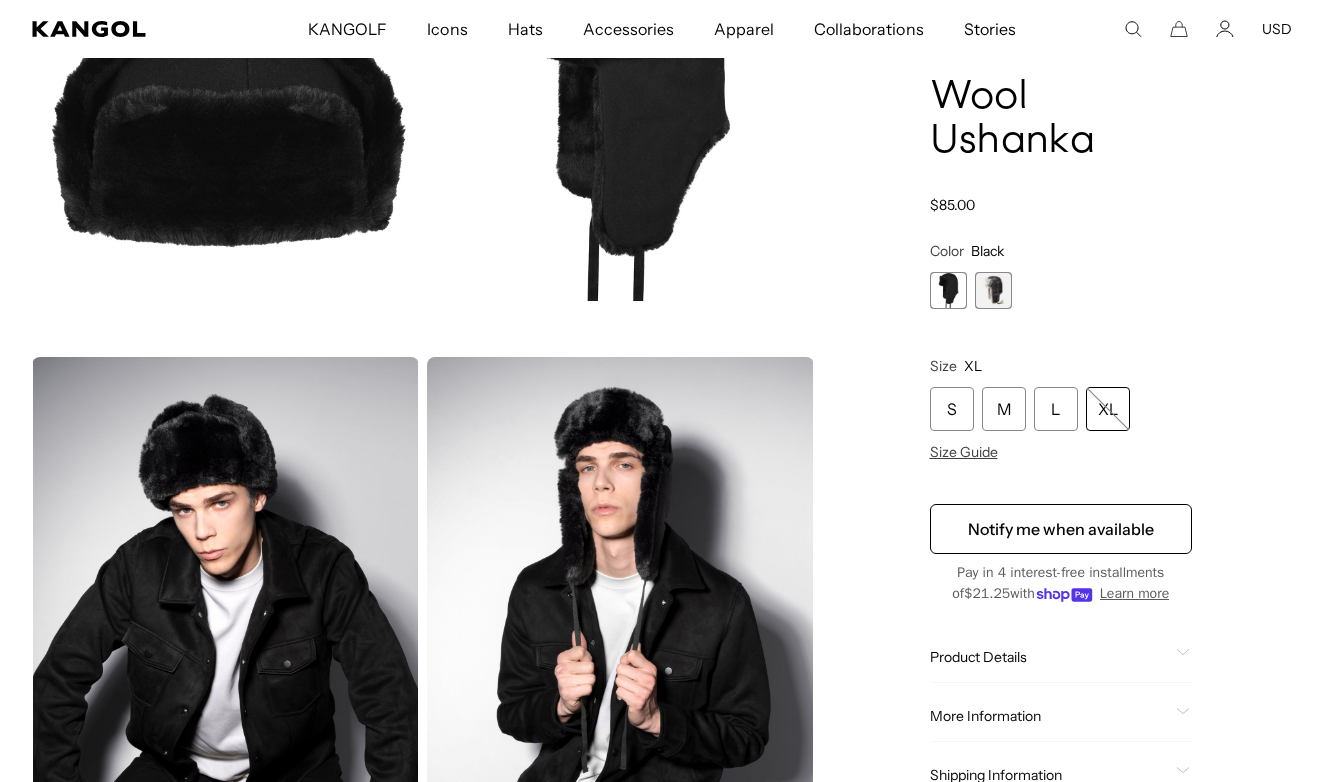 click at bounding box center (993, 290) 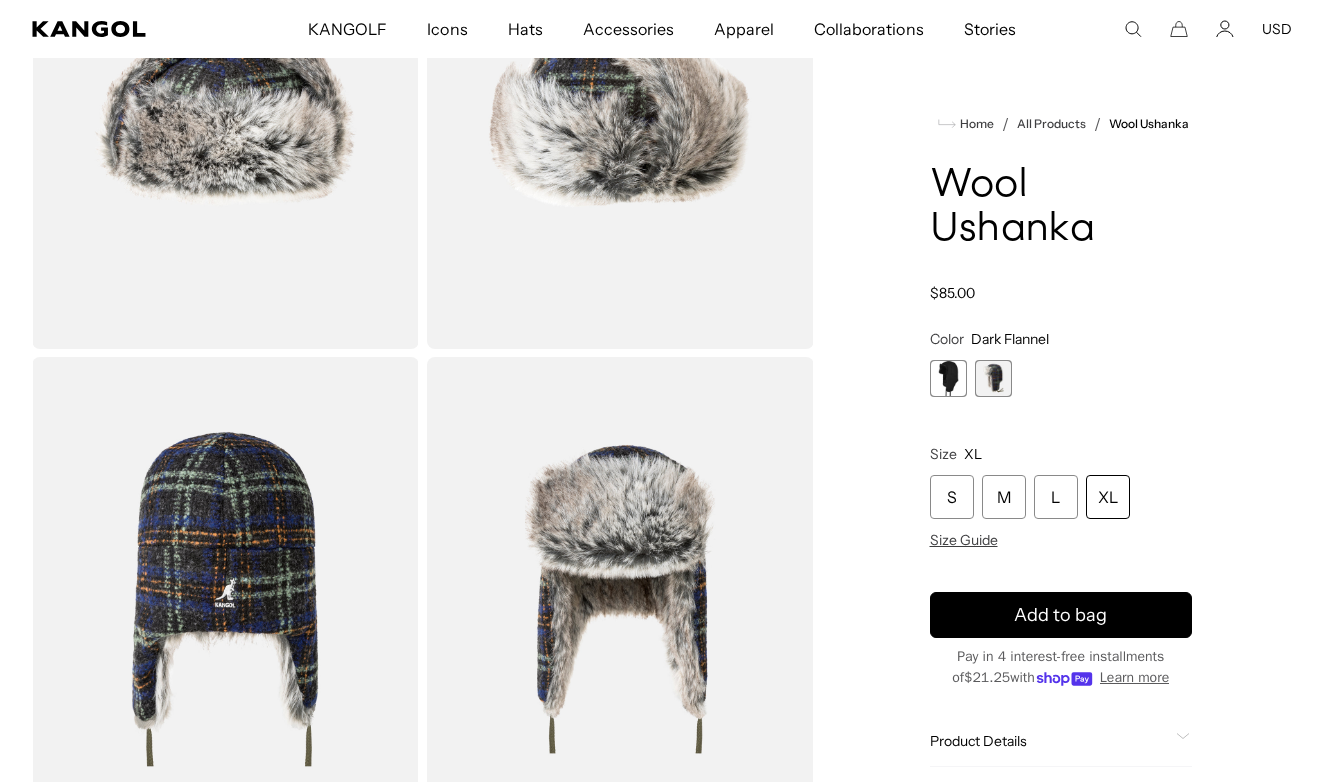 scroll, scrollTop: 0, scrollLeft: 0, axis: both 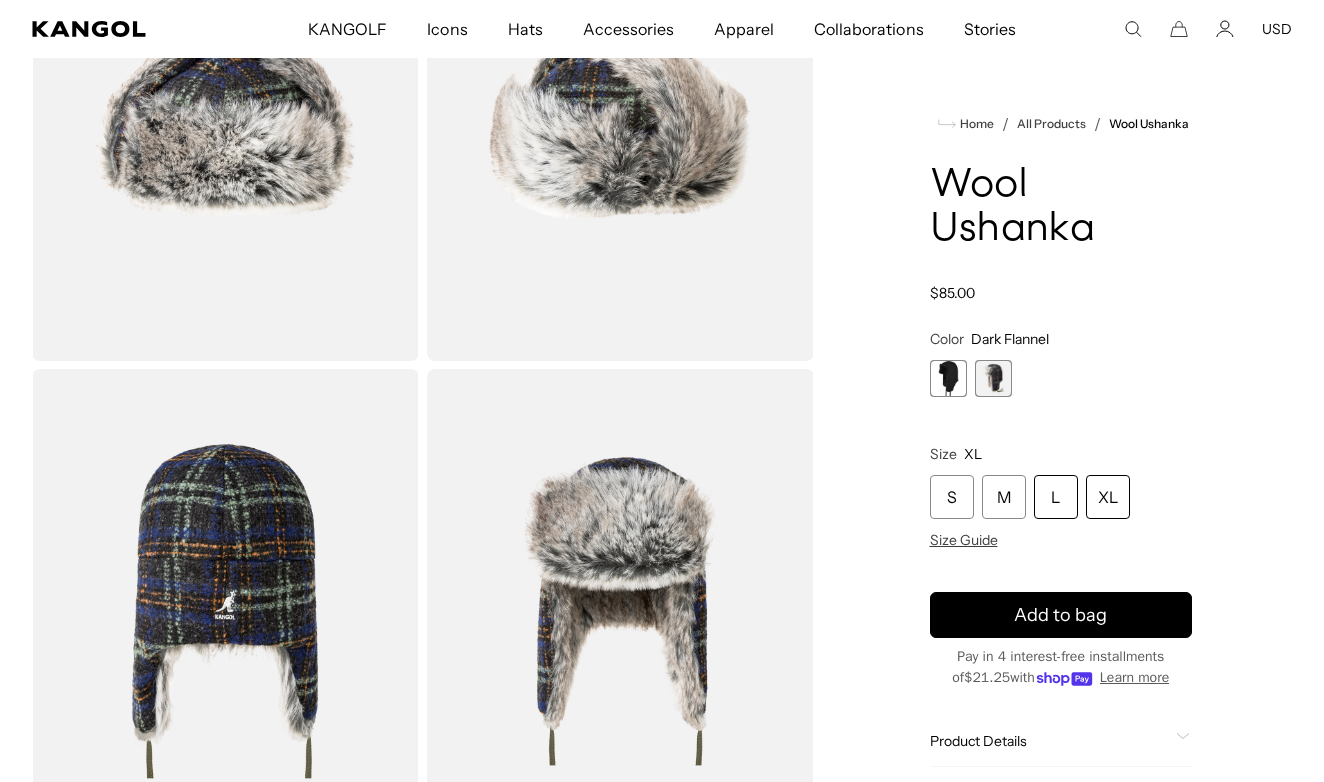 click on "L" at bounding box center (1056, 497) 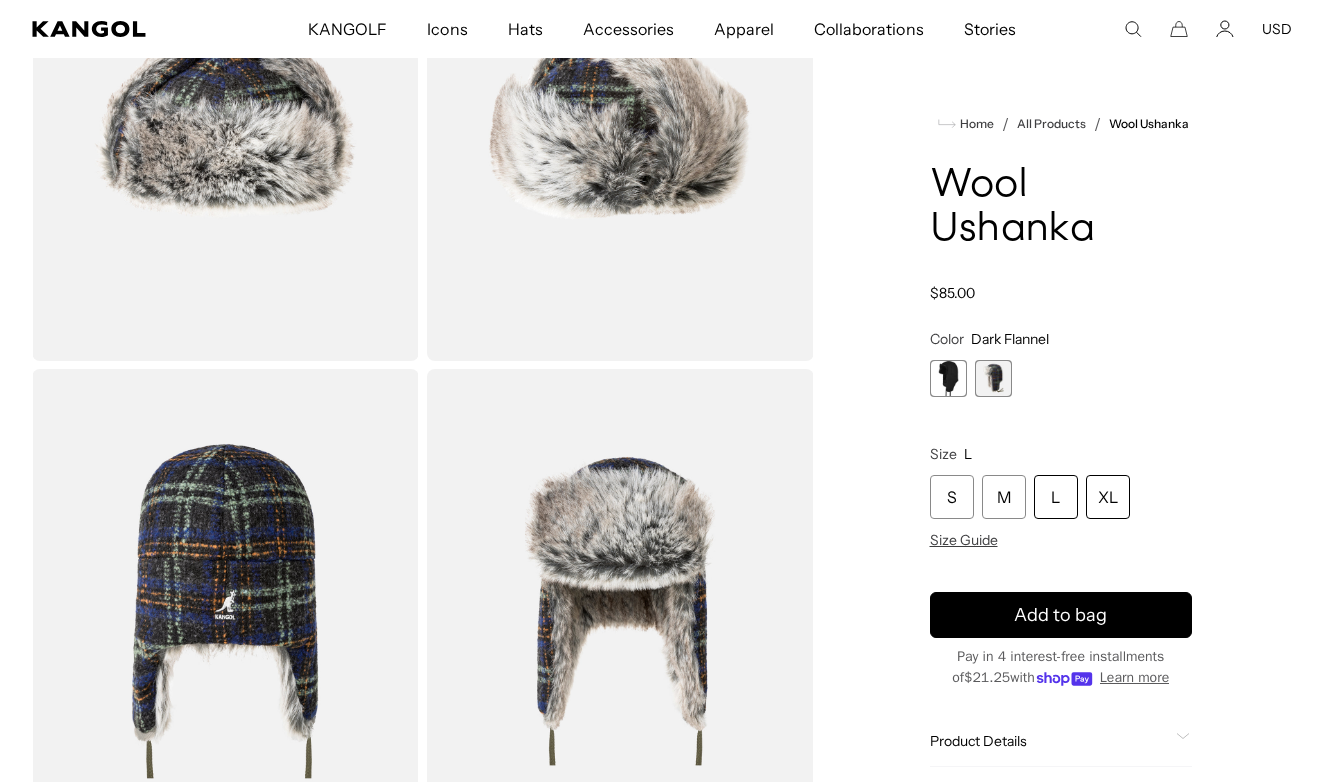 click on "XL" at bounding box center [1108, 497] 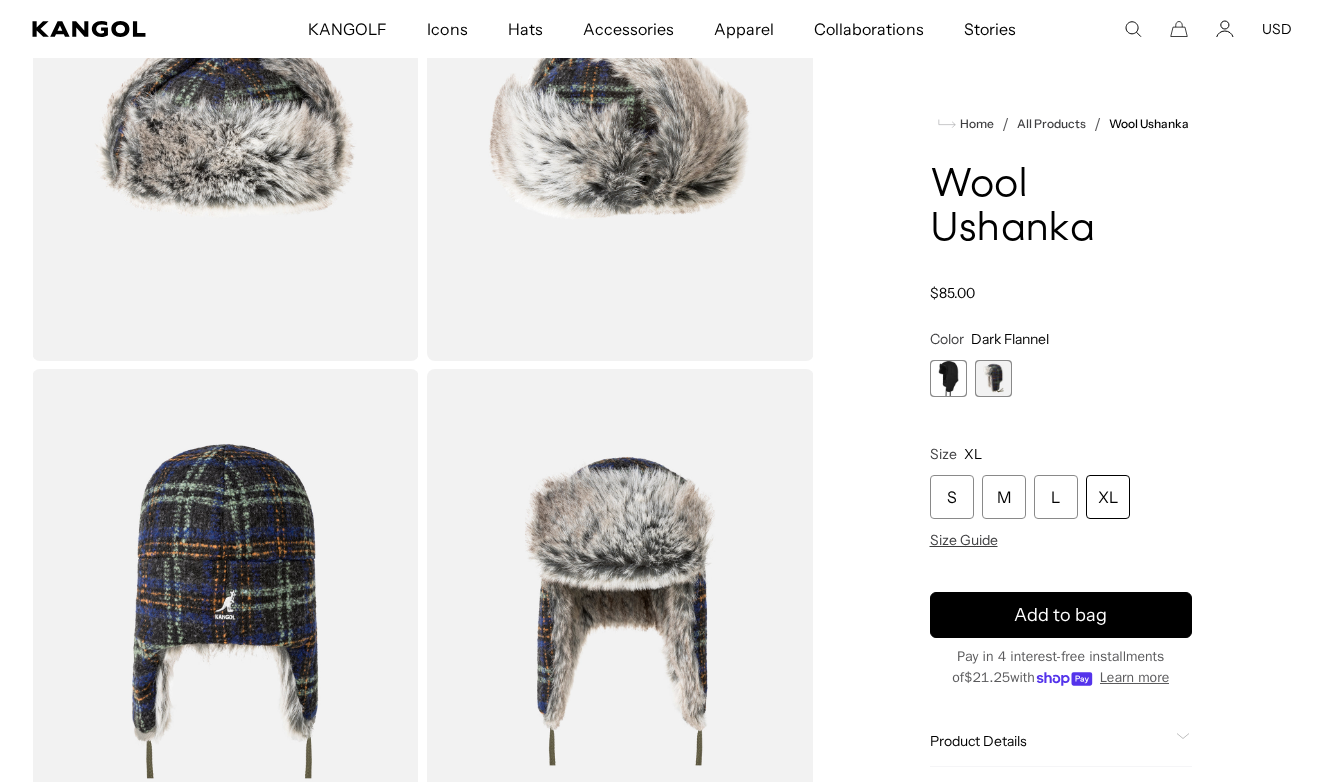scroll, scrollTop: 0, scrollLeft: 412, axis: horizontal 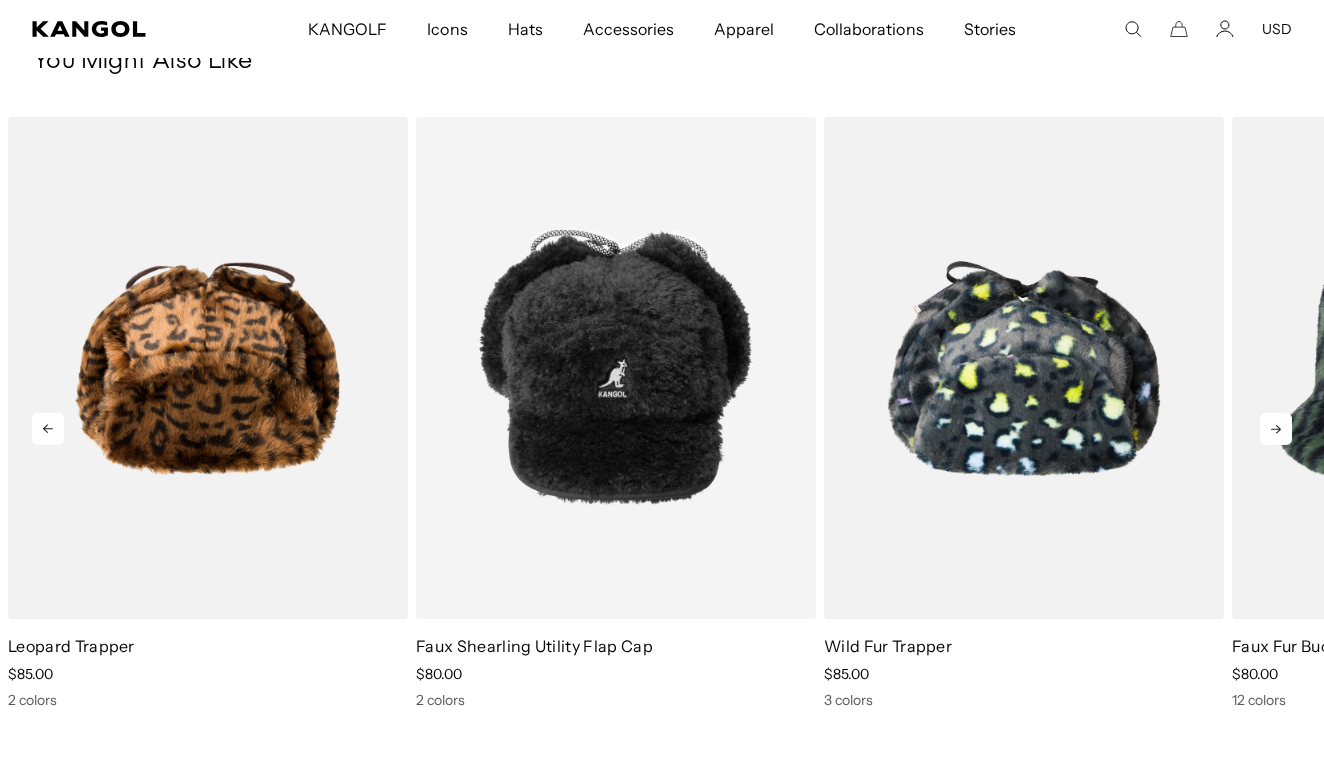 click 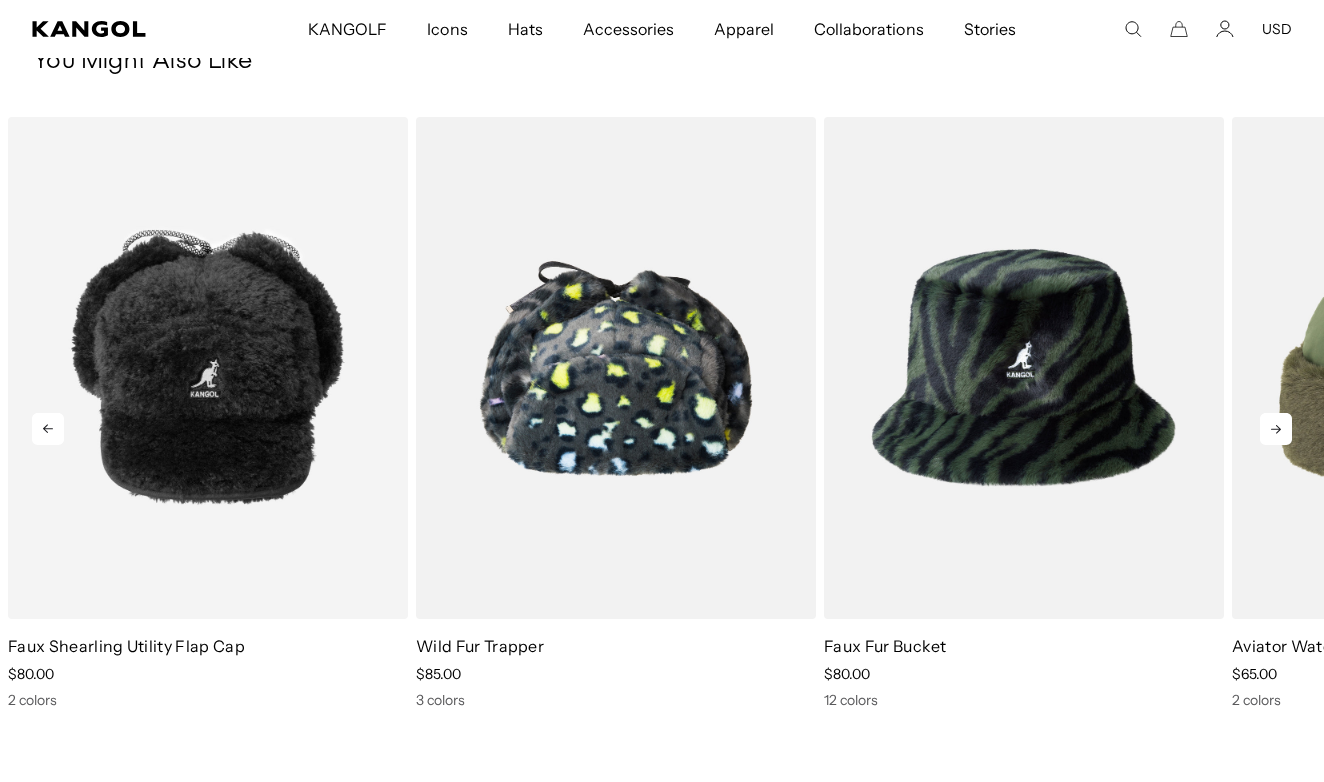 click 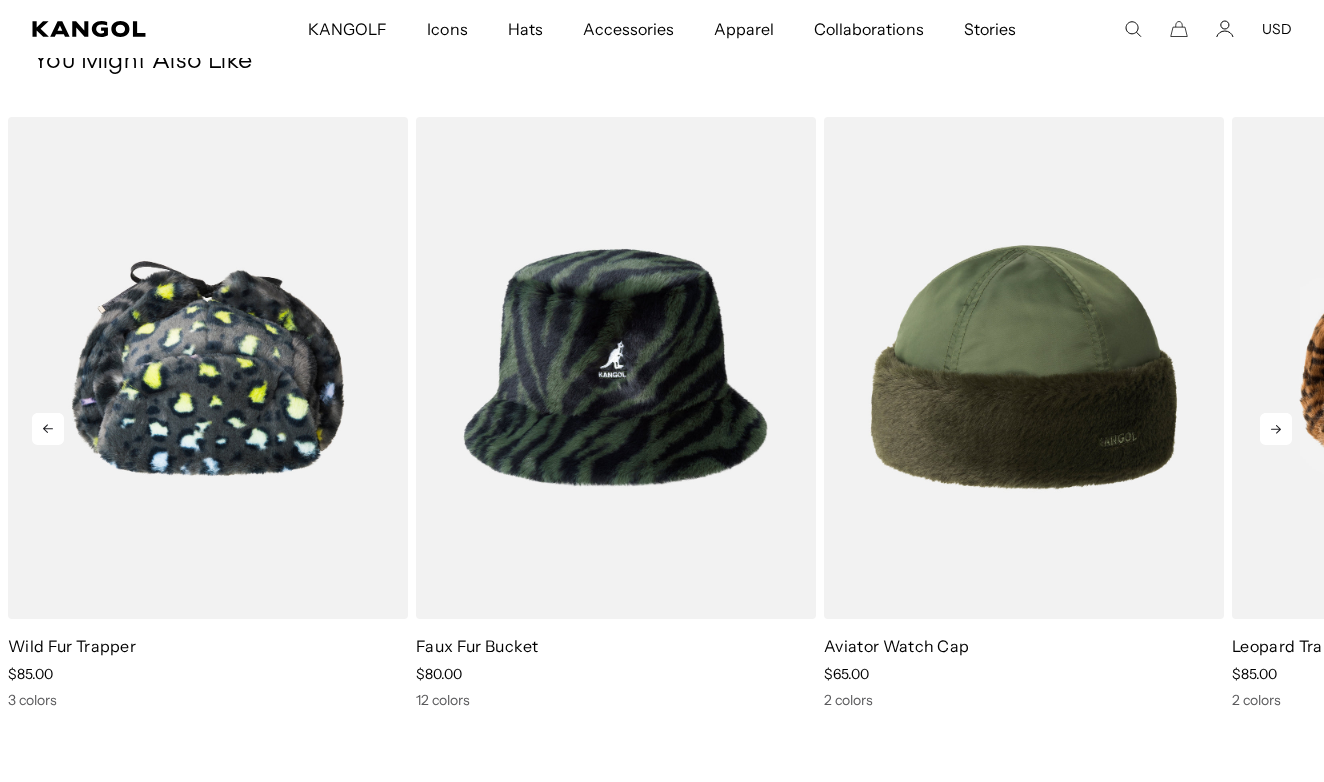 click 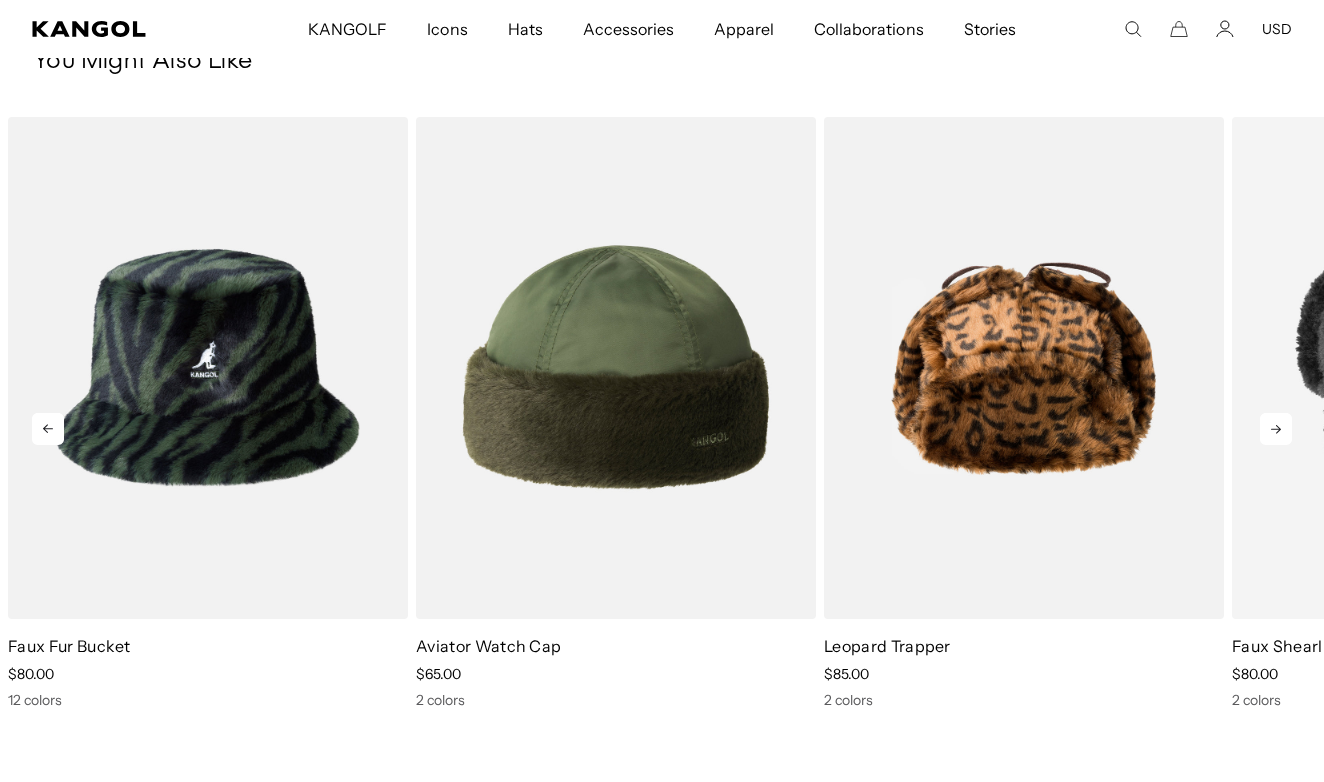 click 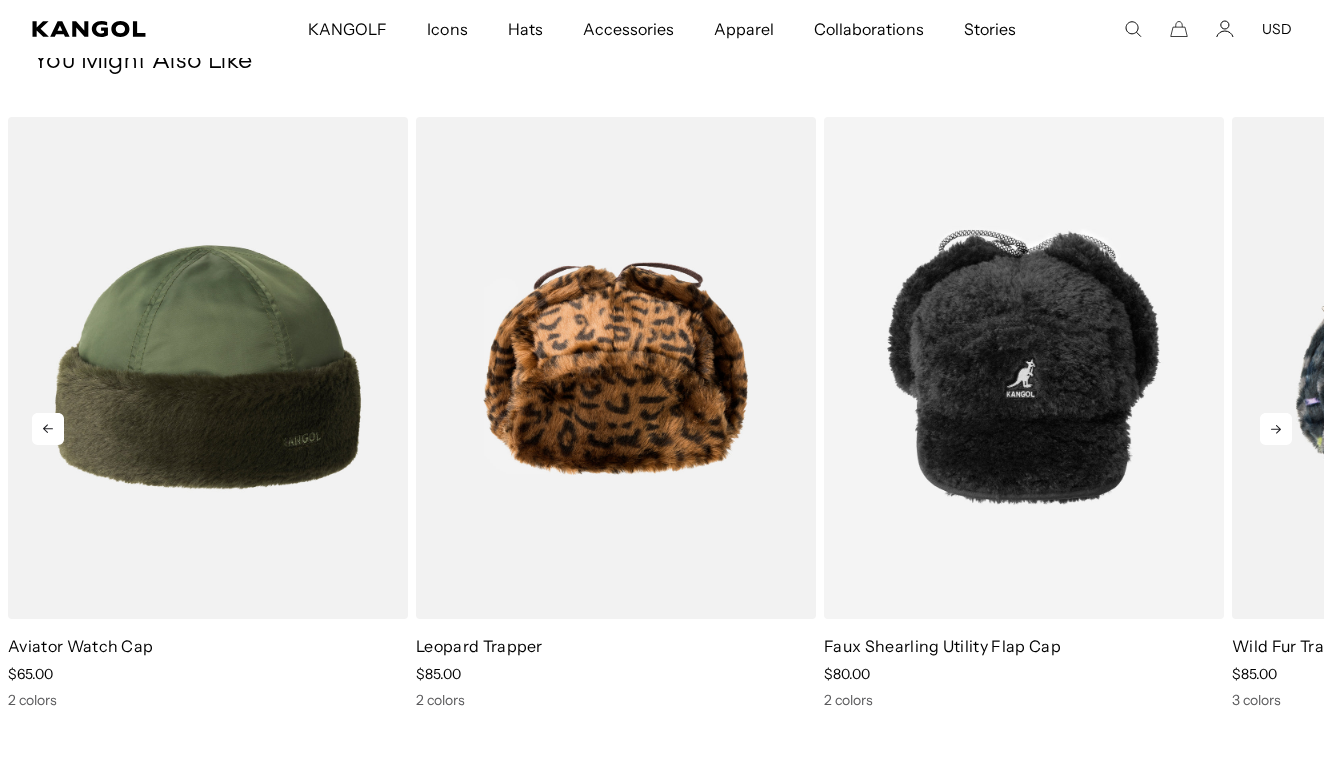click 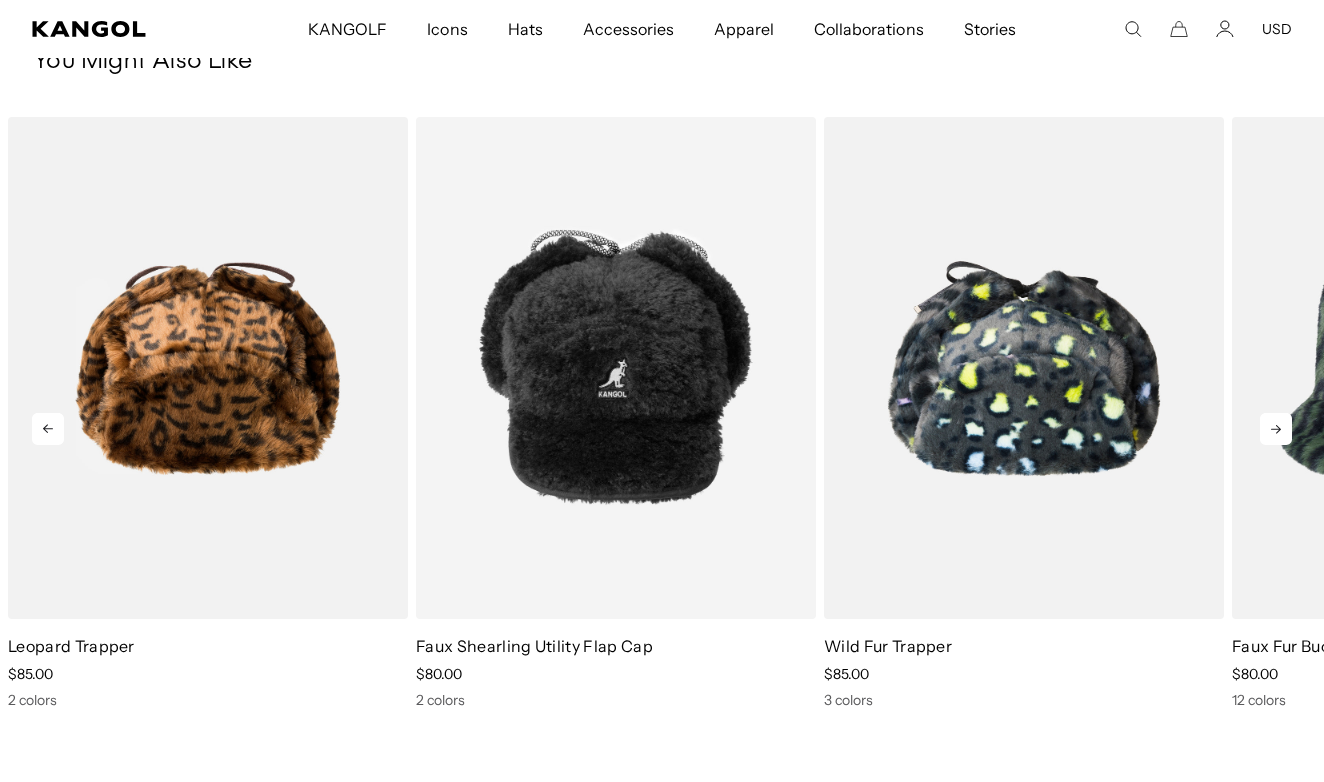 click 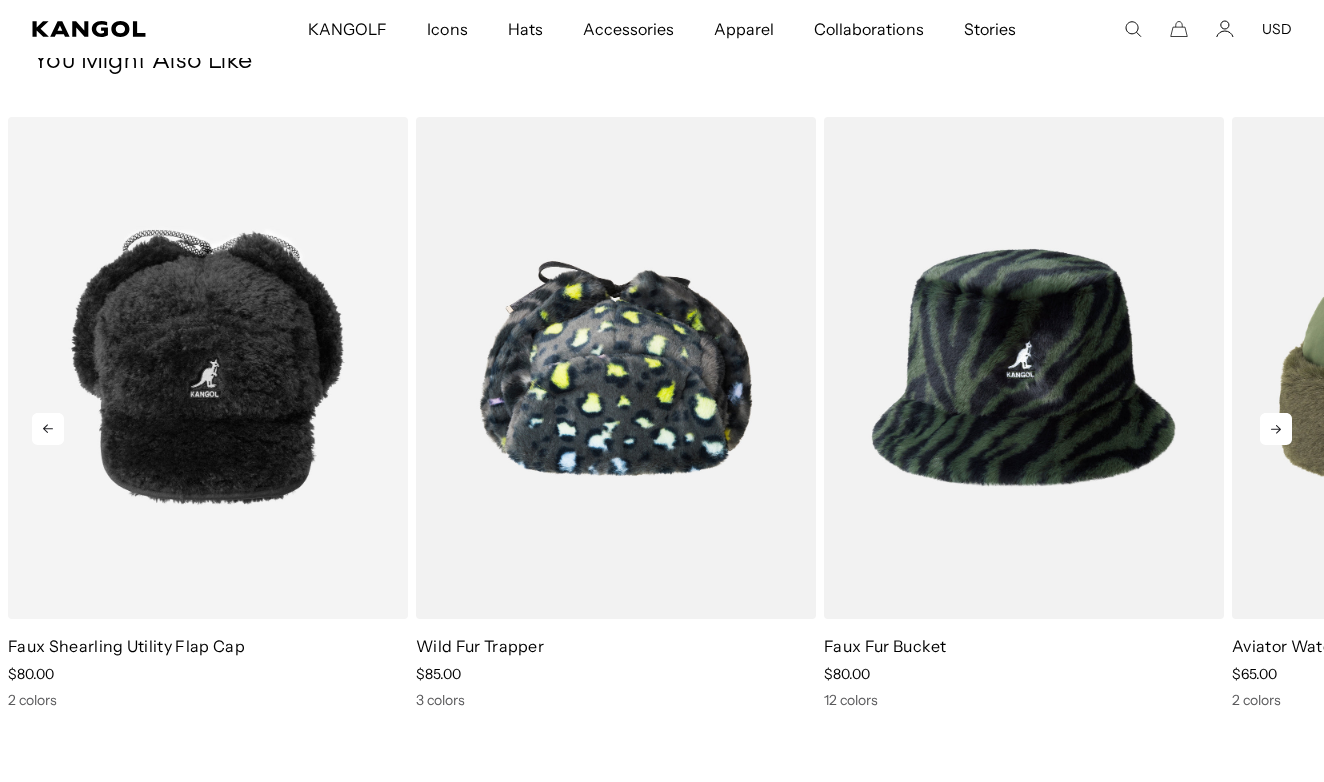 click 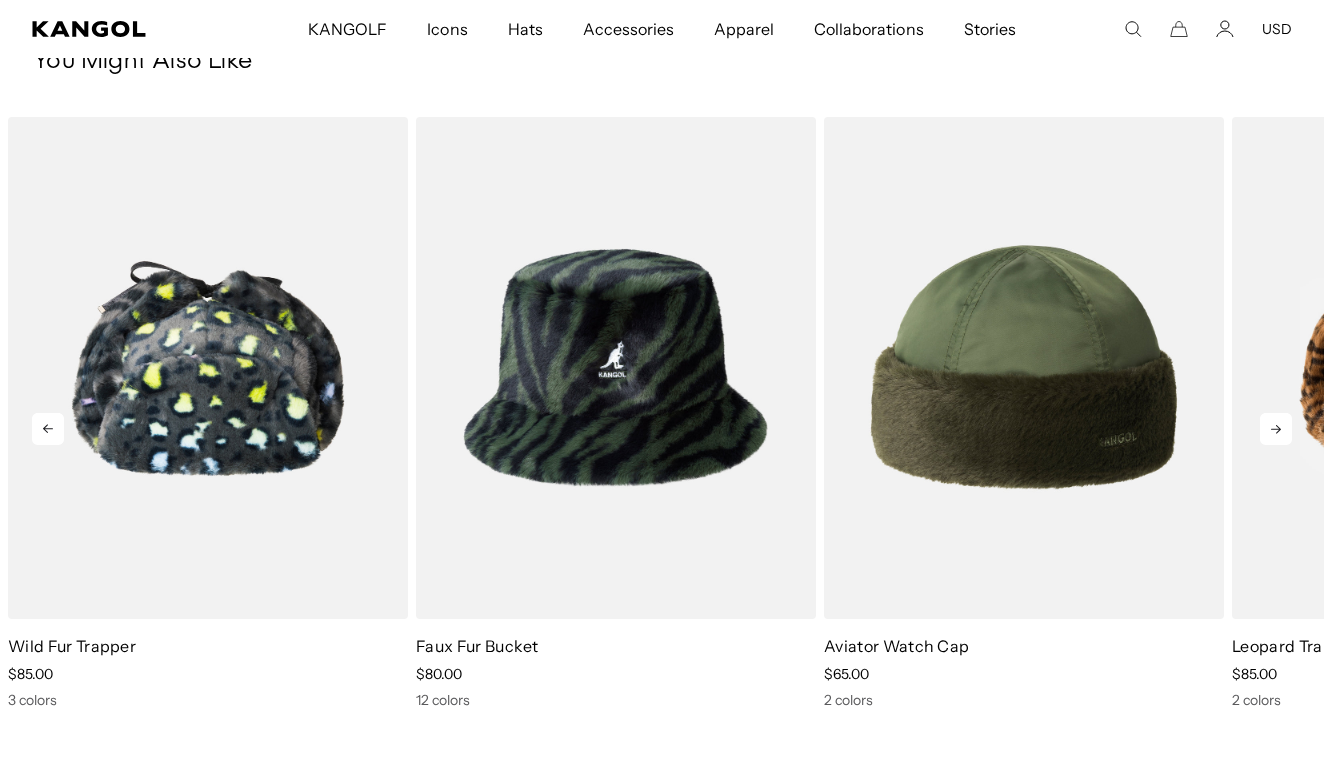 click 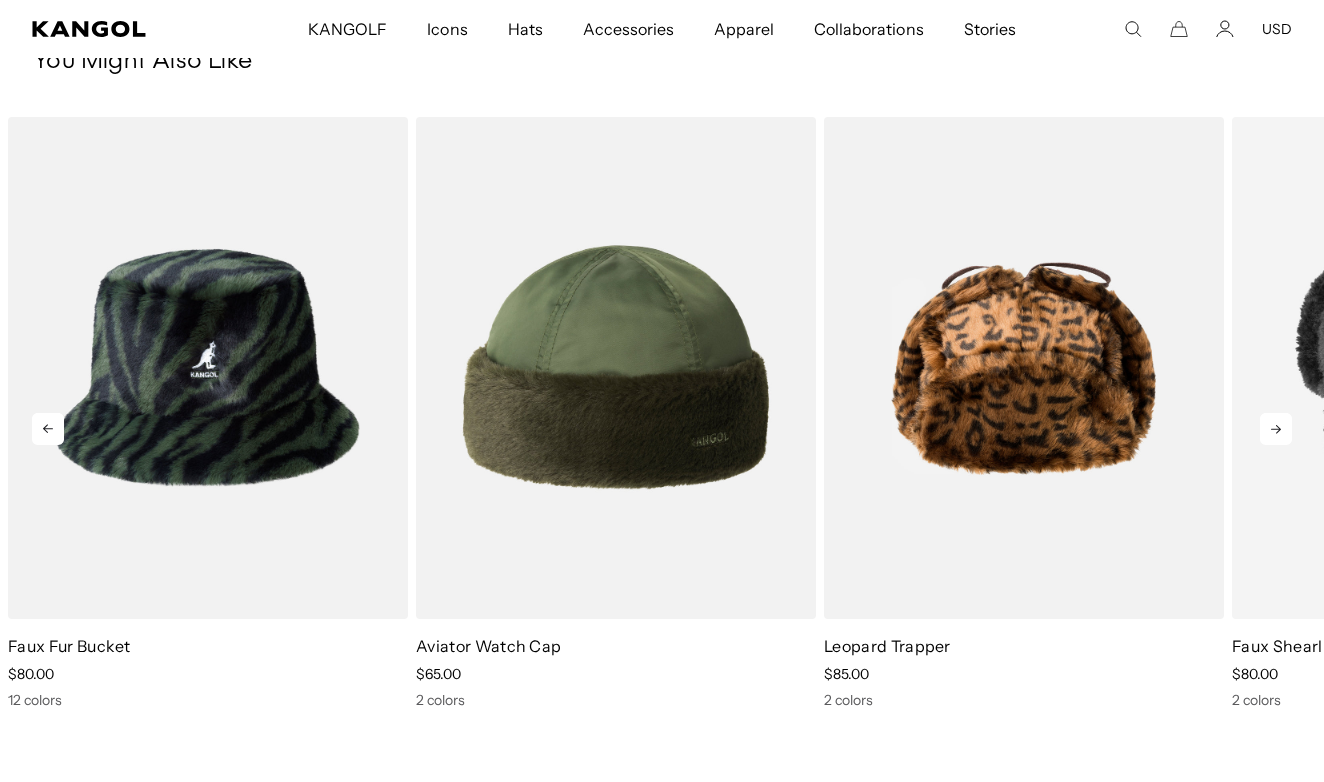 click 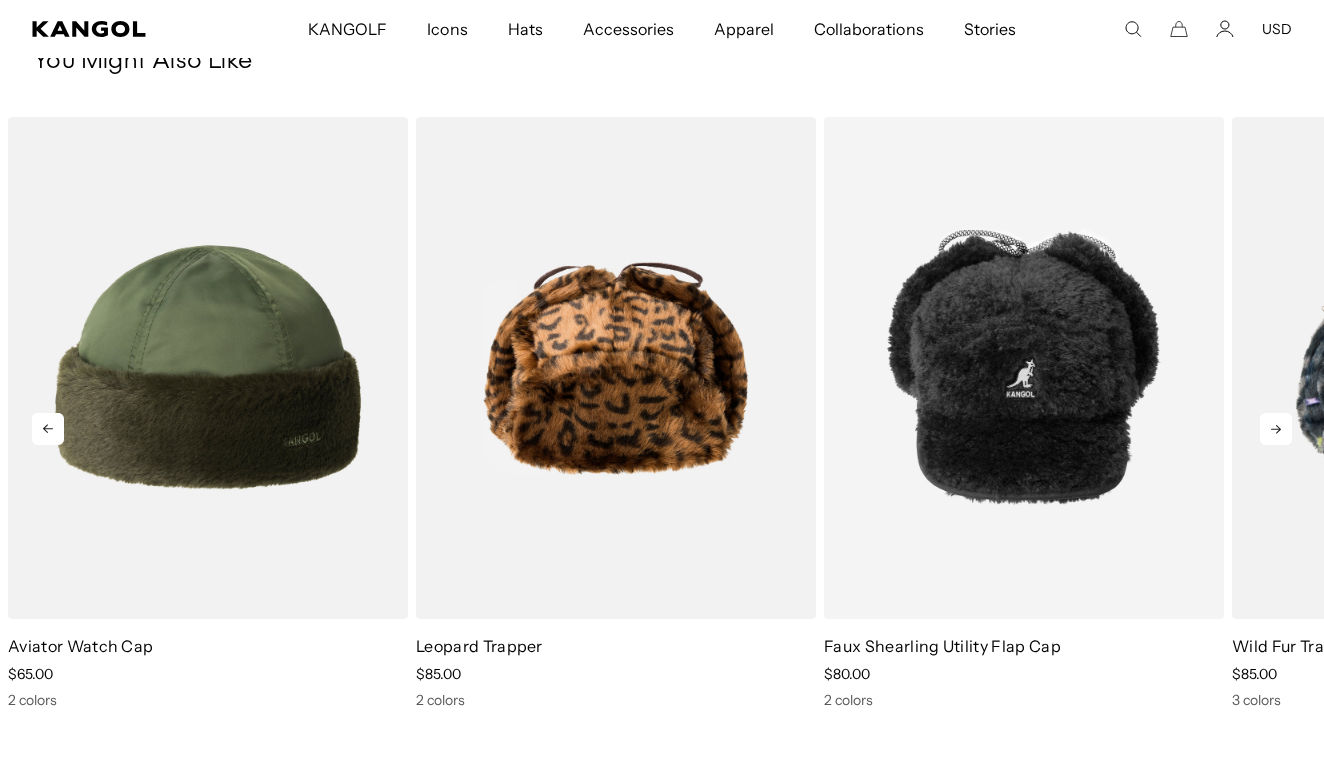 click 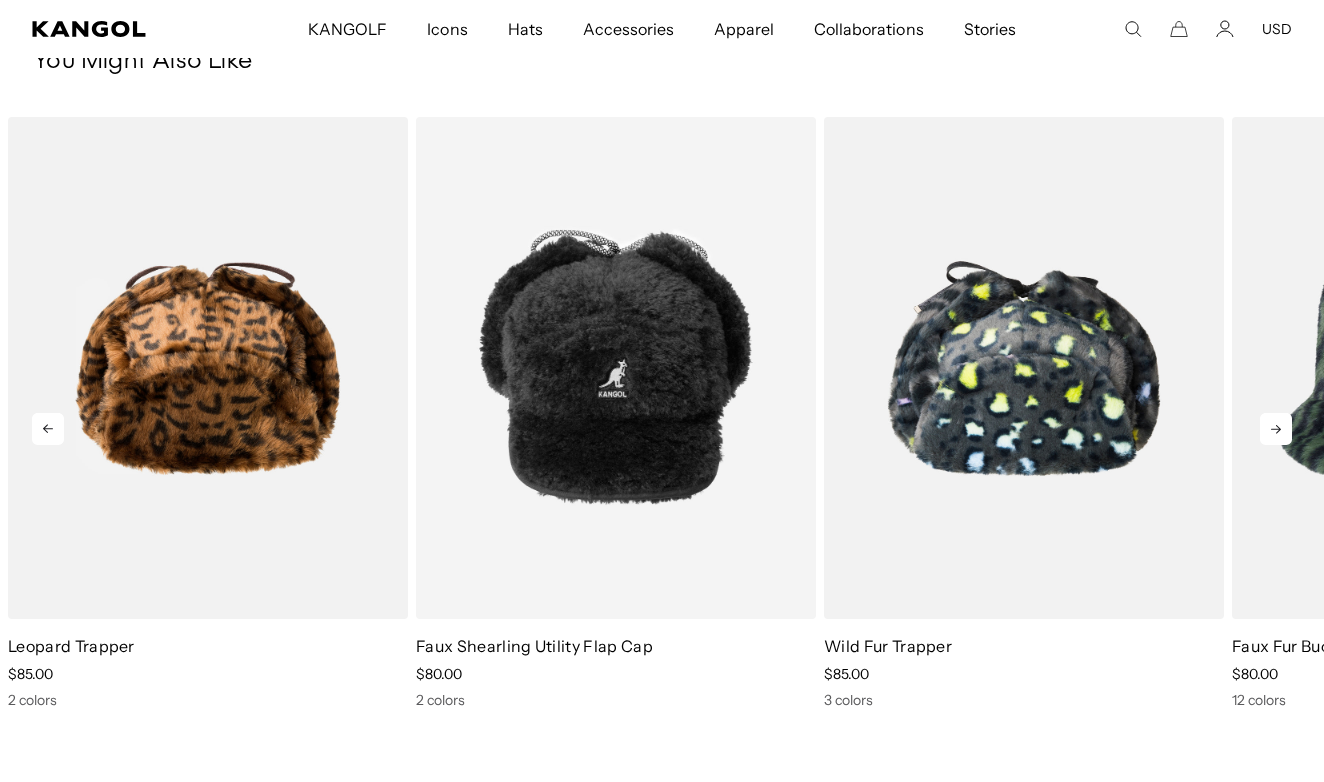 scroll, scrollTop: 0, scrollLeft: 412, axis: horizontal 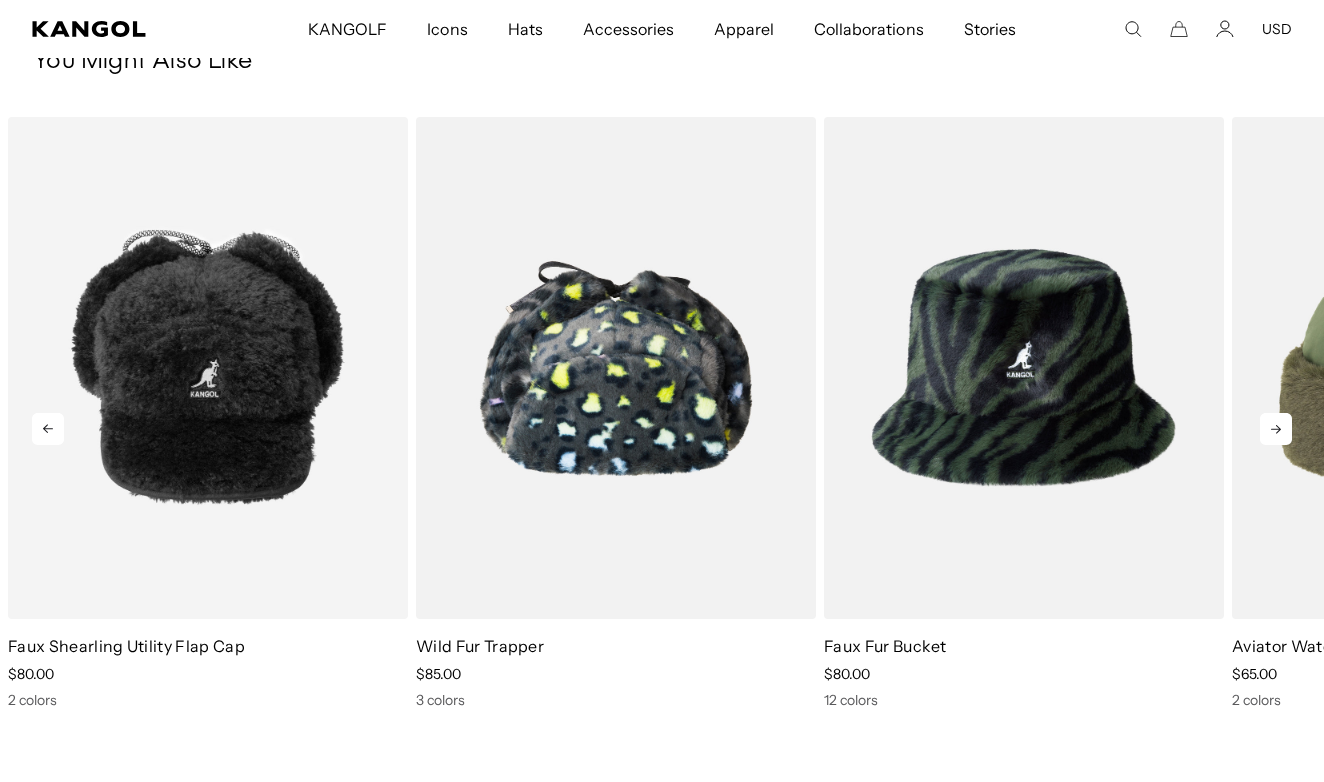 click 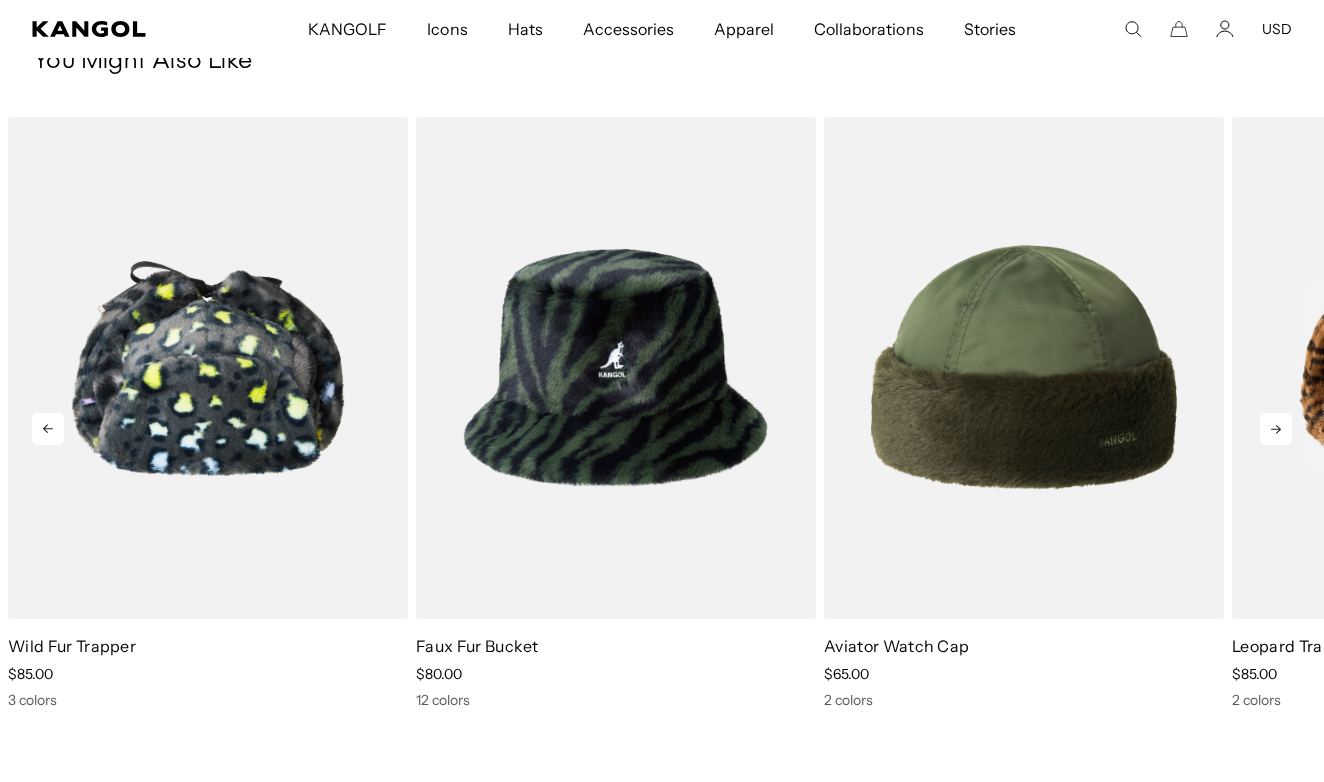 click 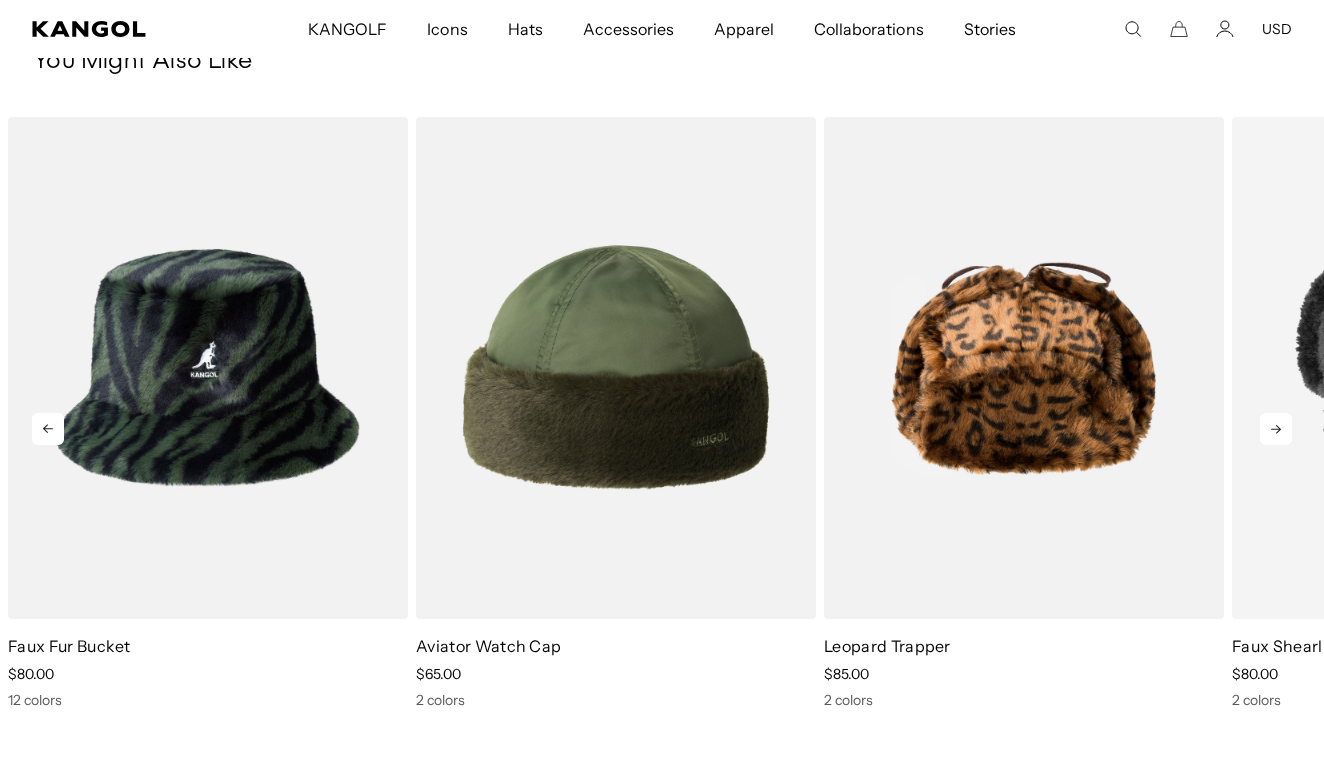 click 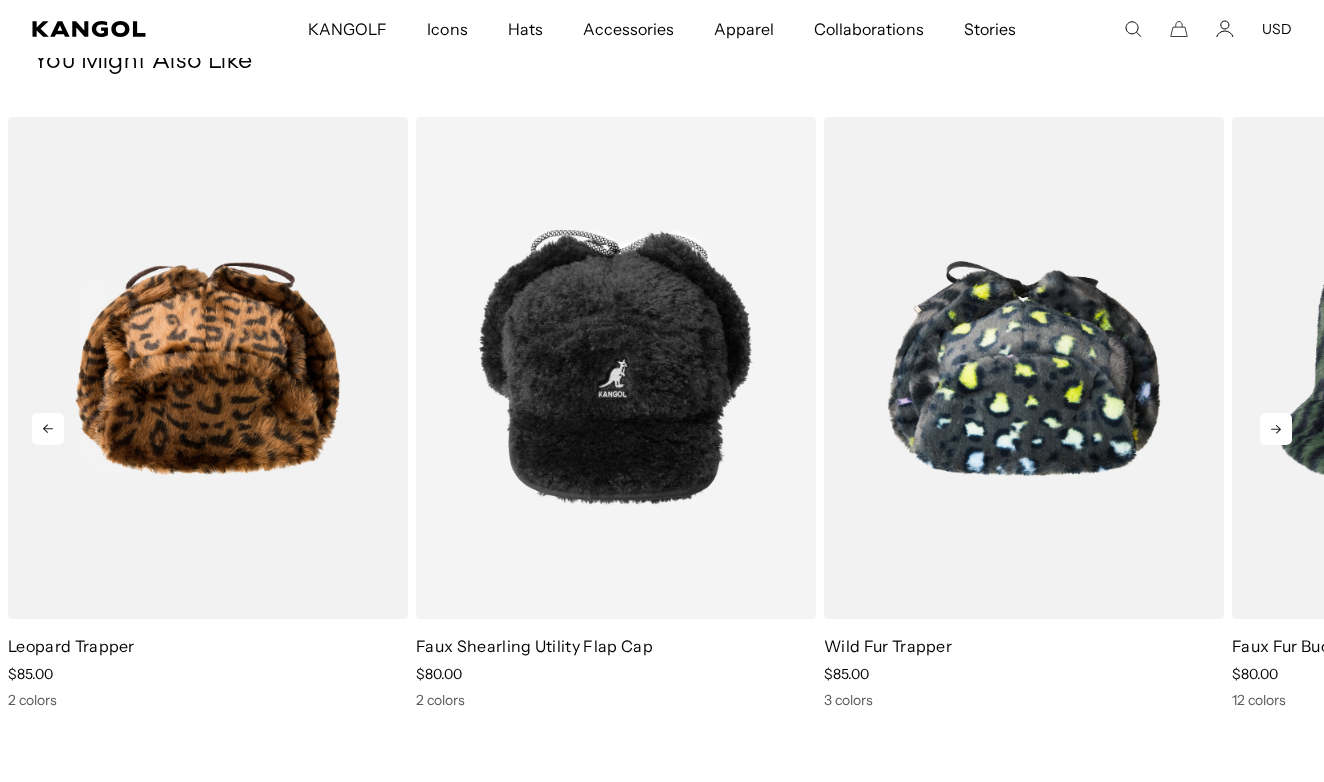 click 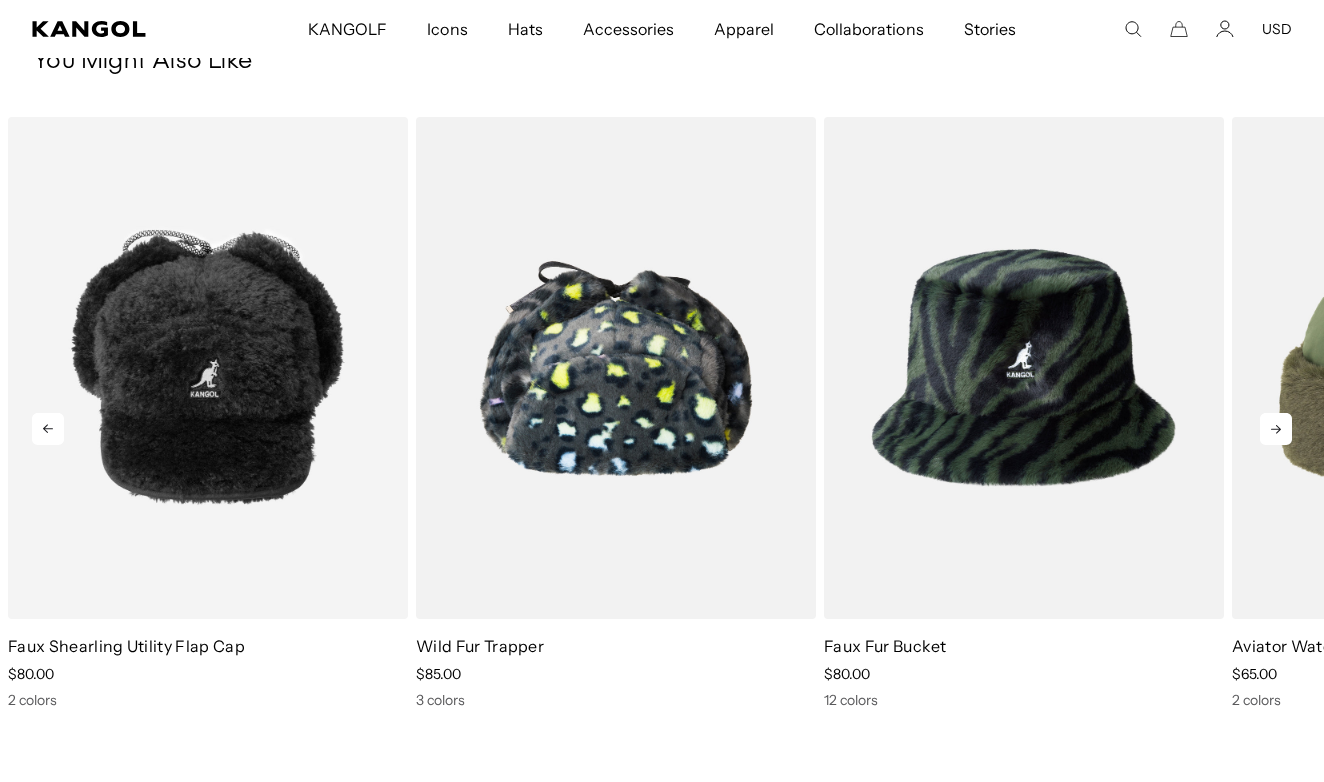 click 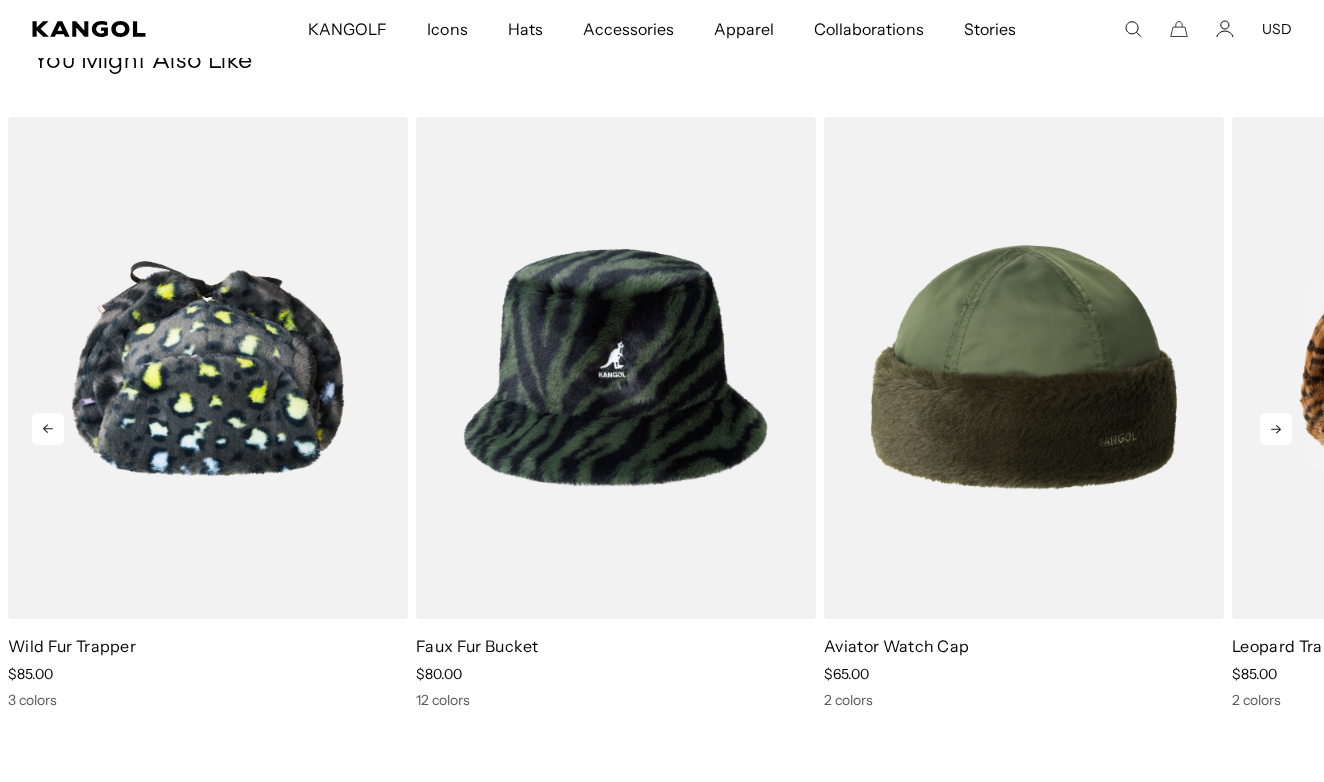 click 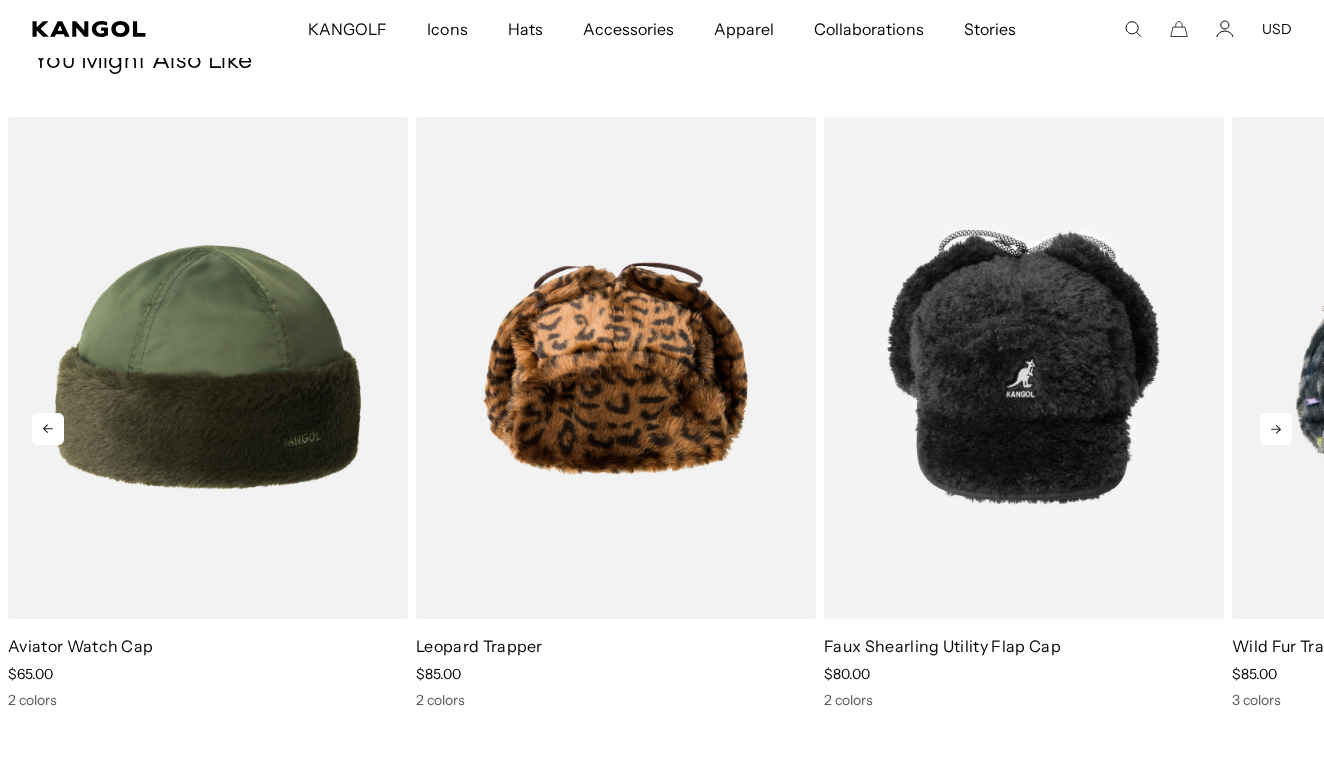 scroll, scrollTop: 0, scrollLeft: 0, axis: both 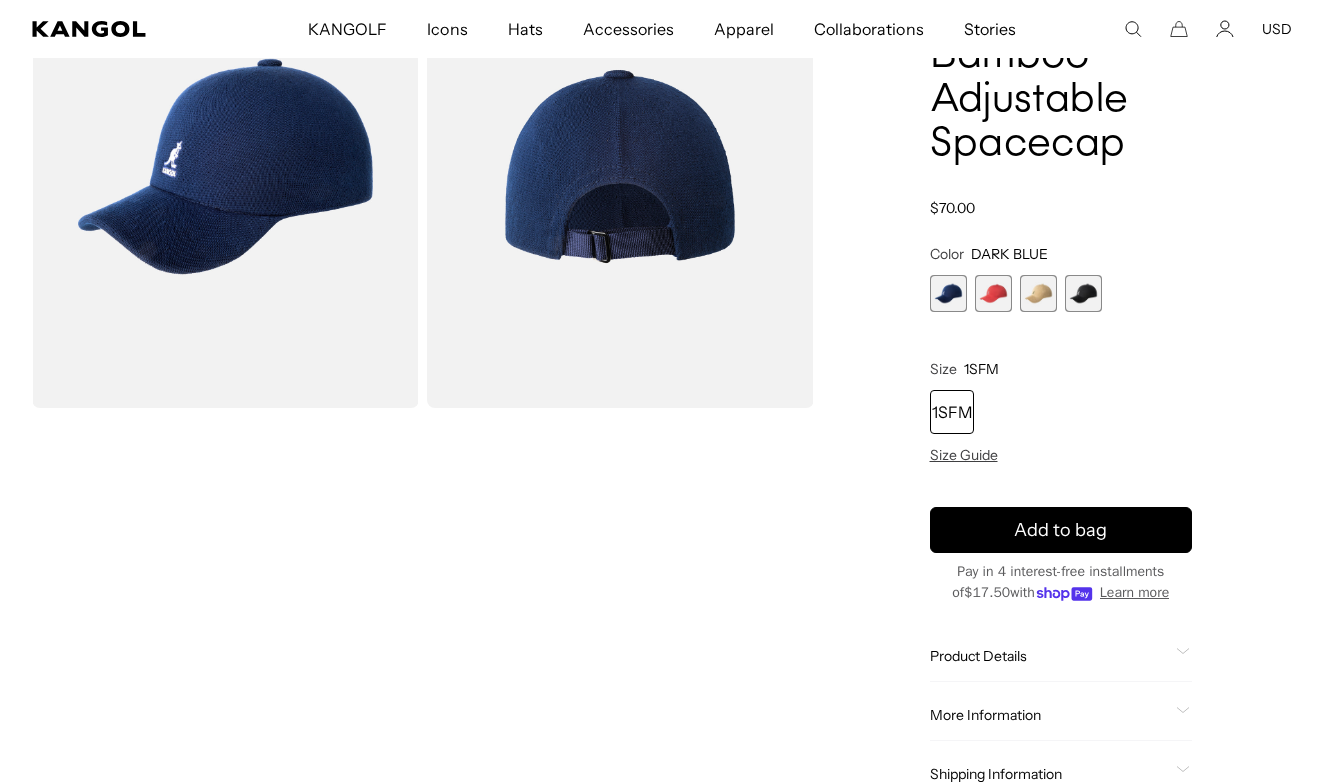 click at bounding box center (993, 293) 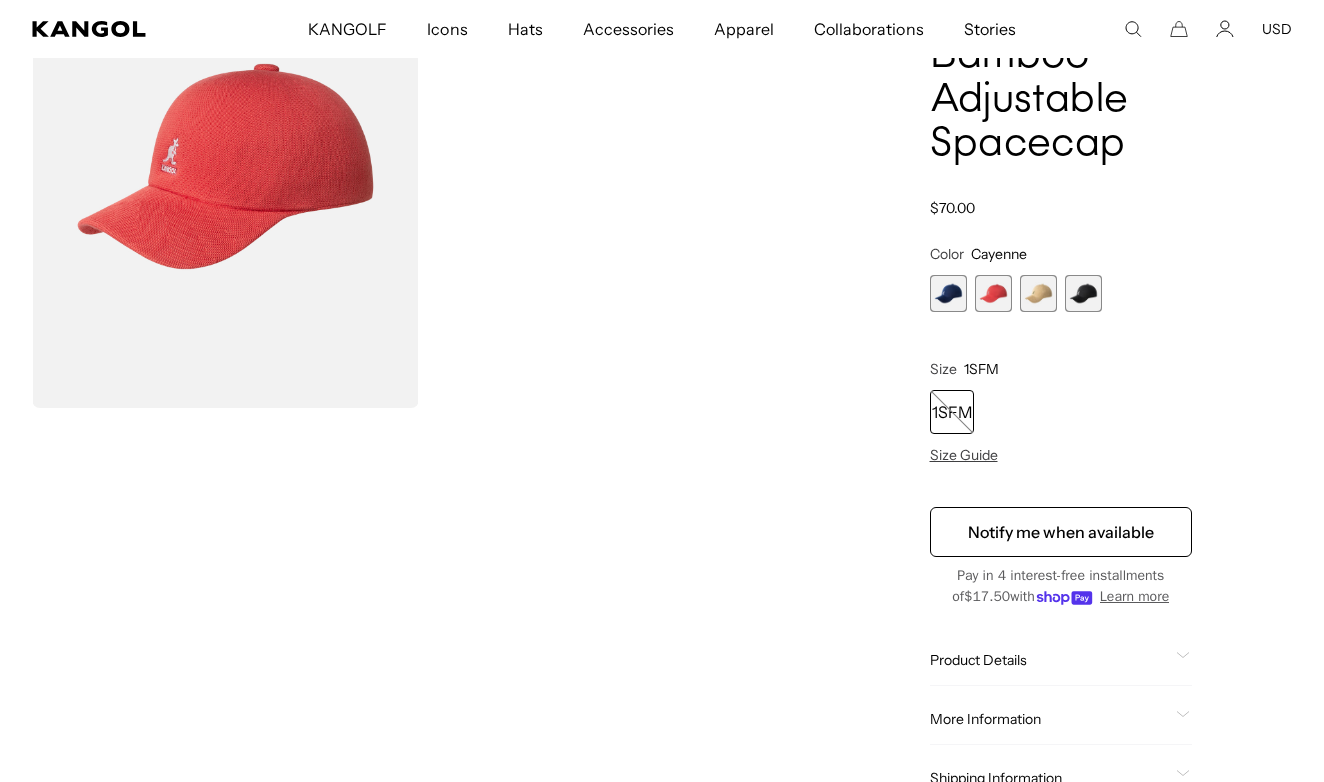 scroll, scrollTop: 0, scrollLeft: 0, axis: both 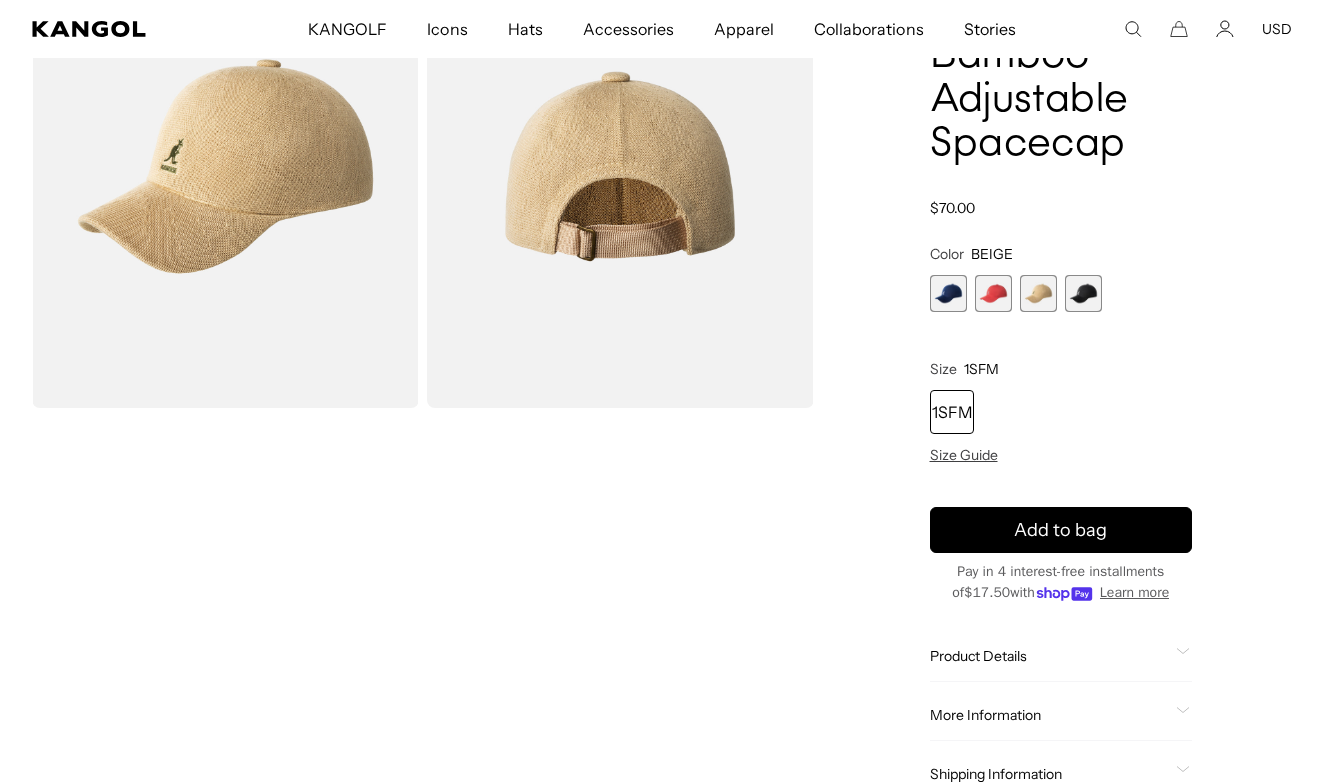 click at bounding box center (1083, 293) 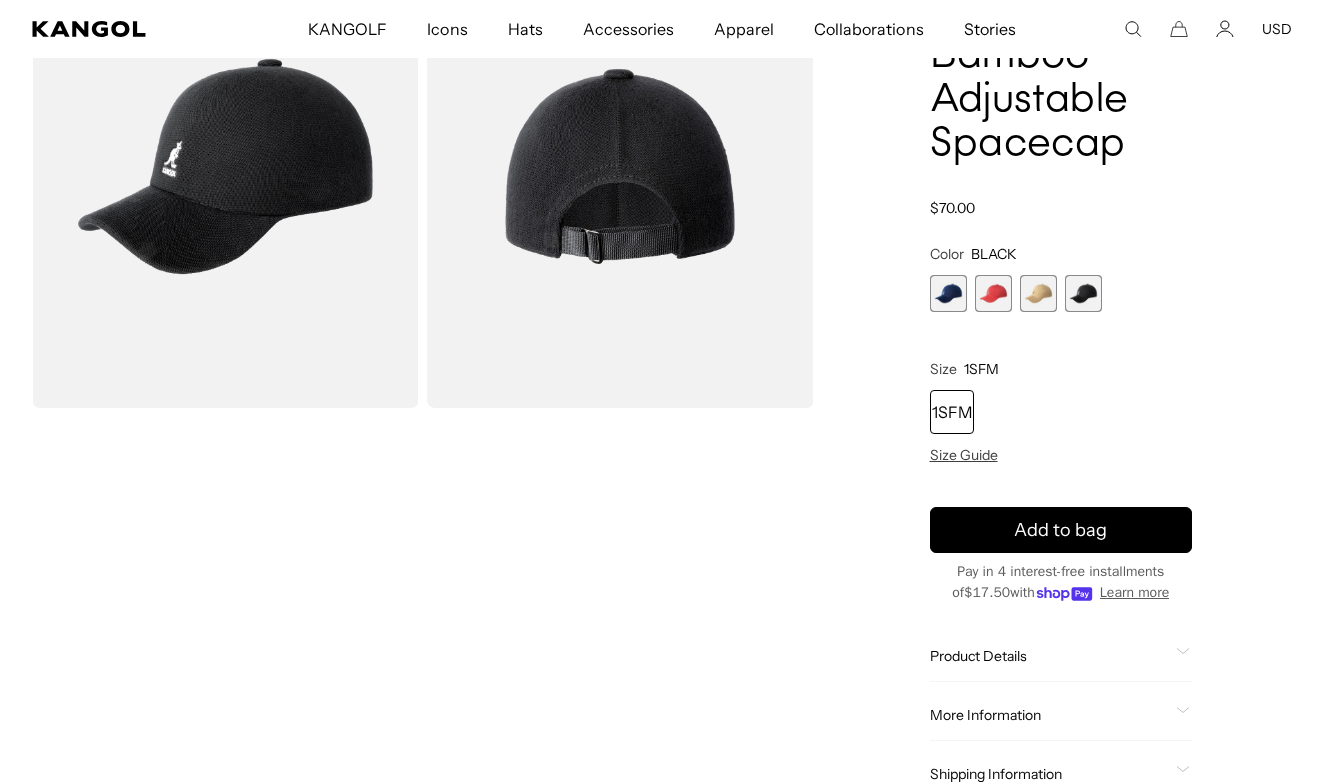 scroll, scrollTop: 0, scrollLeft: 0, axis: both 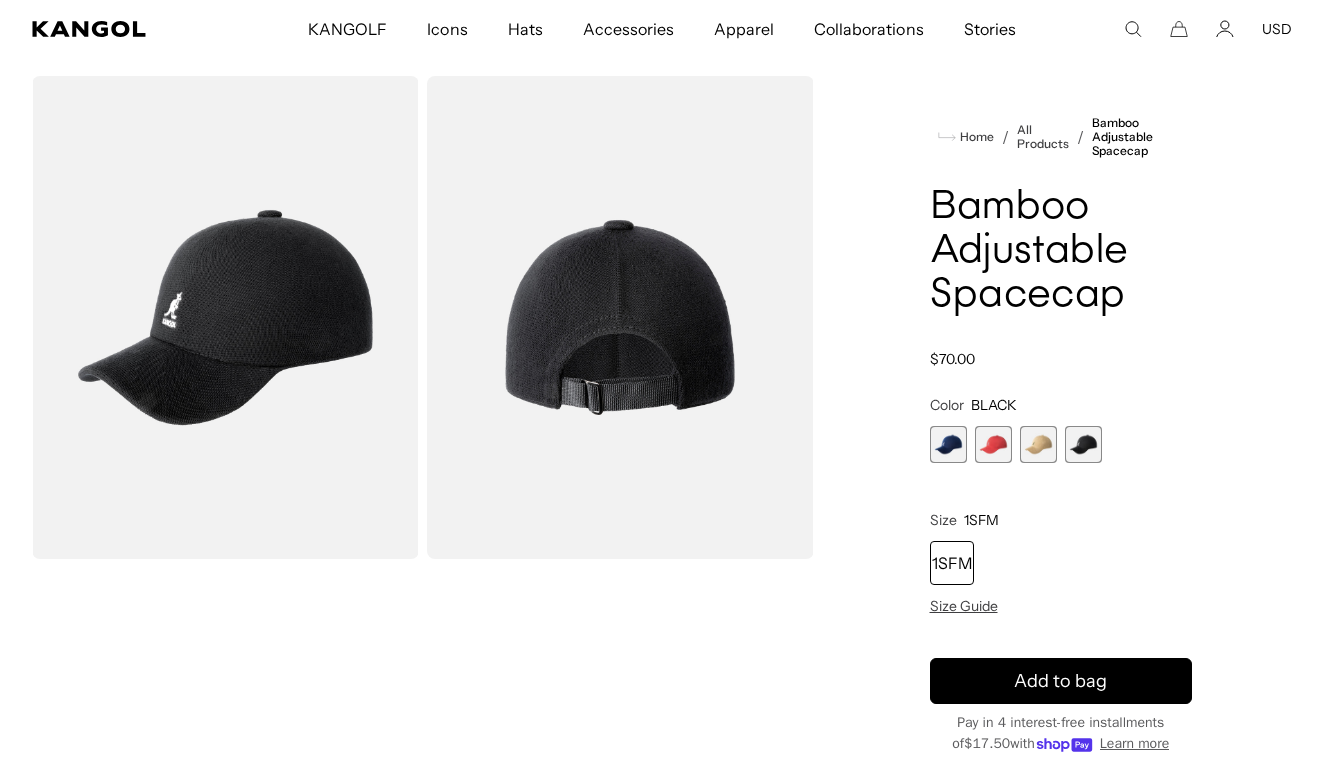 click at bounding box center (948, 444) 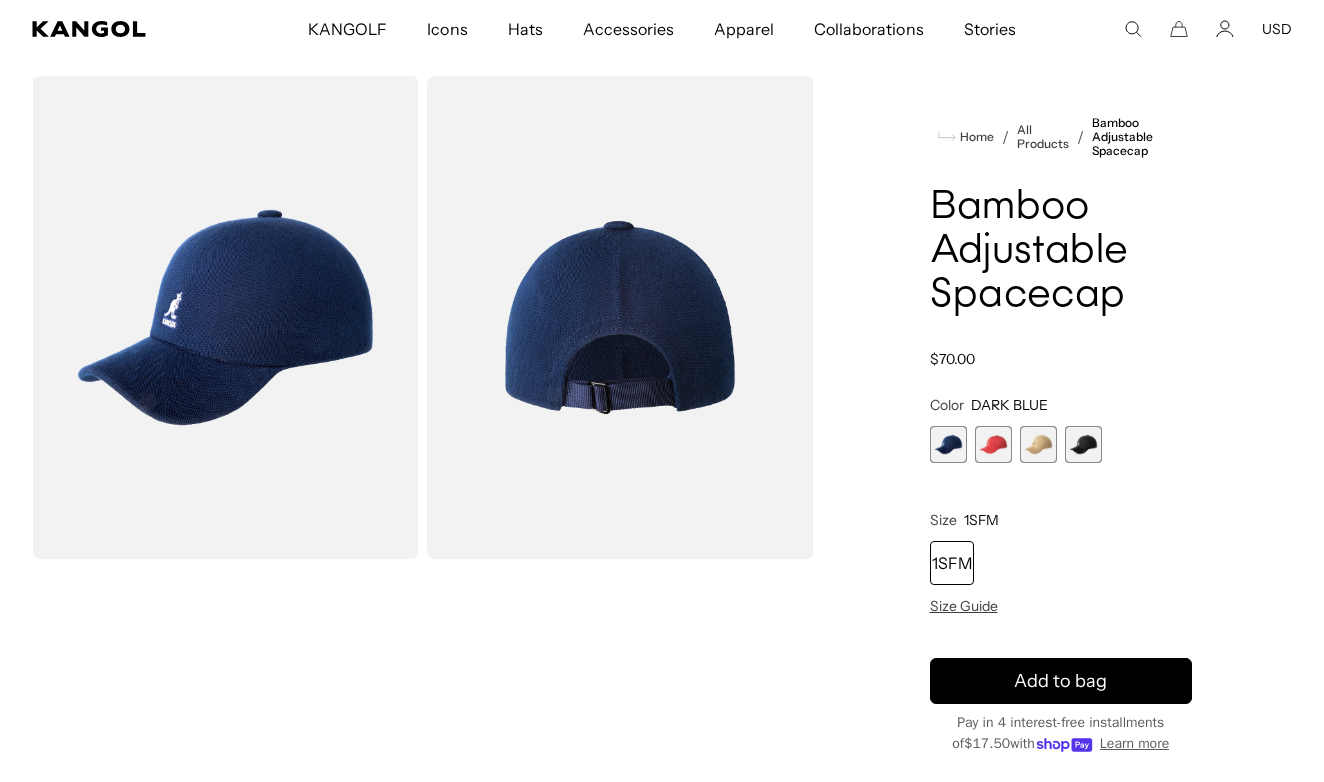 click at bounding box center (1083, 444) 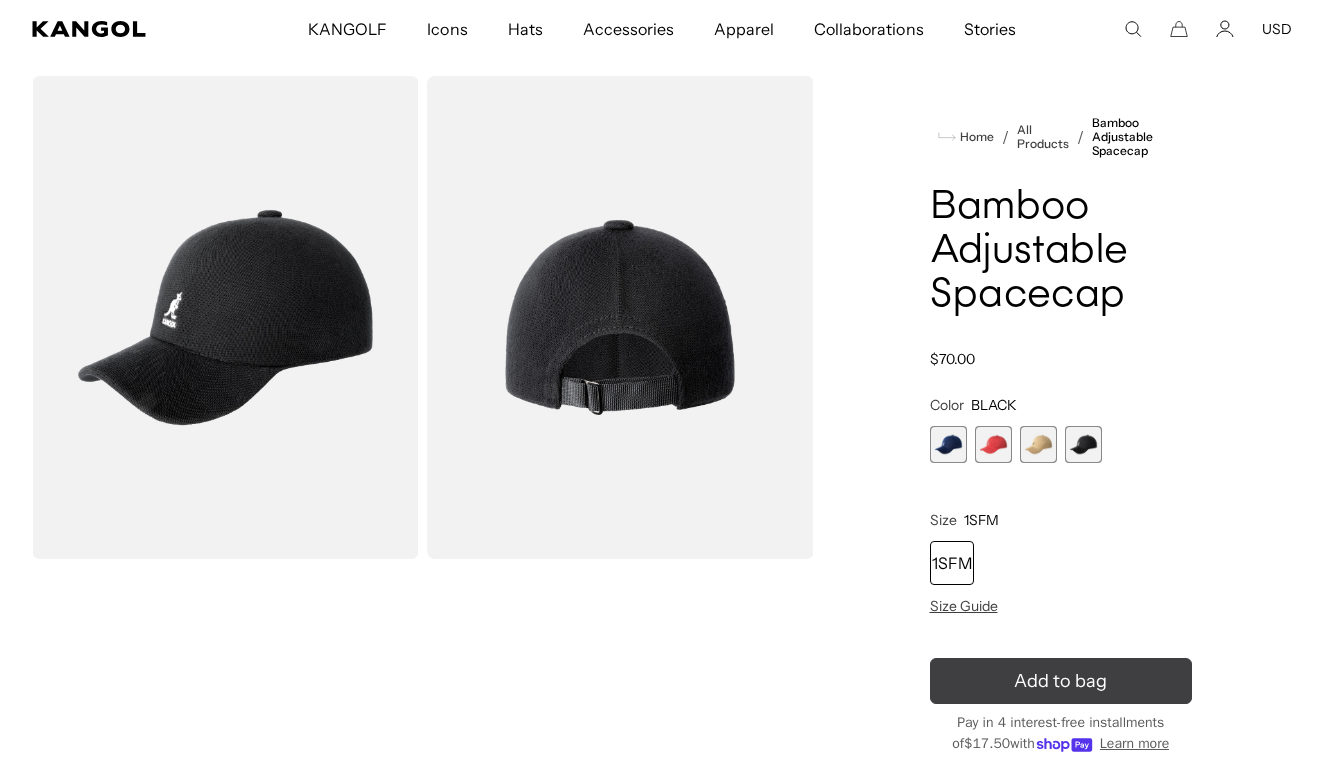 scroll, scrollTop: 0, scrollLeft: 0, axis: both 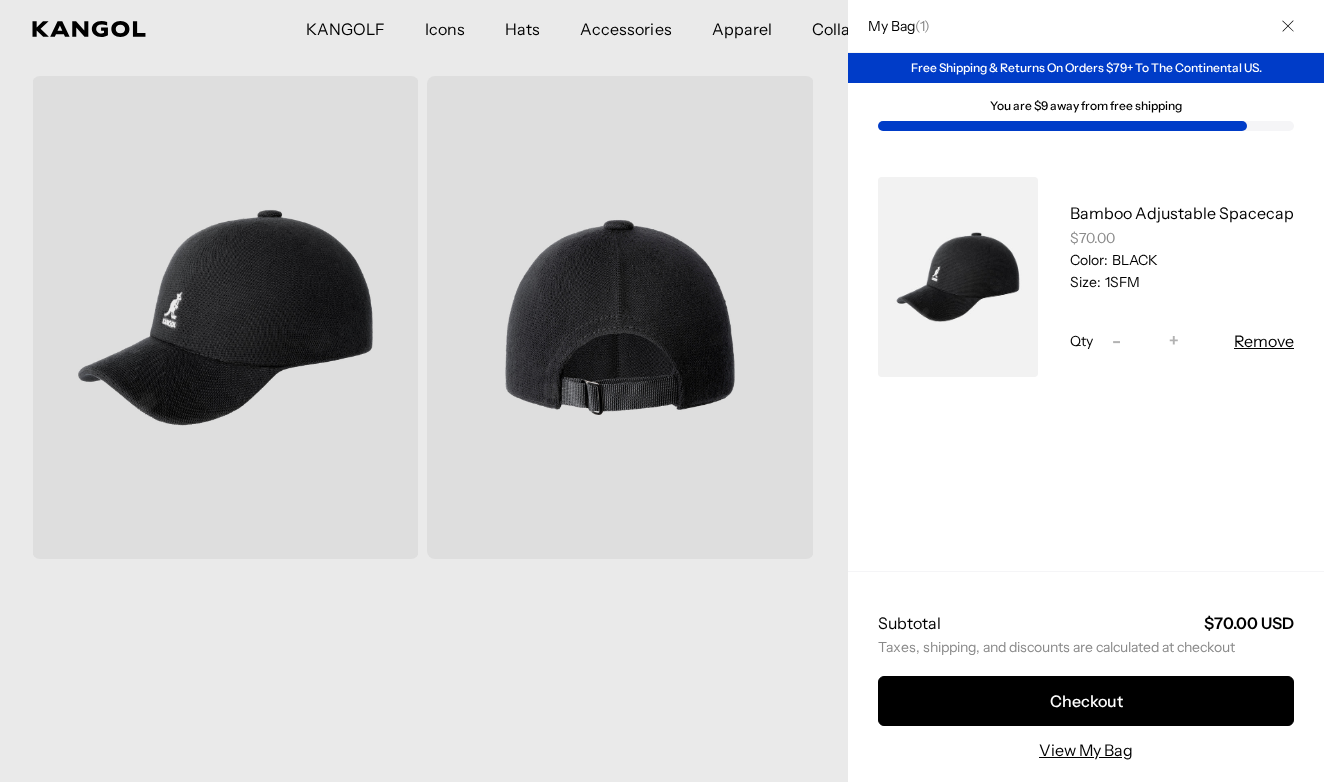 click at bounding box center (662, 391) 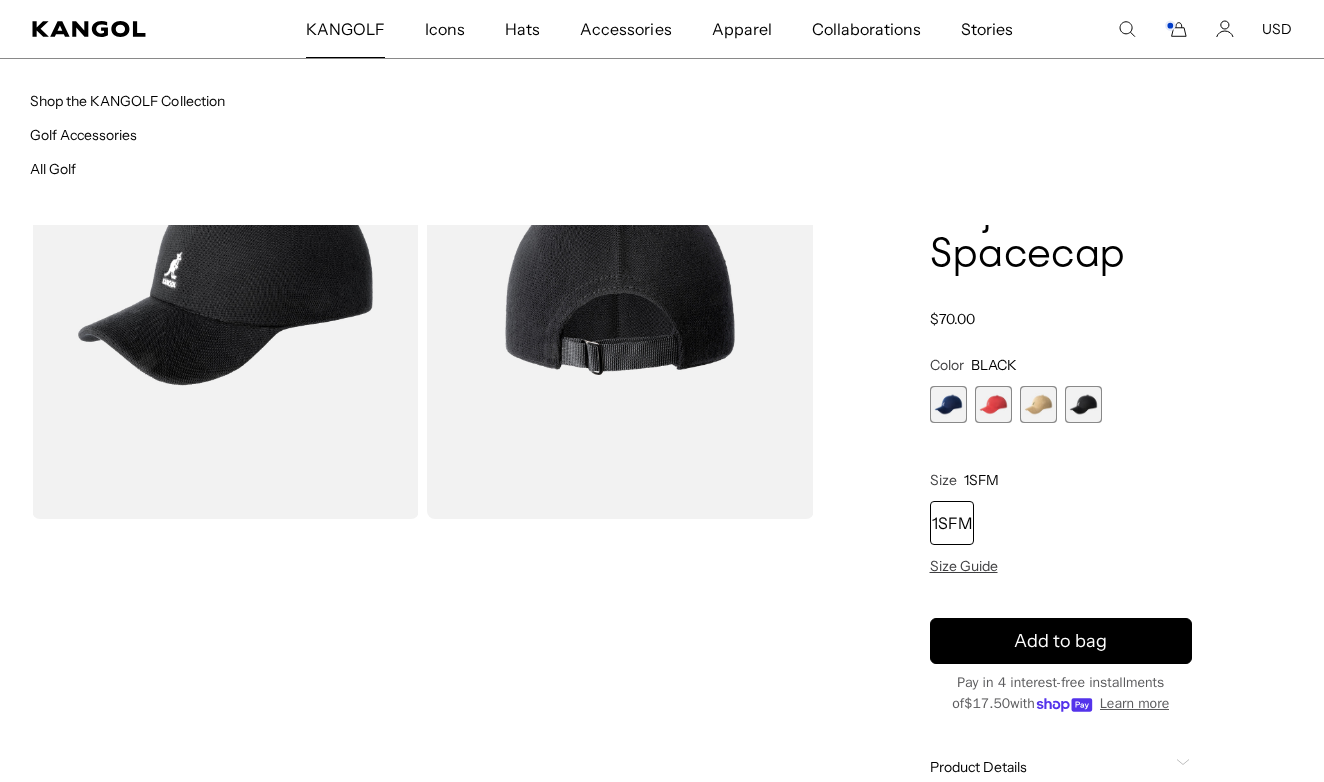 scroll, scrollTop: 0, scrollLeft: 0, axis: both 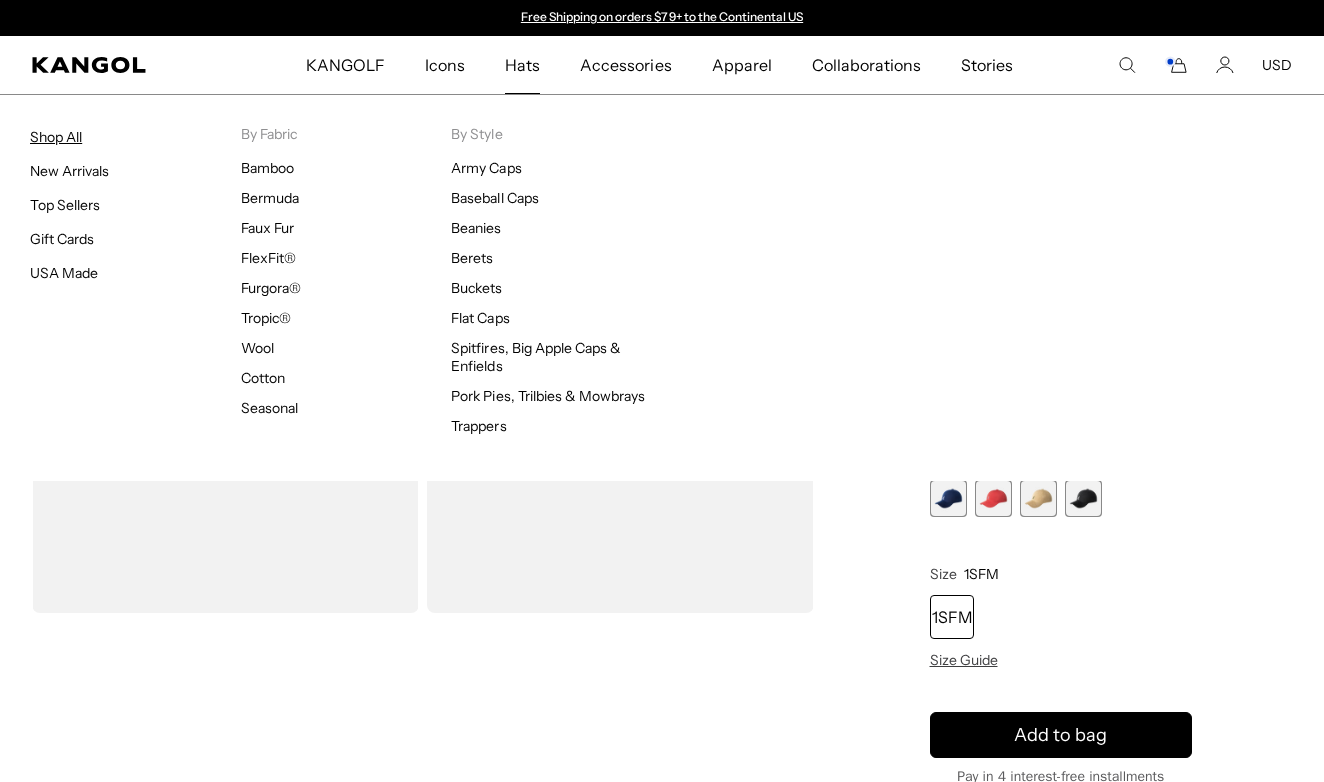 click on "Shop All" at bounding box center (56, 137) 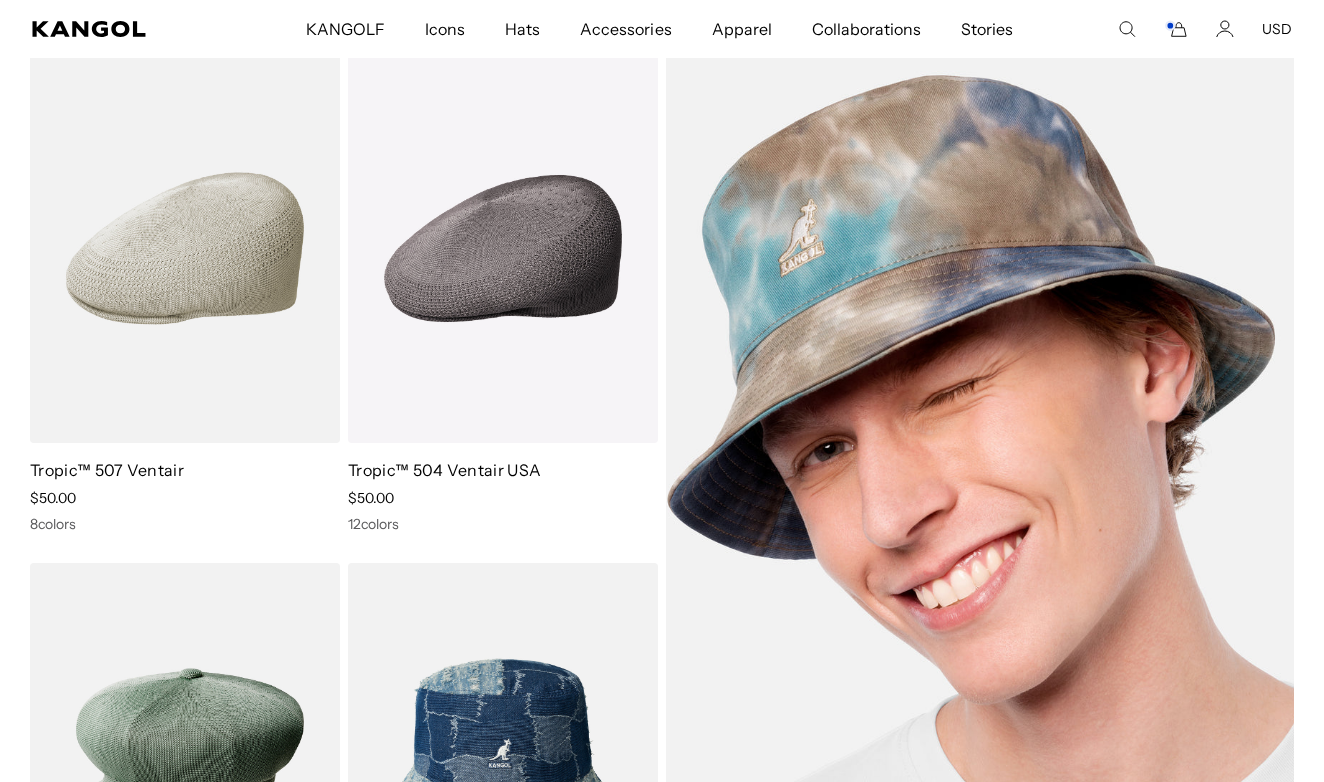 scroll, scrollTop: 274, scrollLeft: 0, axis: vertical 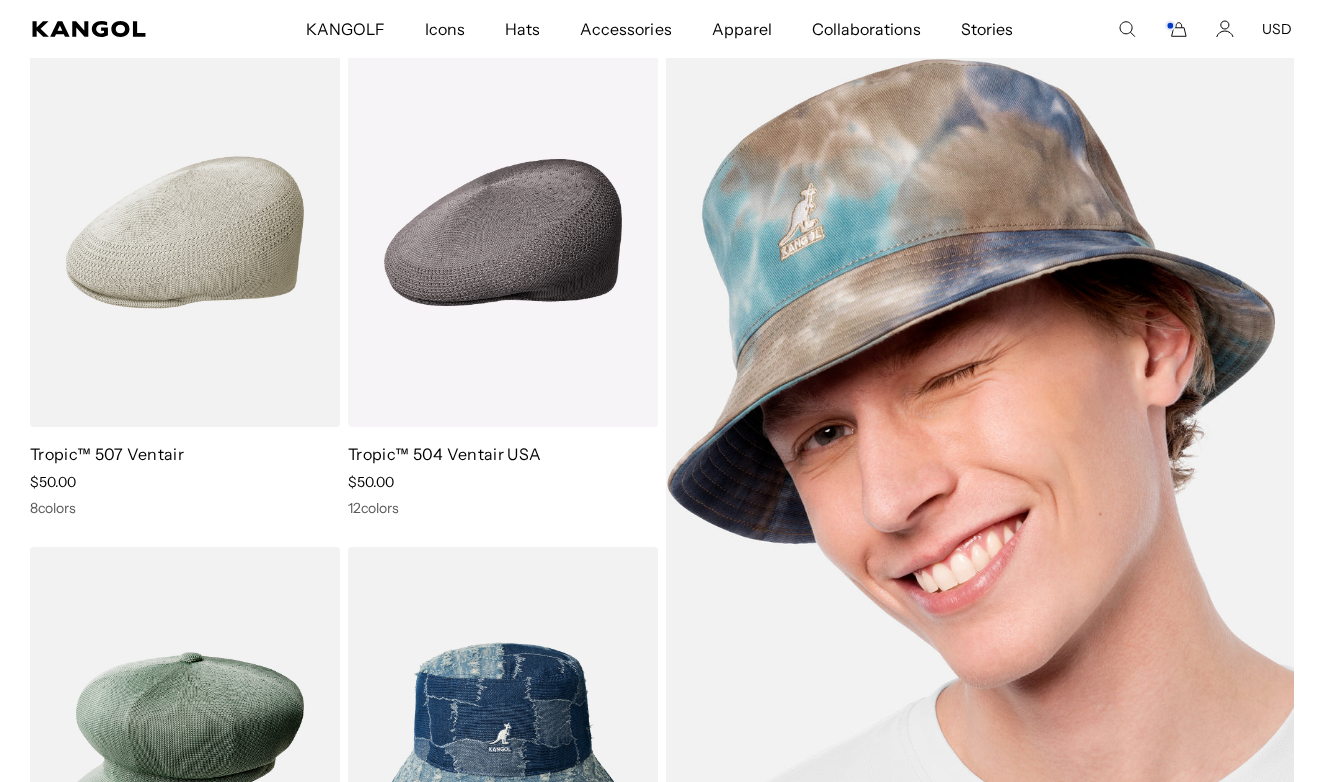 click at bounding box center [980, 487] 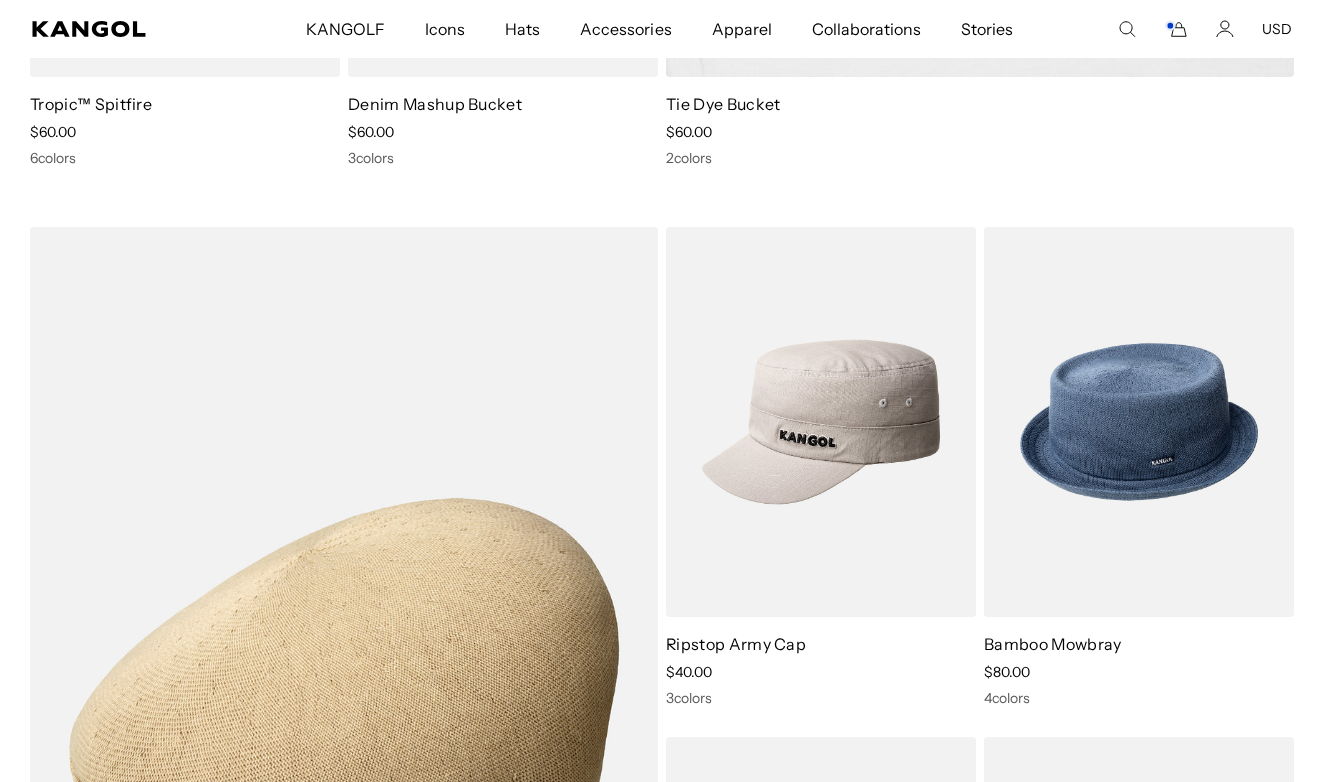 scroll, scrollTop: 1117, scrollLeft: 0, axis: vertical 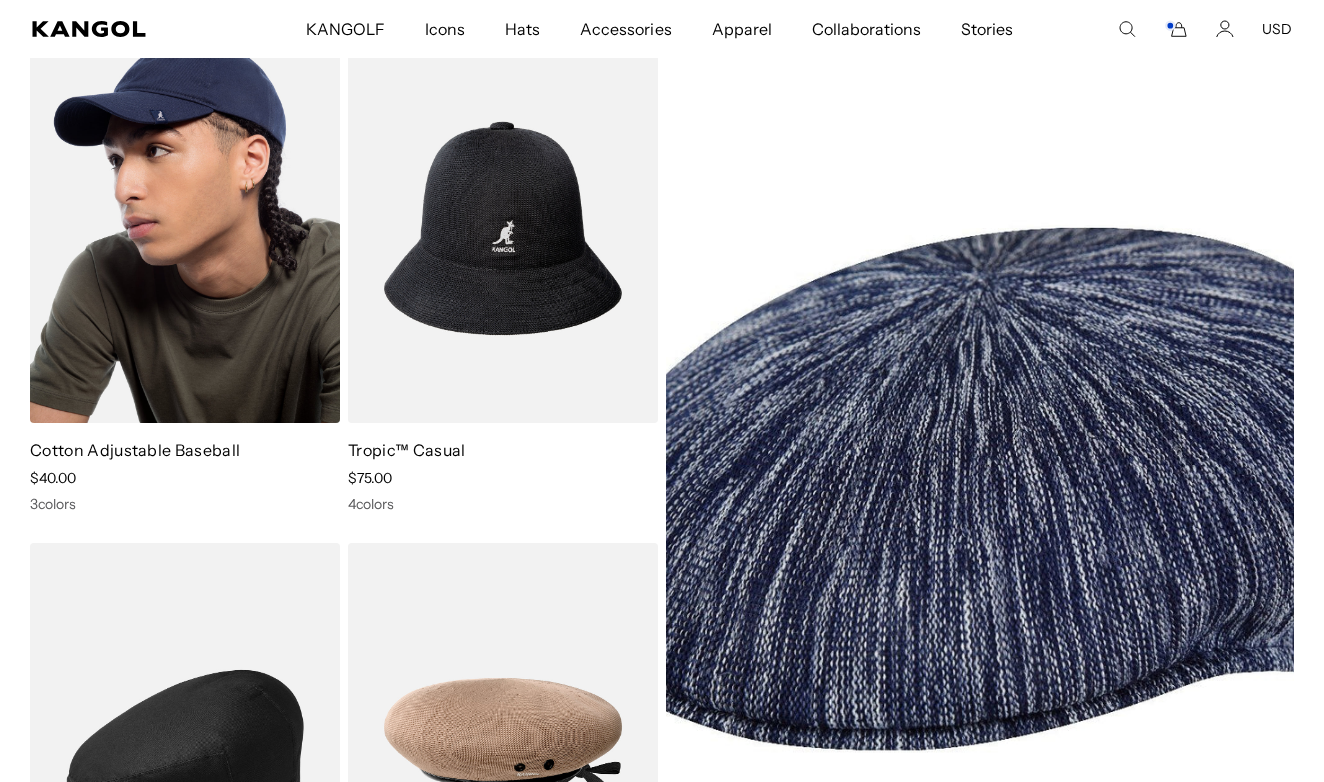 click at bounding box center [185, 228] 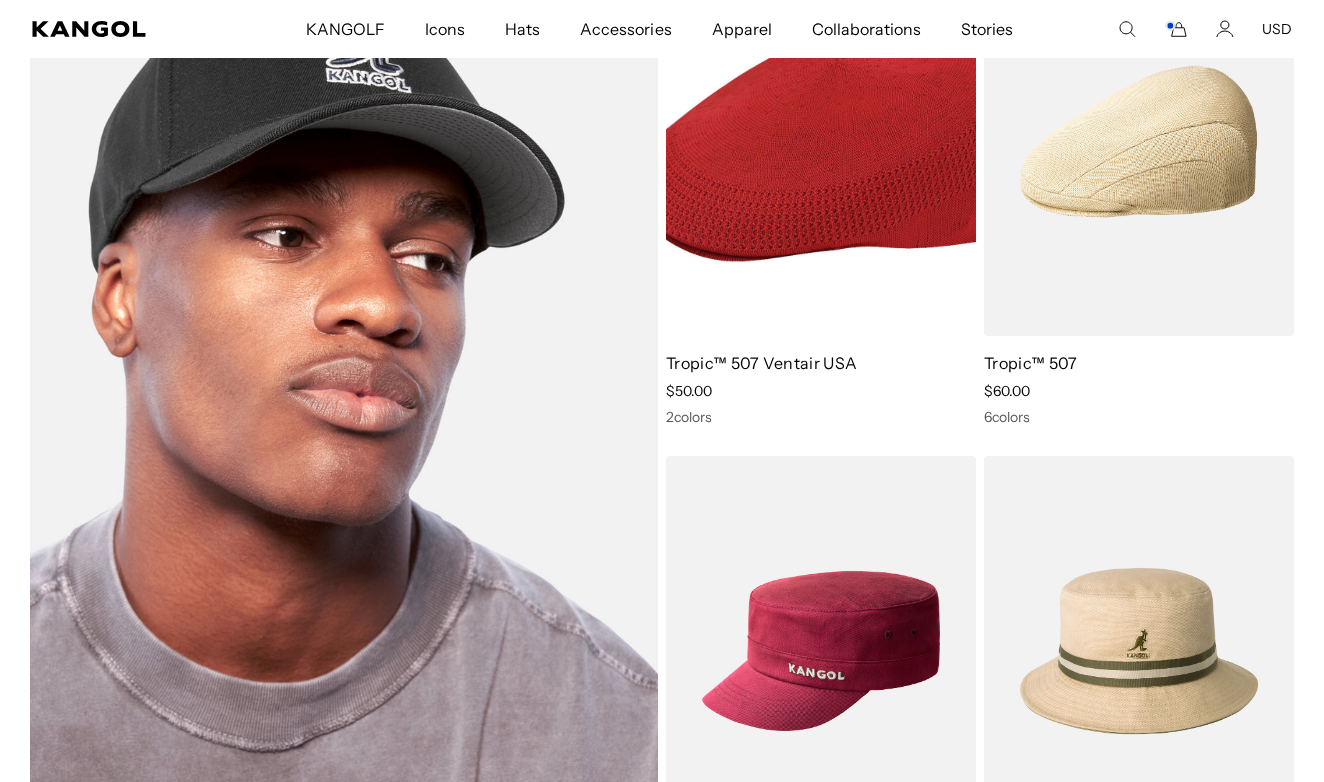 scroll, scrollTop: 3594, scrollLeft: 0, axis: vertical 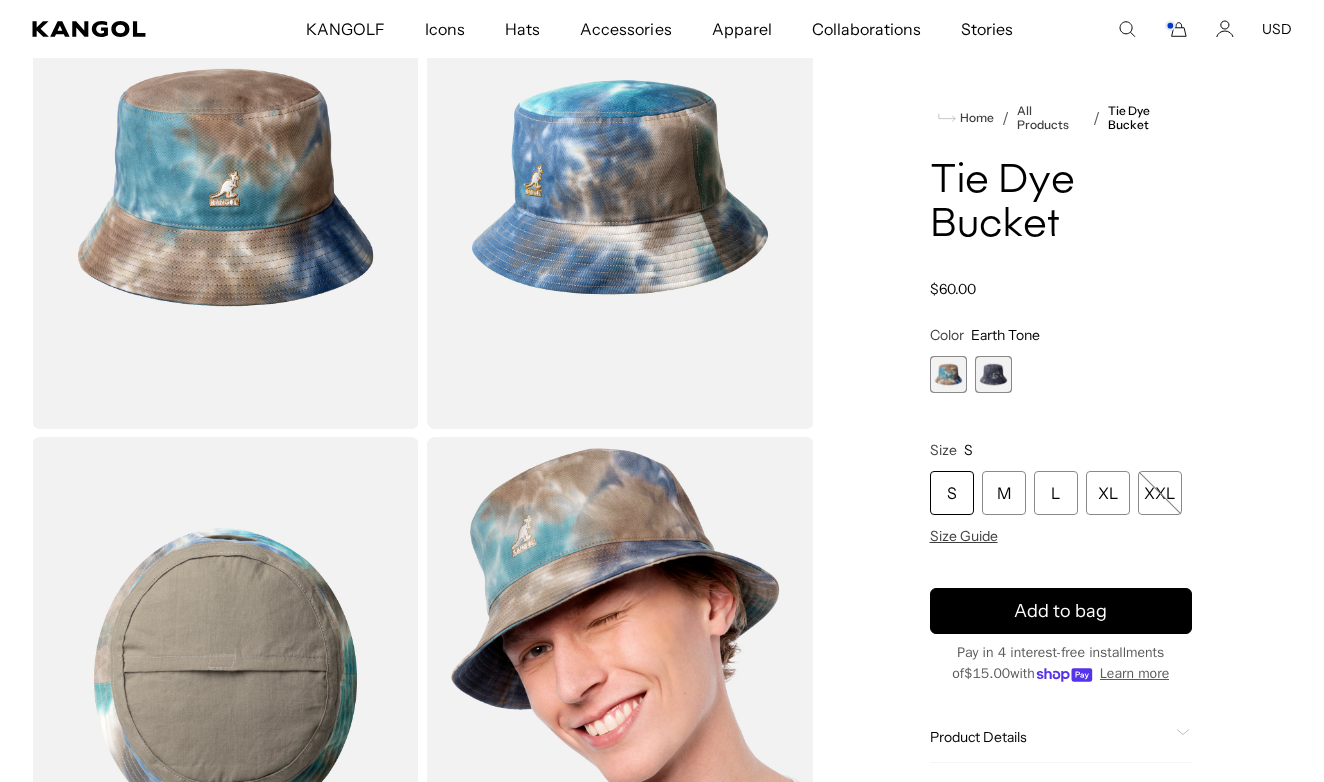 click at bounding box center (993, 374) 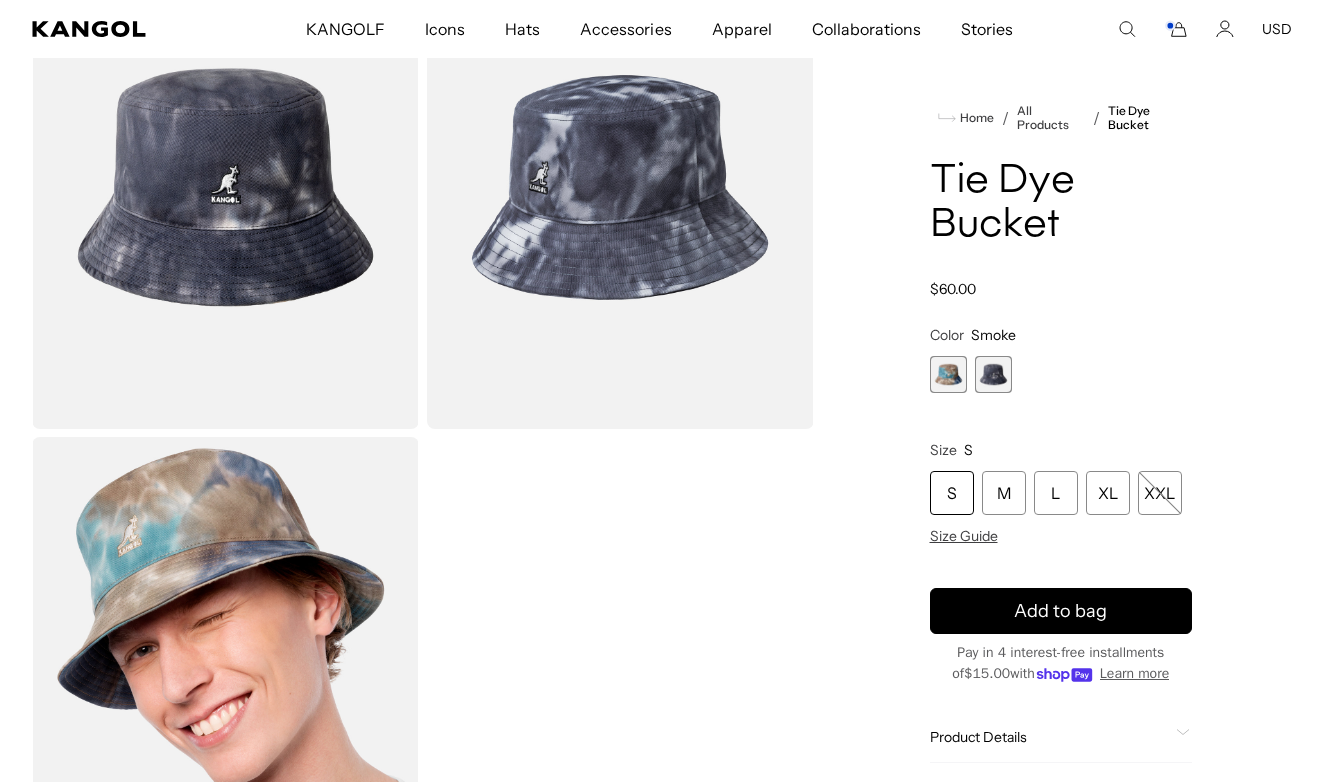 scroll, scrollTop: 0, scrollLeft: 0, axis: both 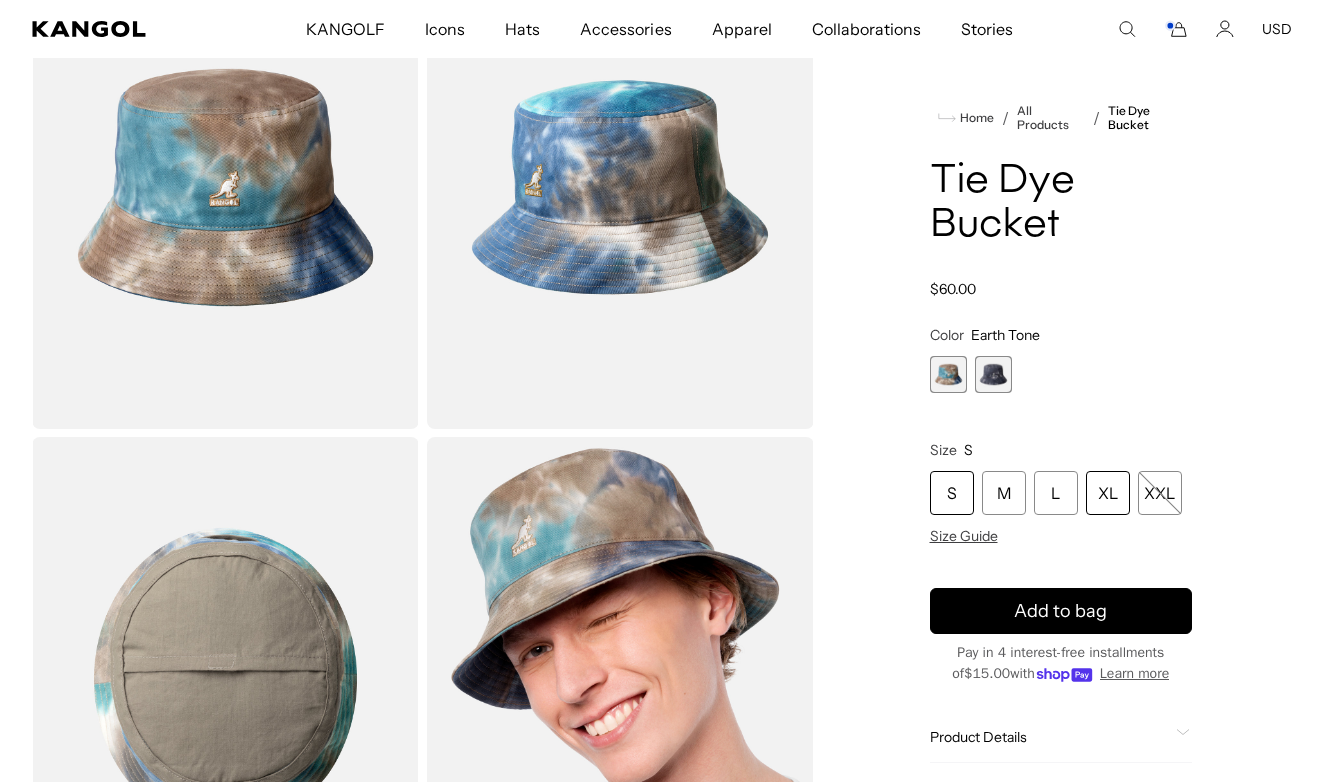 click on "XL" at bounding box center (1108, 493) 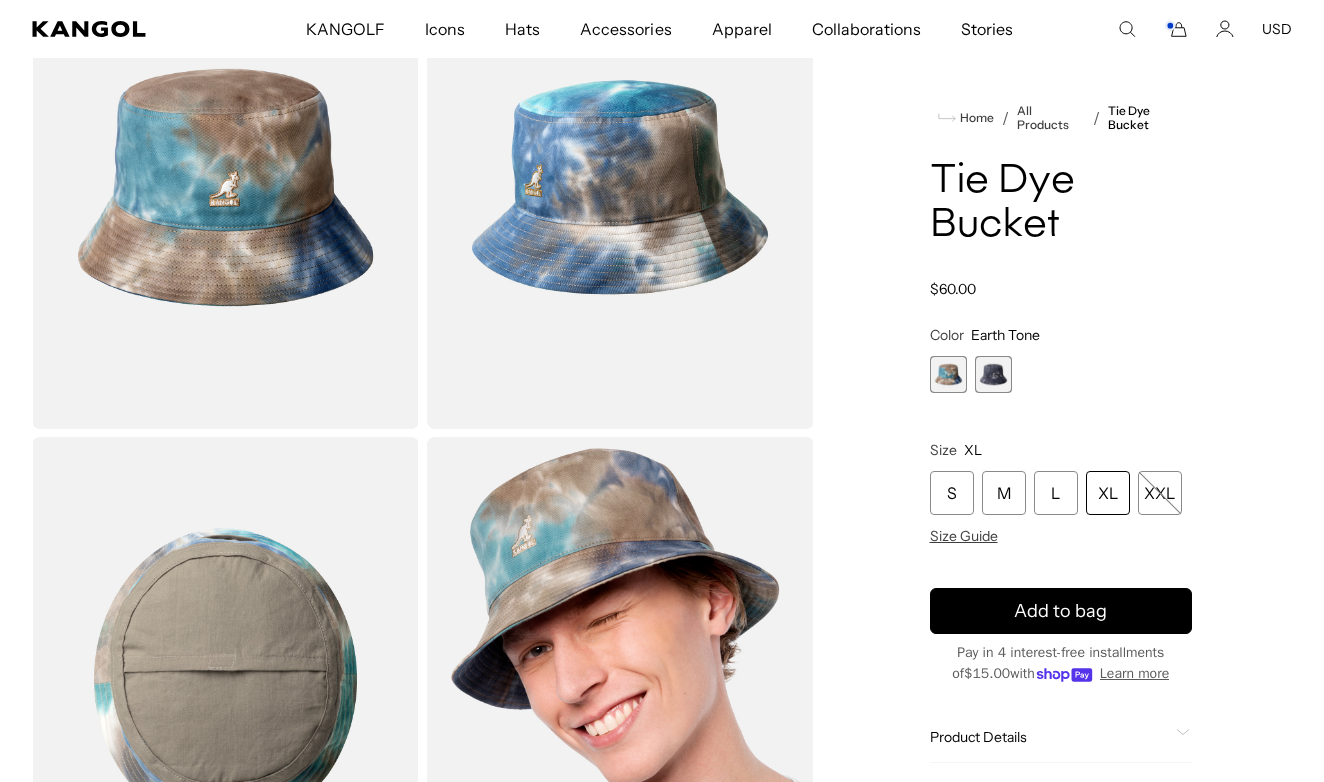 click on "XL" at bounding box center [1108, 493] 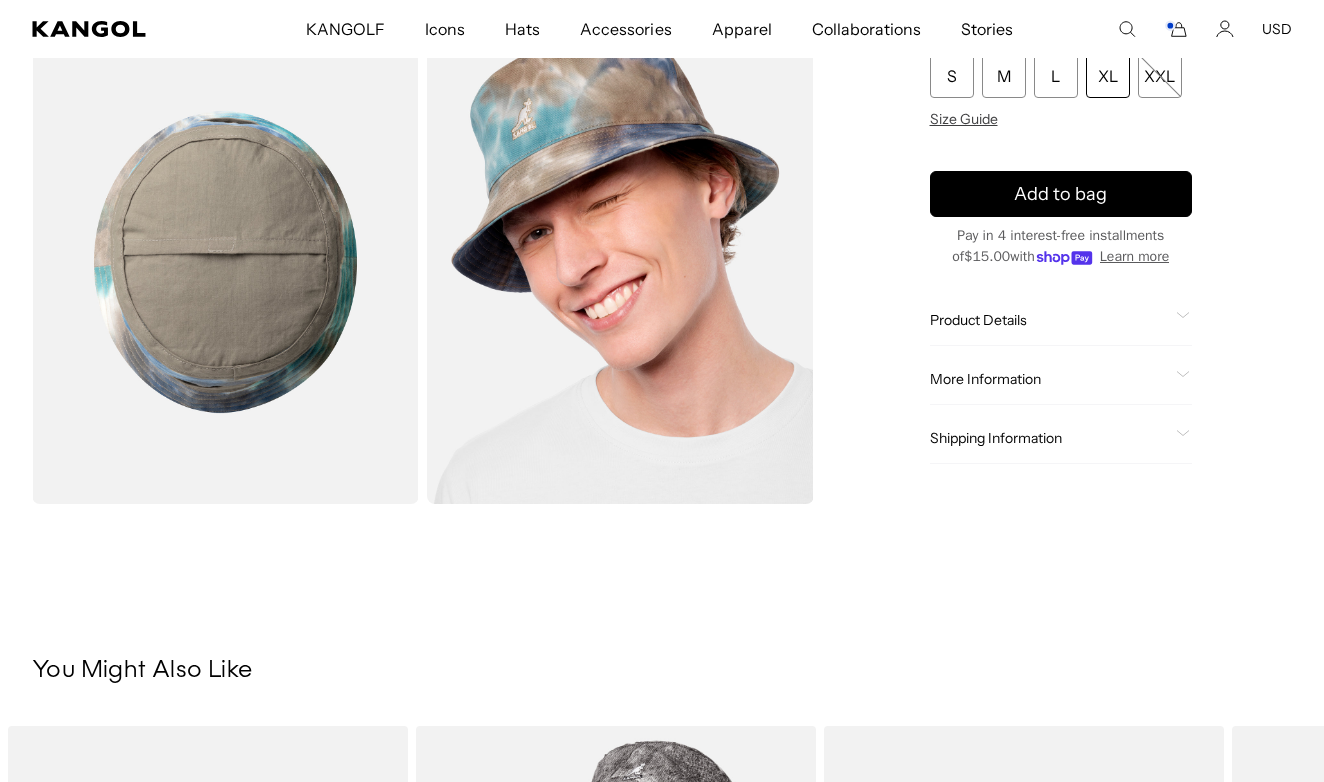 scroll, scrollTop: 331, scrollLeft: 0, axis: vertical 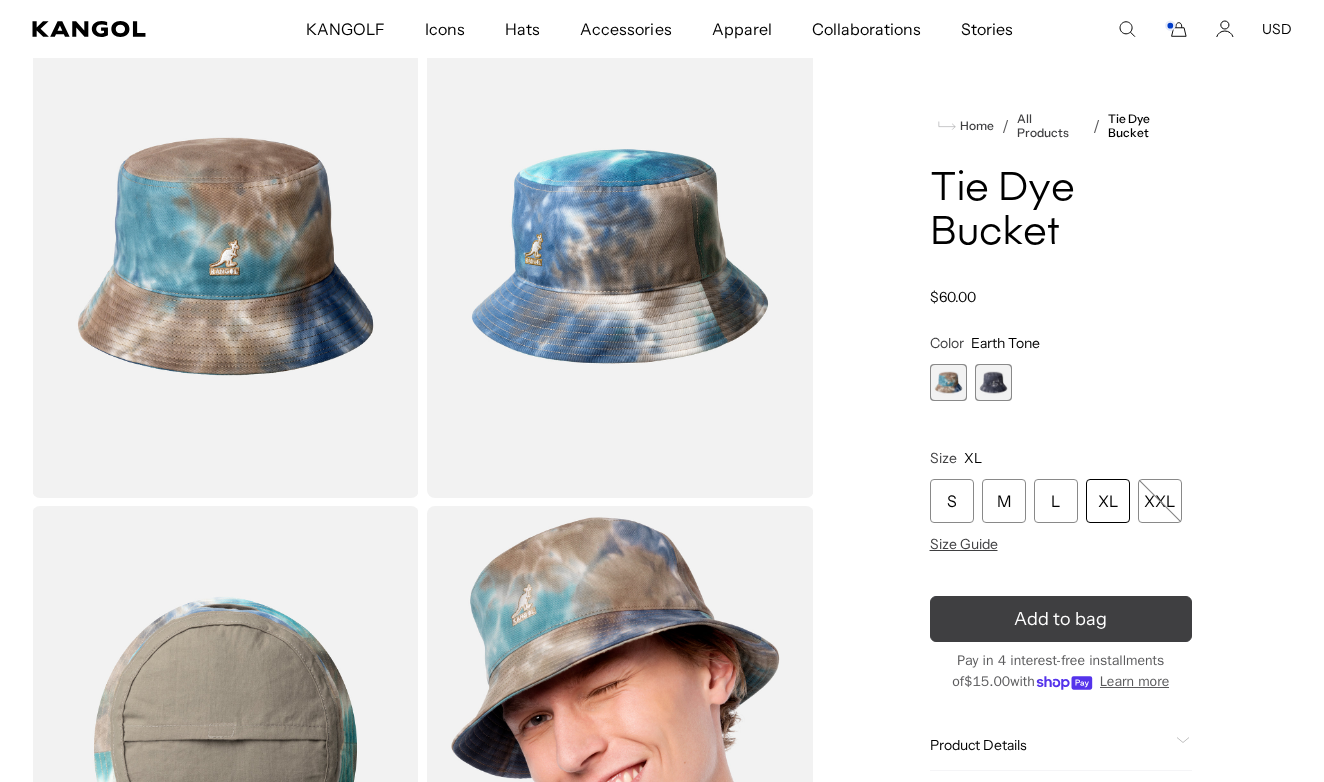 click on "Add to bag" at bounding box center [1061, 619] 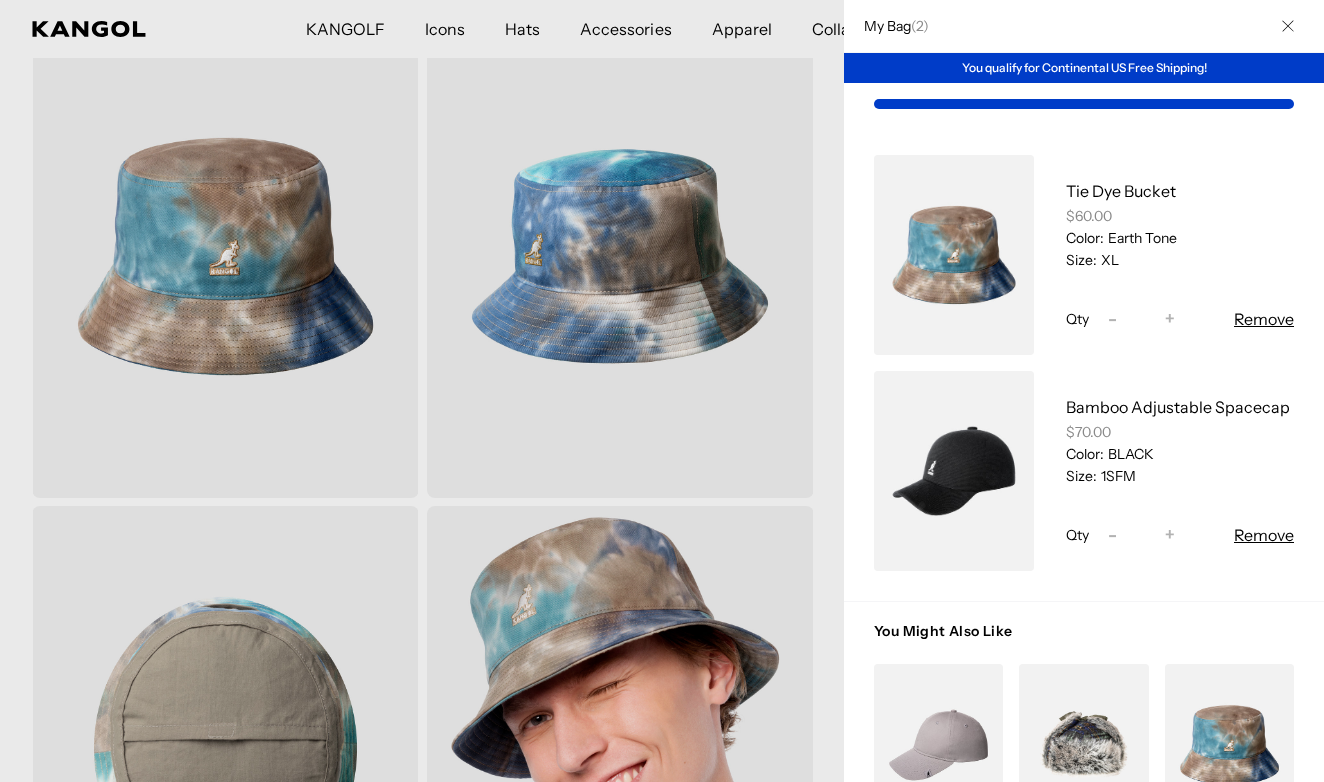 scroll, scrollTop: 0, scrollLeft: 0, axis: both 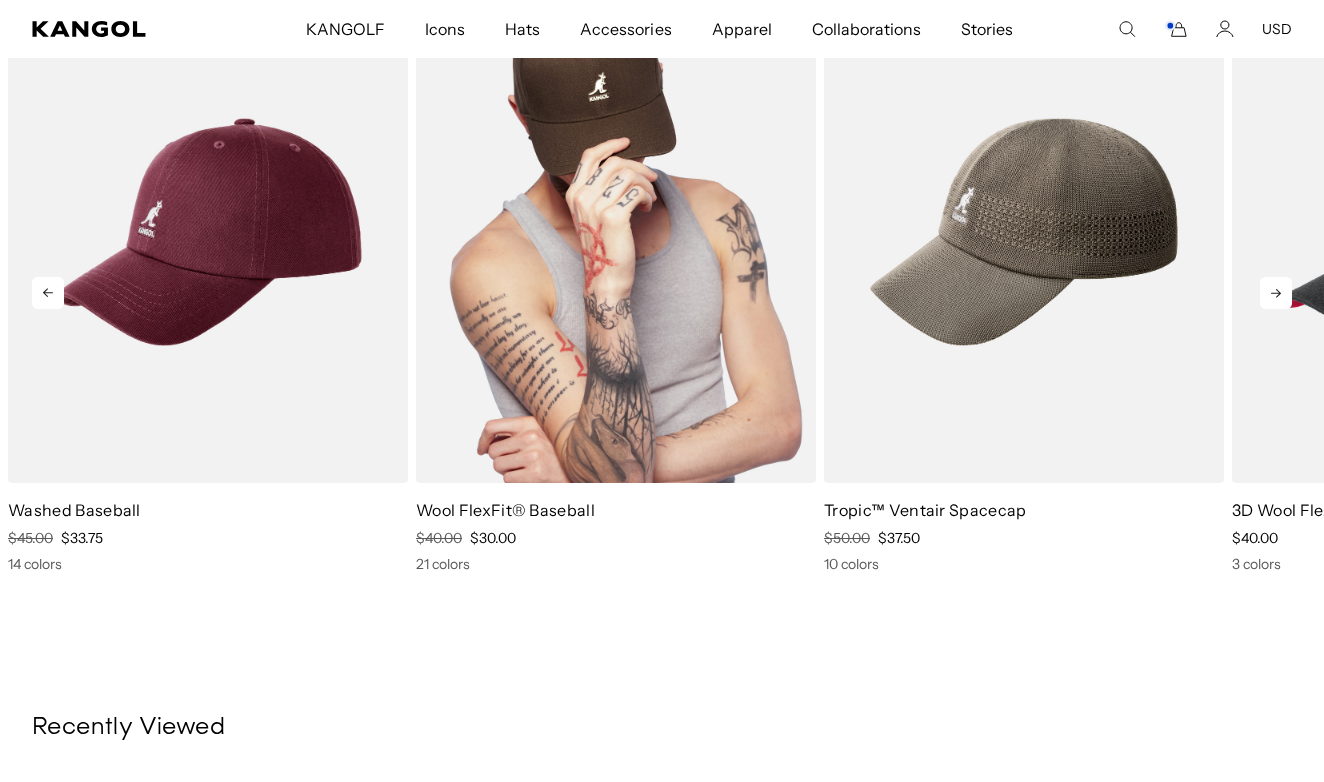 click at bounding box center (616, 232) 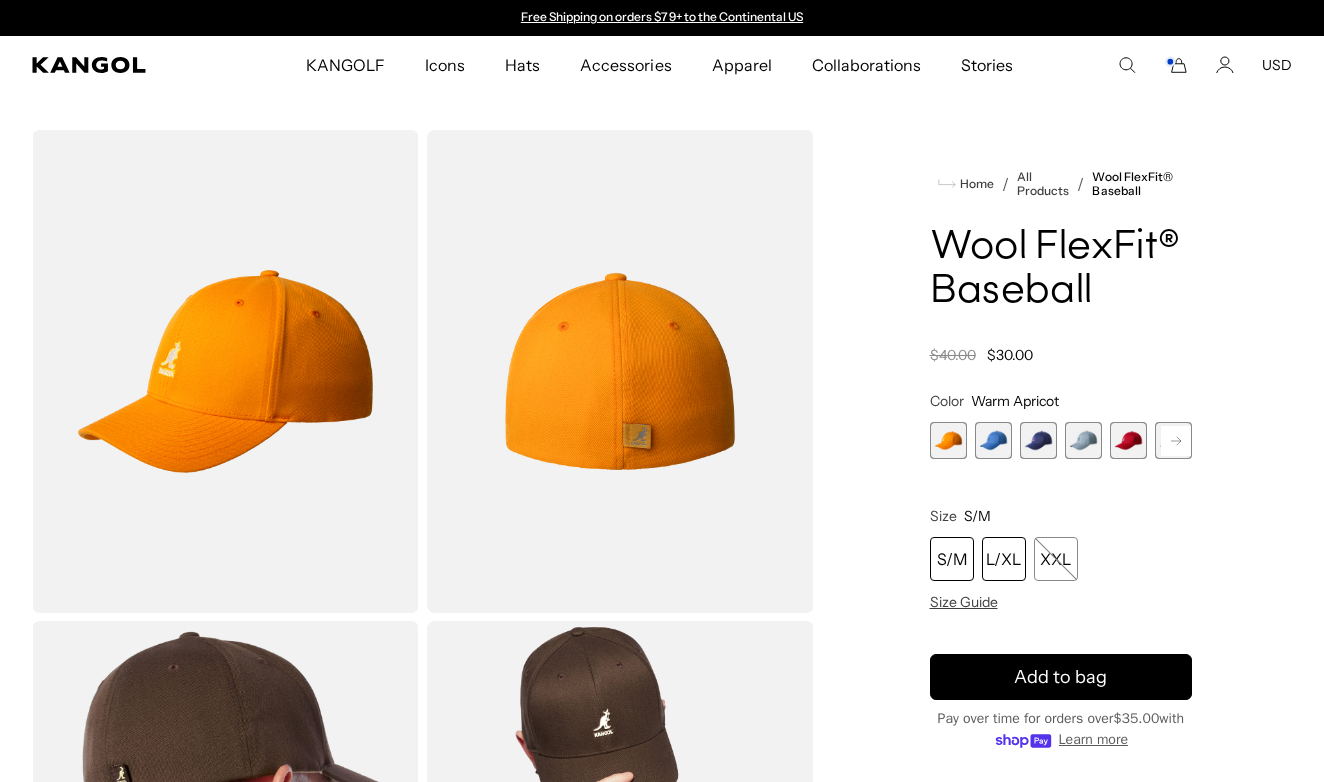 scroll, scrollTop: 0, scrollLeft: 0, axis: both 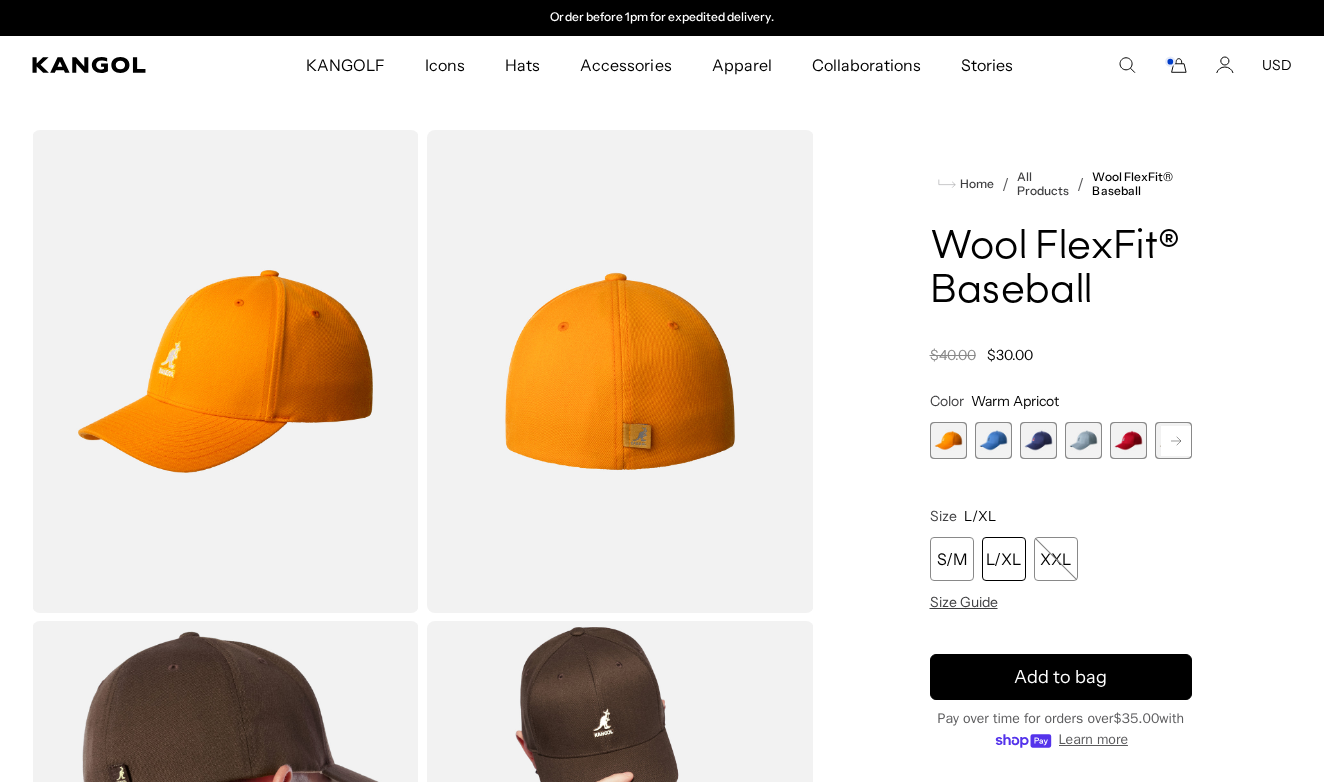 click at bounding box center (948, 440) 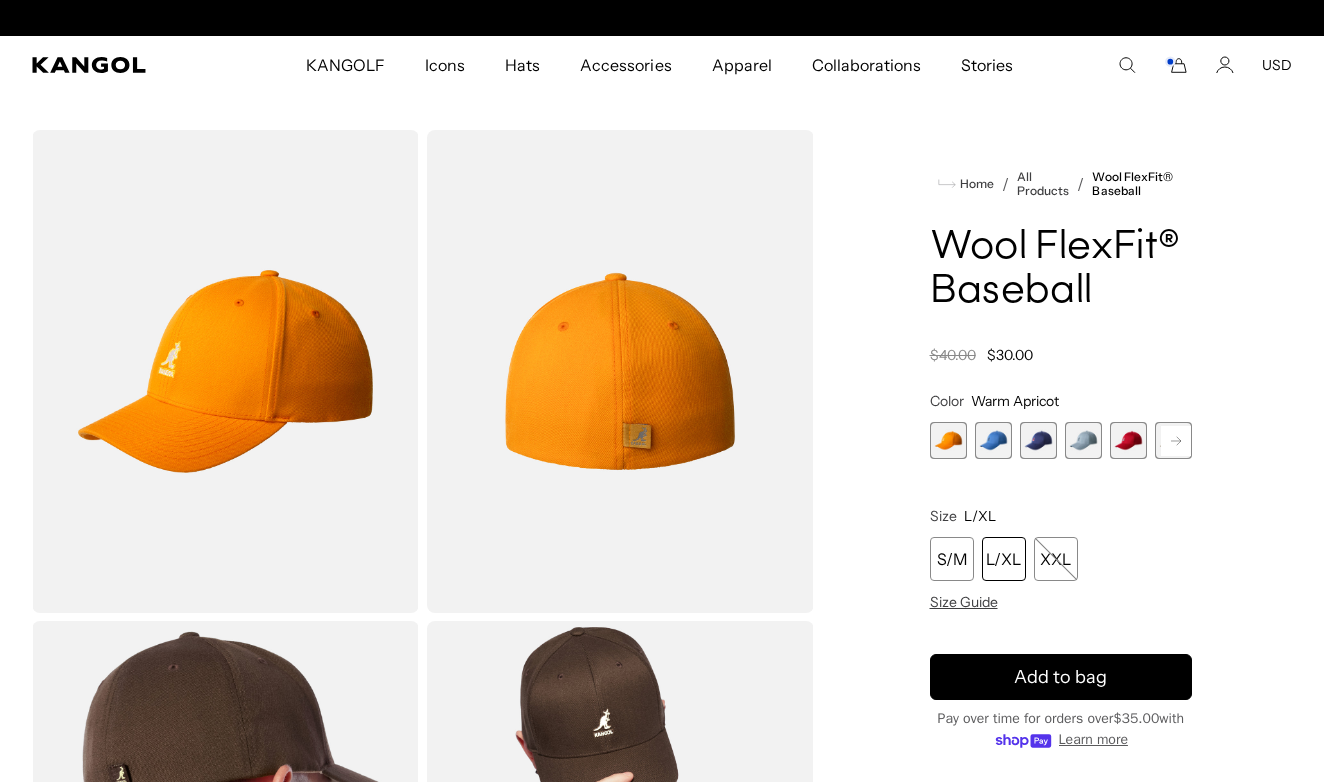 scroll, scrollTop: 0, scrollLeft: 0, axis: both 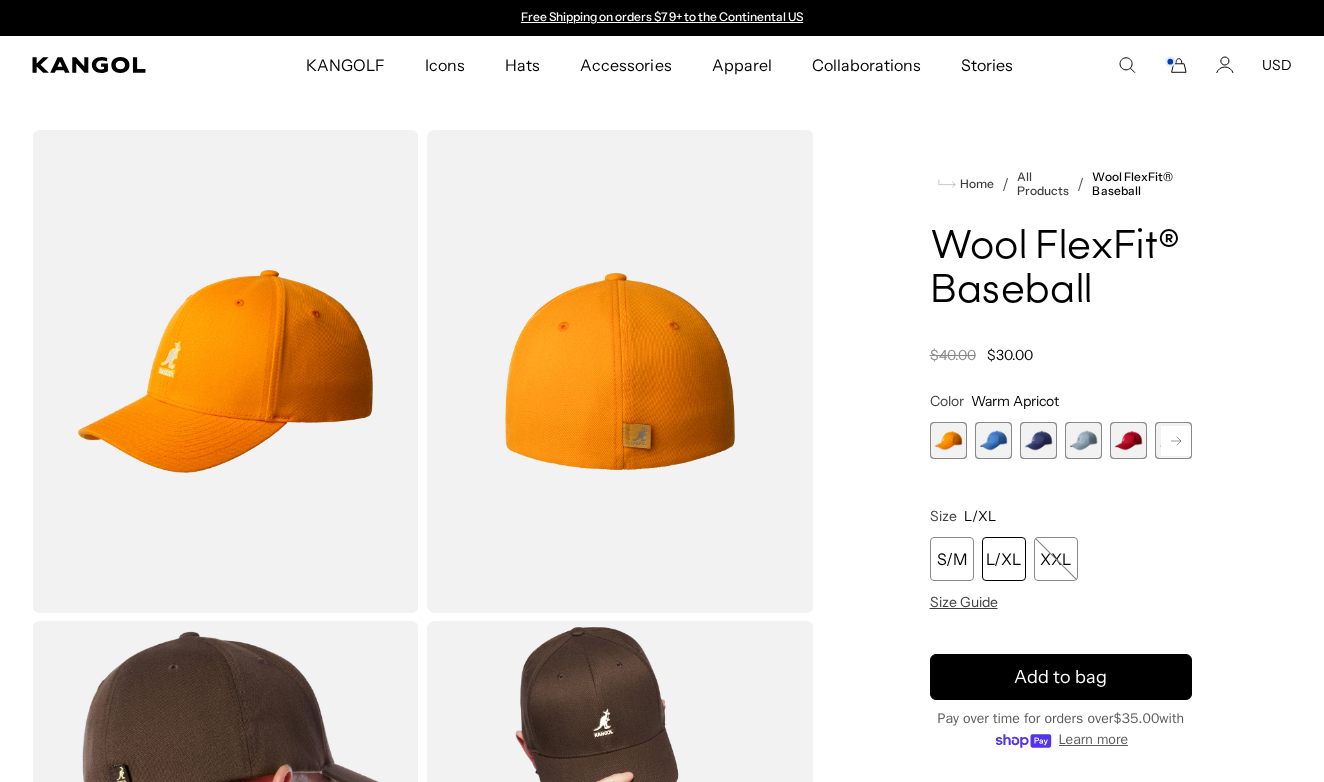 click at bounding box center [993, 440] 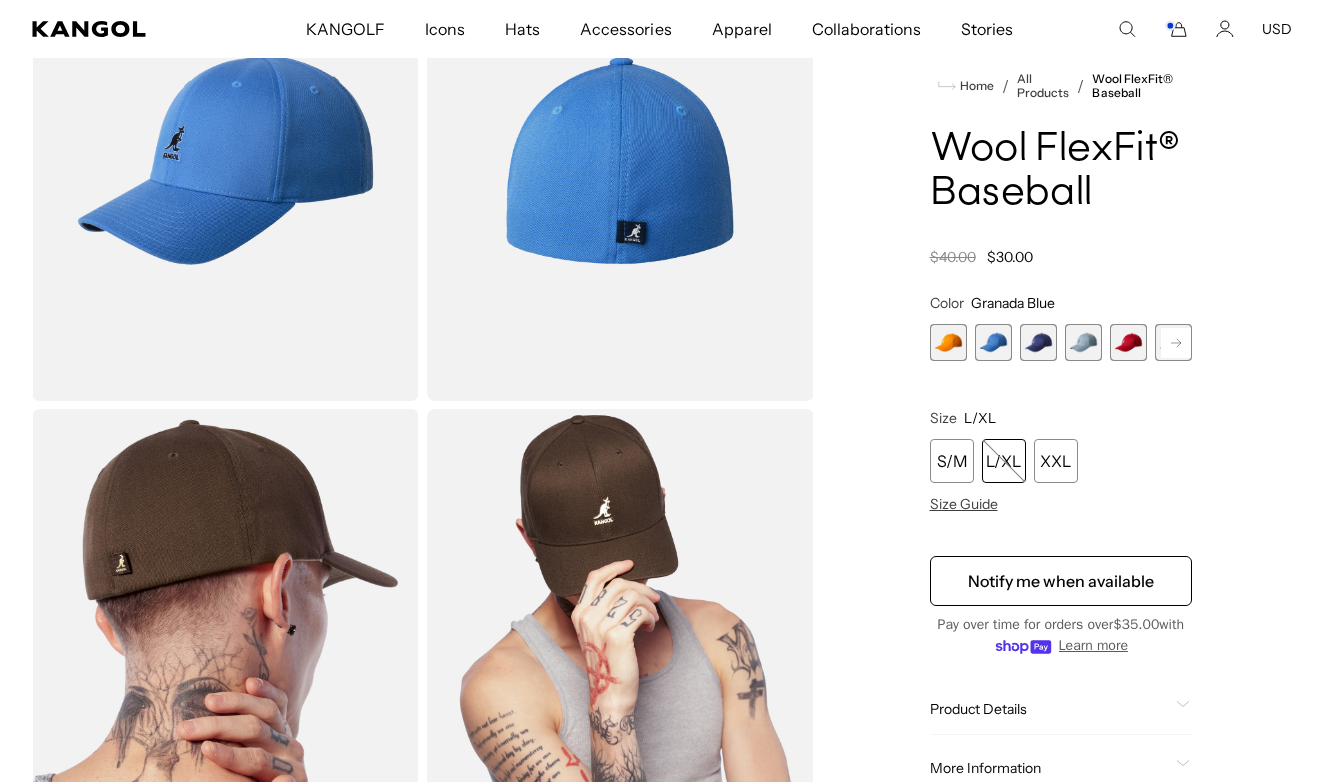 scroll, scrollTop: 214, scrollLeft: 0, axis: vertical 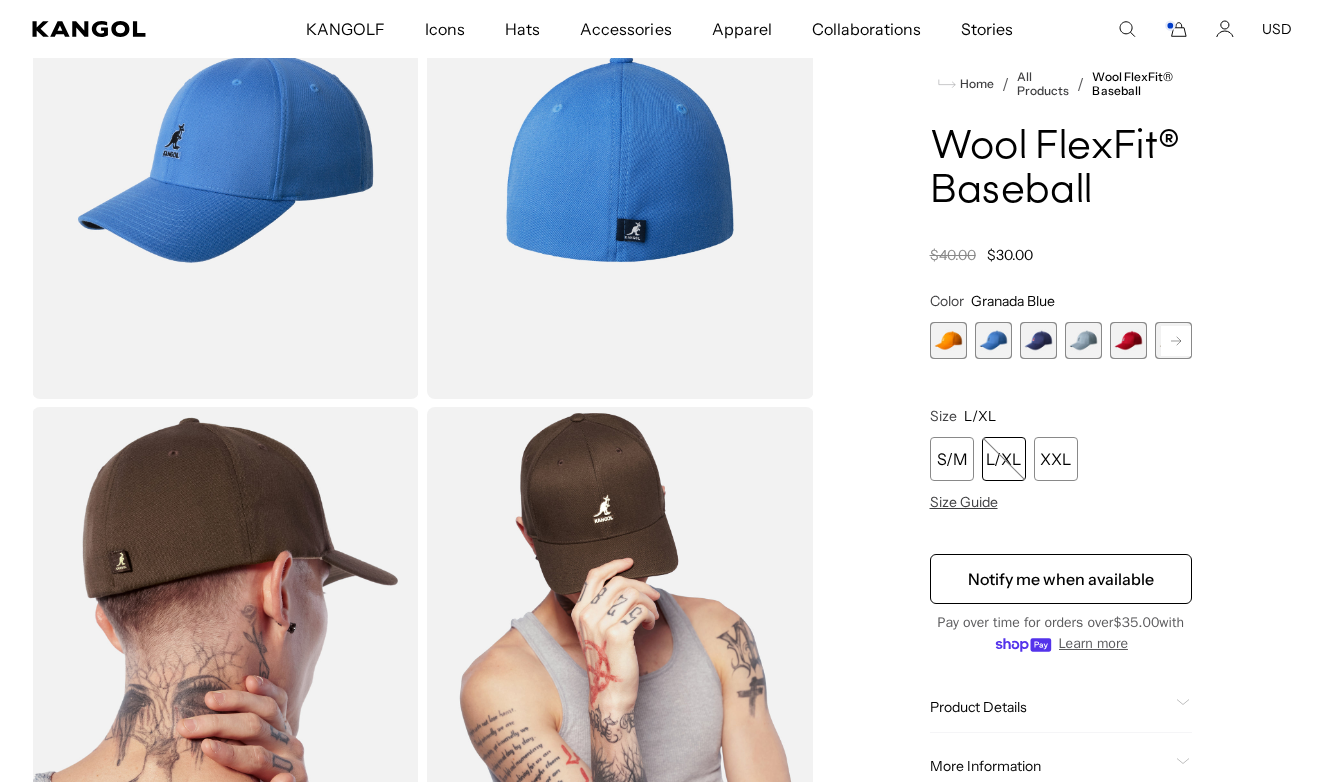 click at bounding box center (1038, 340) 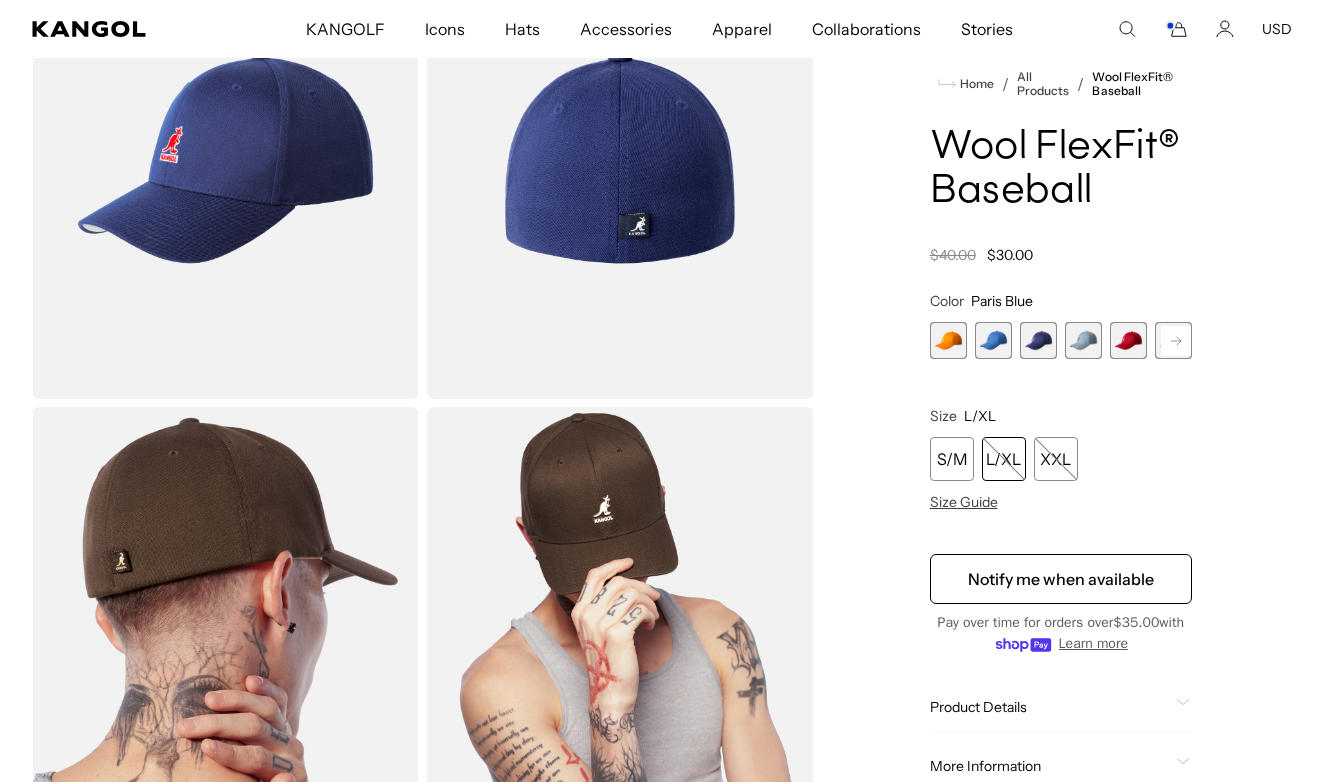scroll, scrollTop: 0, scrollLeft: 412, axis: horizontal 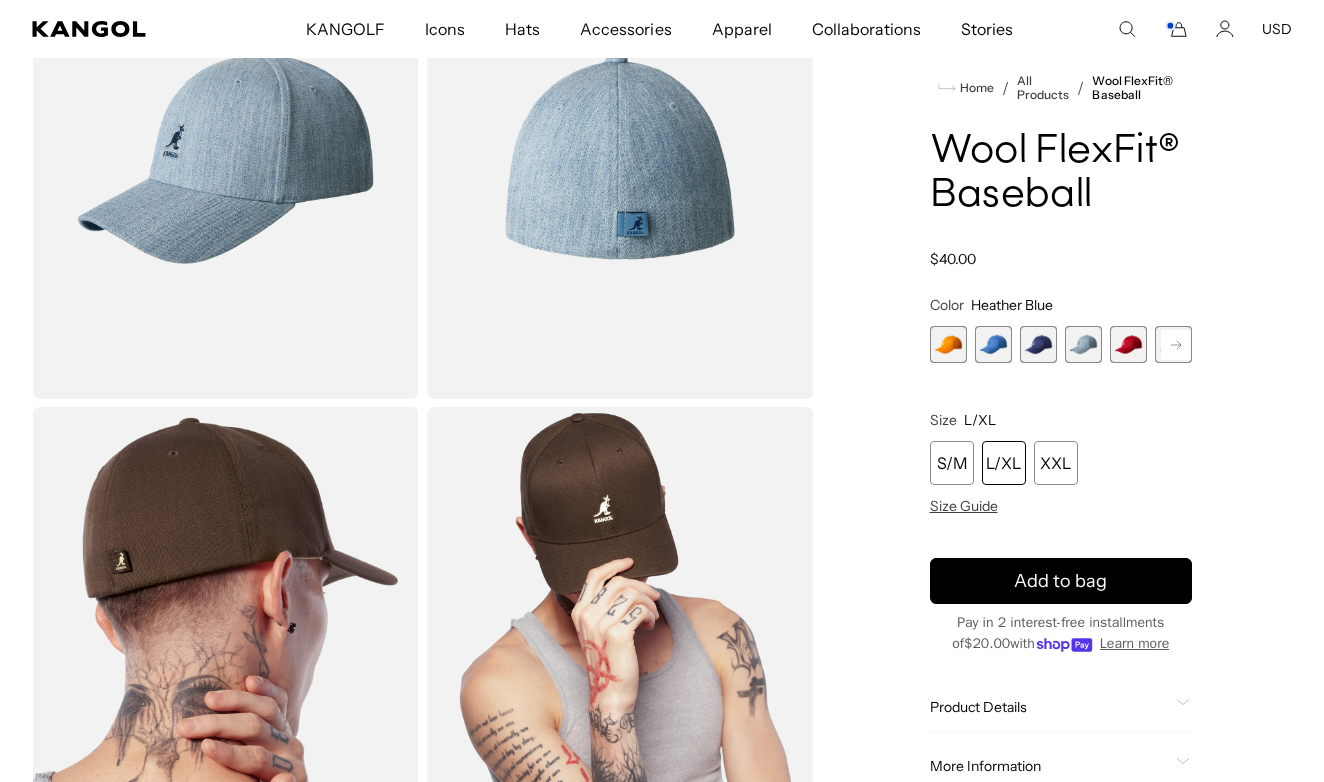 click at bounding box center (1128, 344) 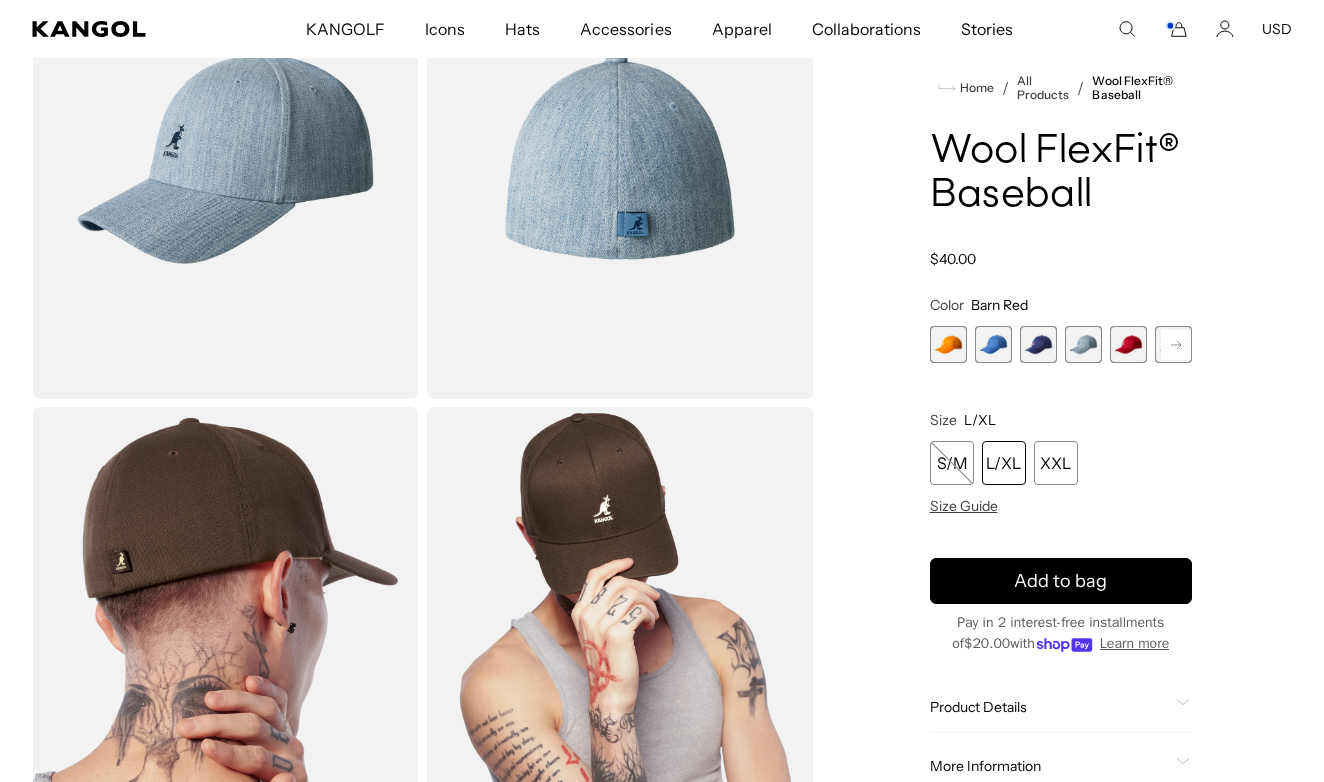 scroll, scrollTop: 0, scrollLeft: 0, axis: both 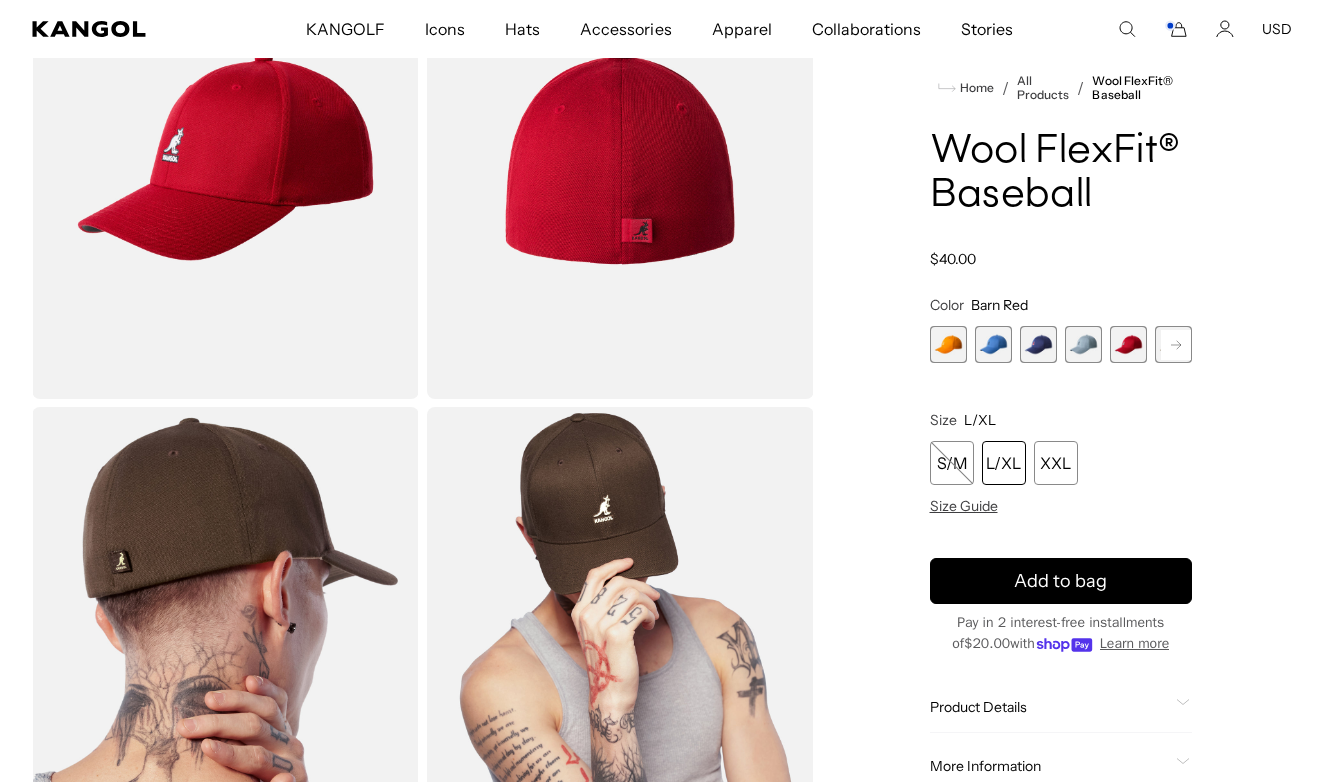 click at bounding box center (1083, 344) 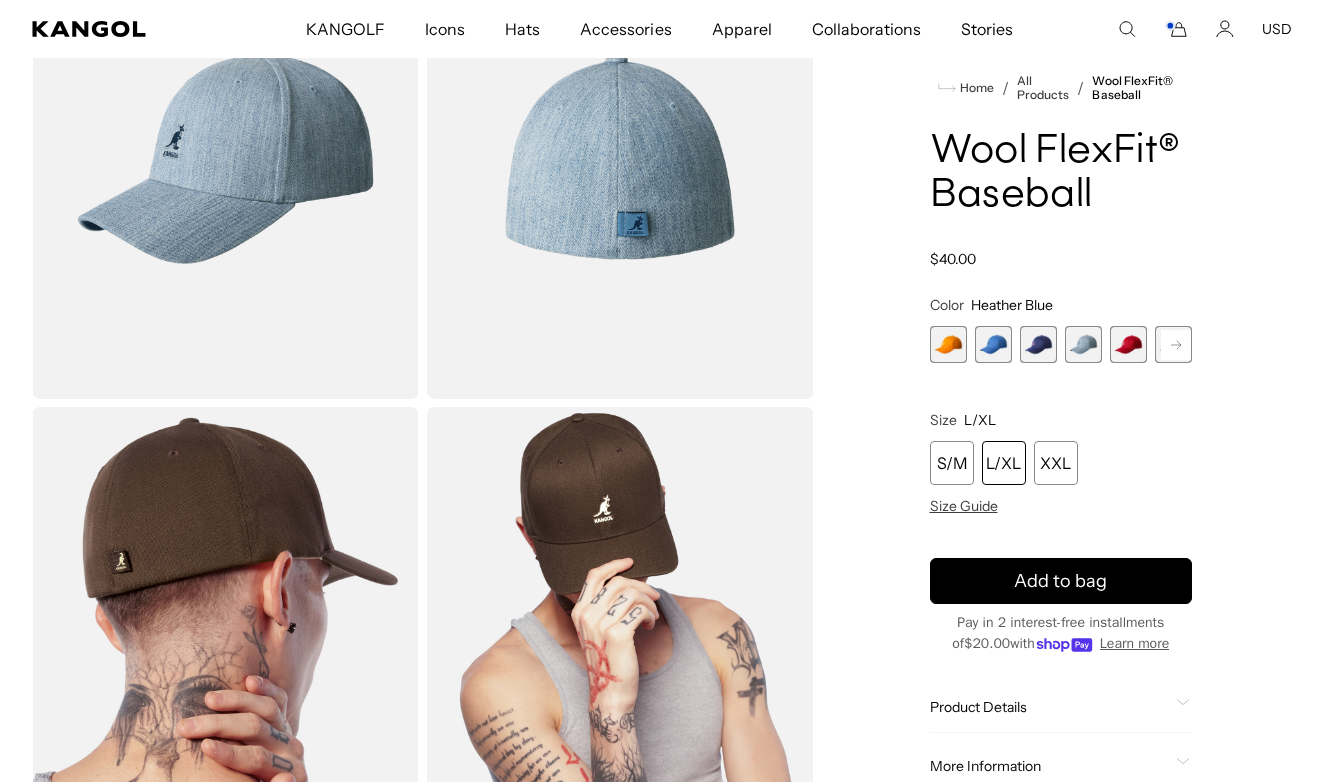 scroll, scrollTop: 0, scrollLeft: 412, axis: horizontal 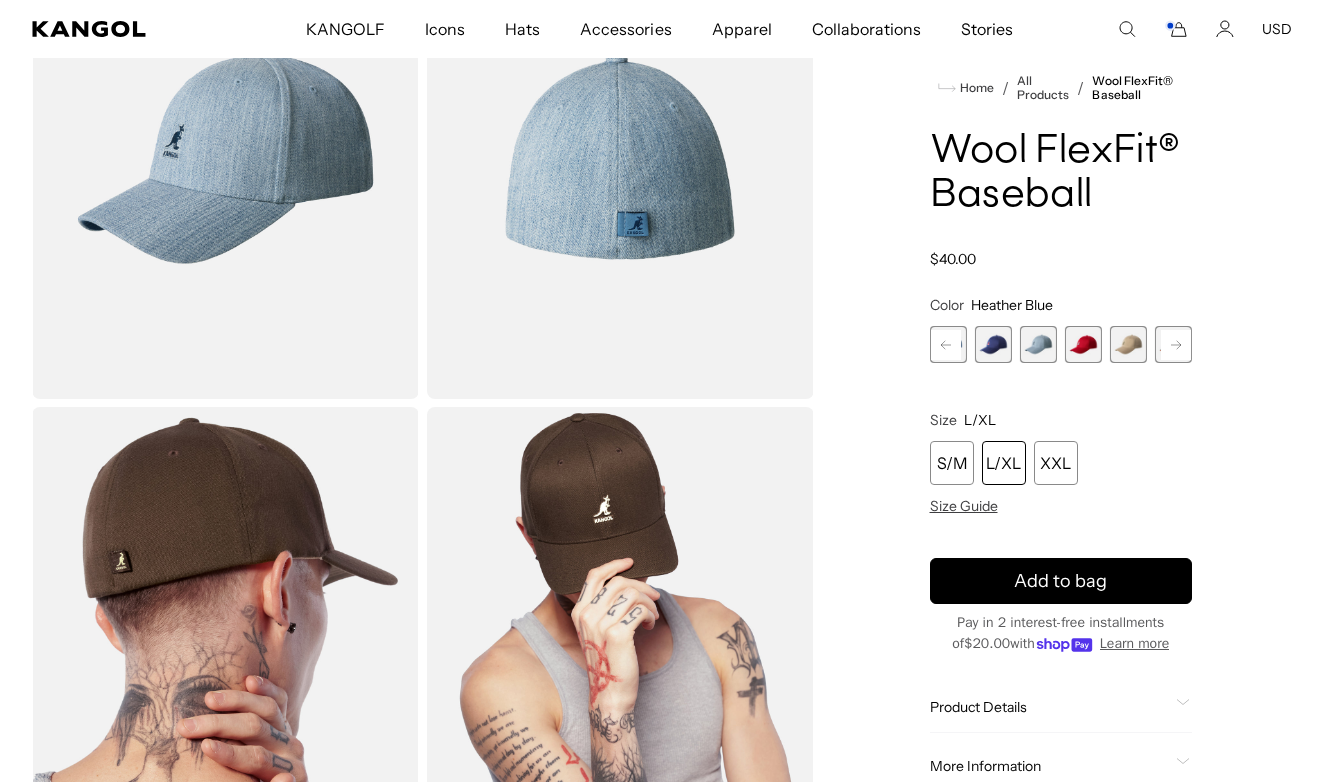 click 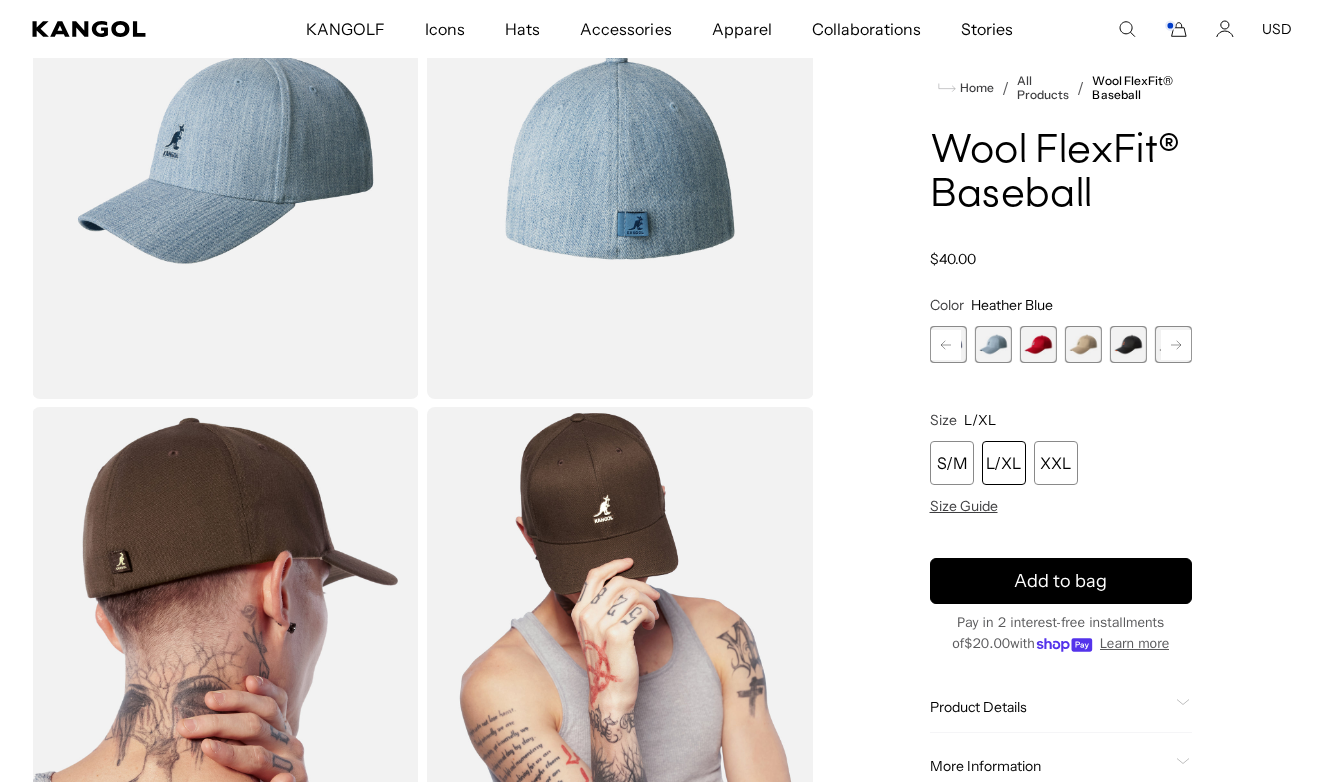 click 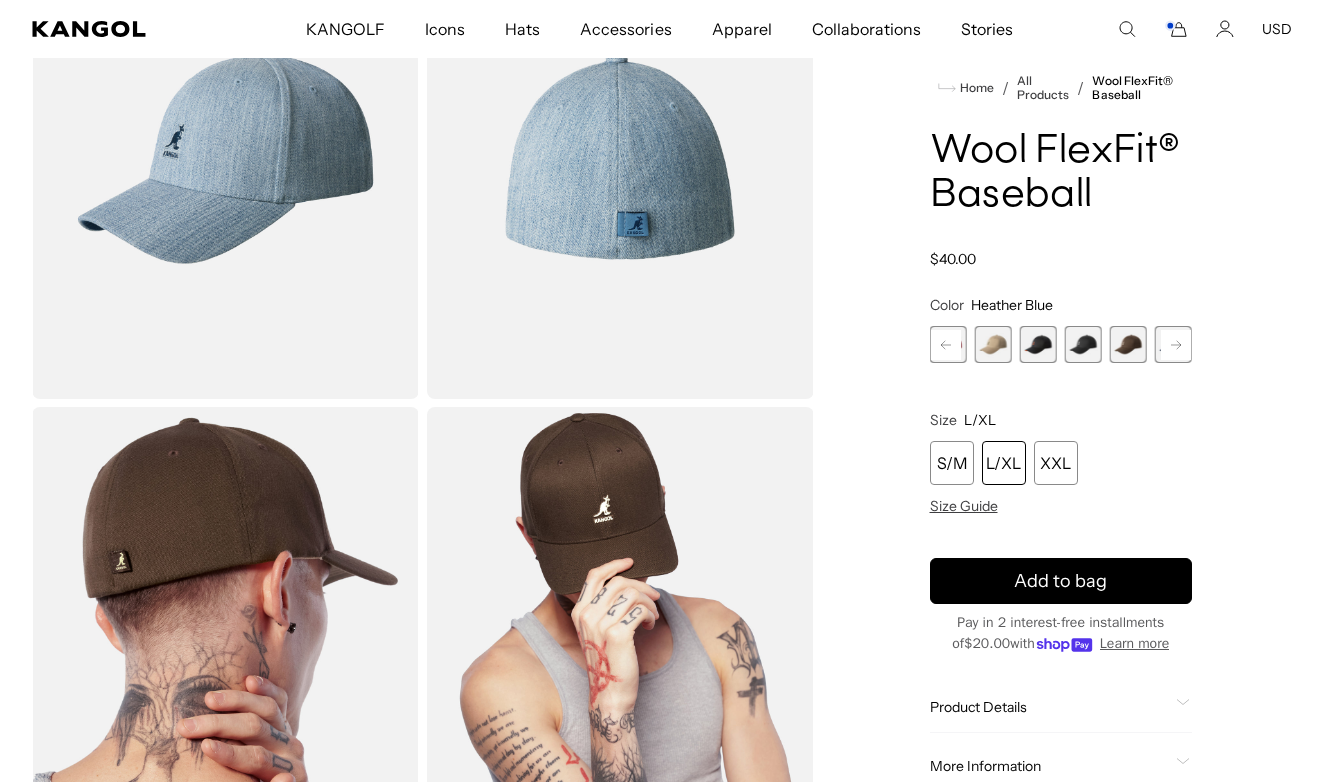 click 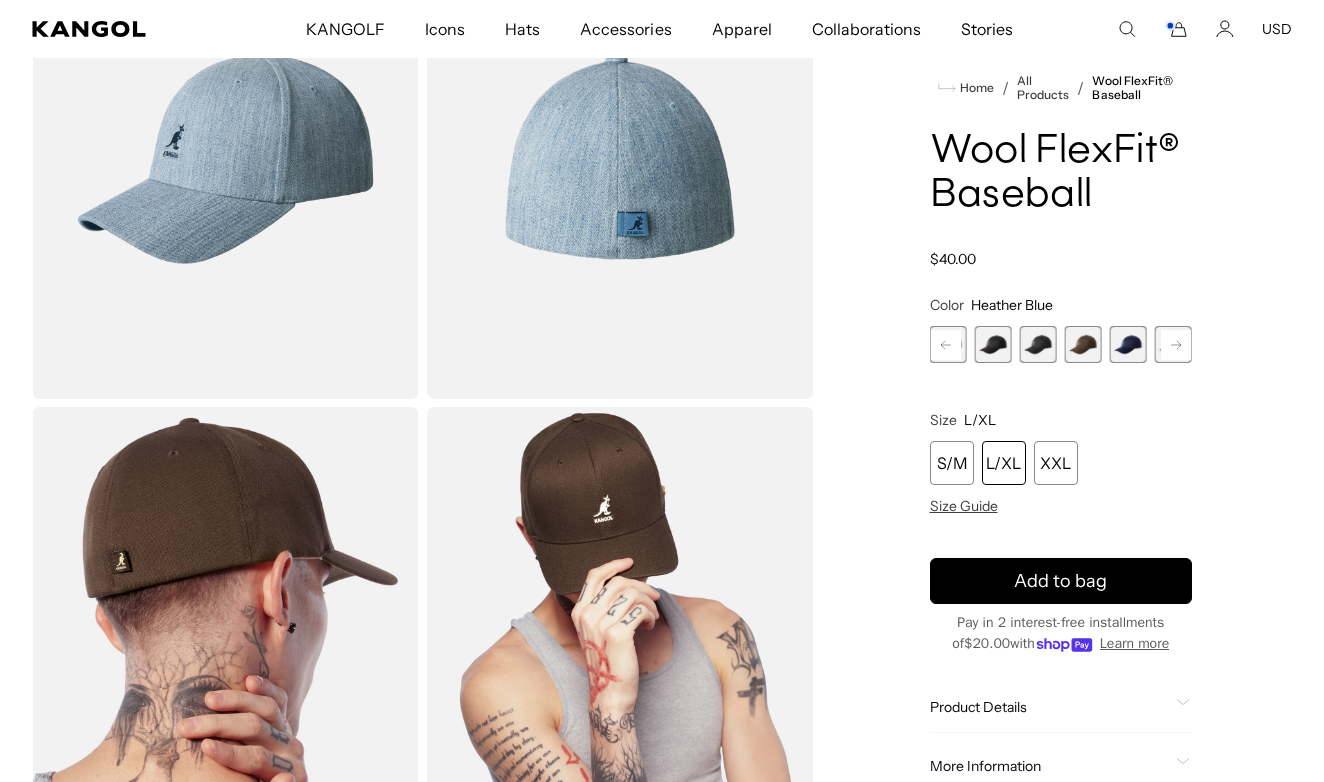 click 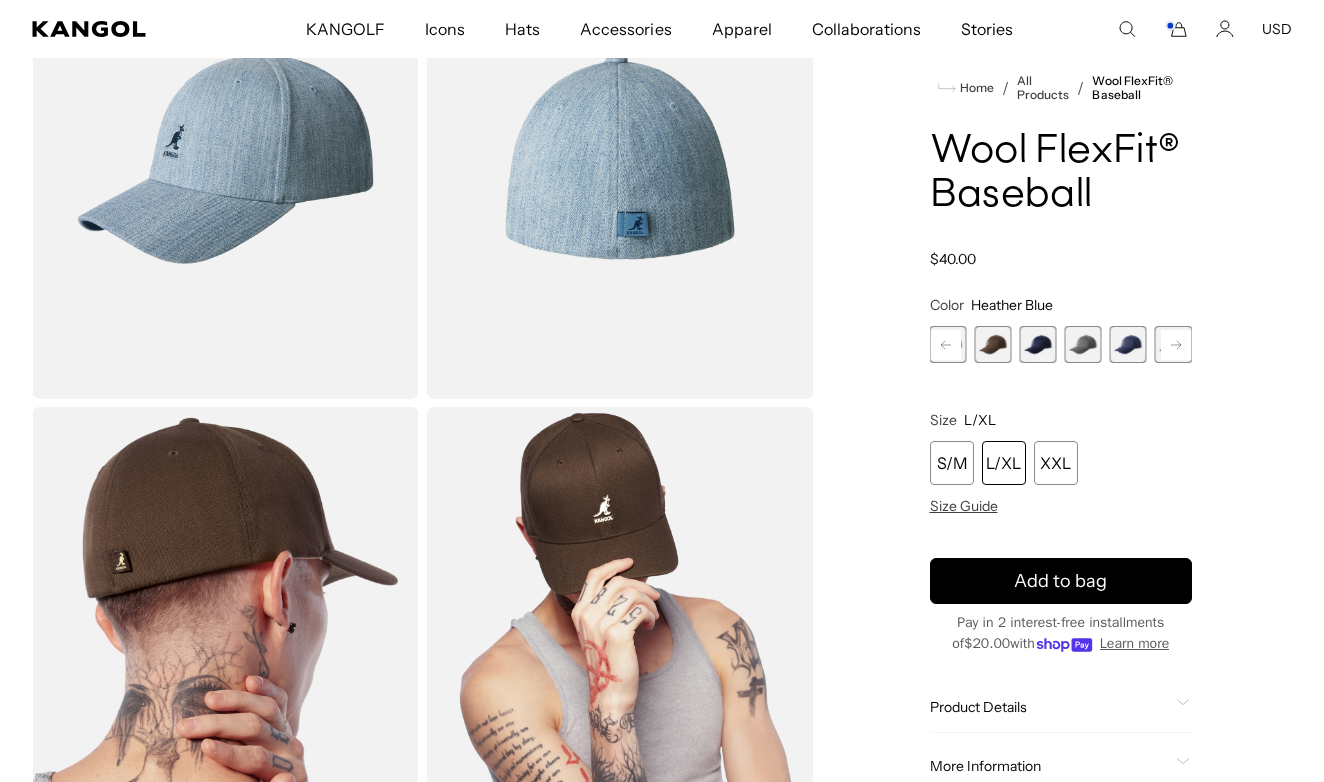 click 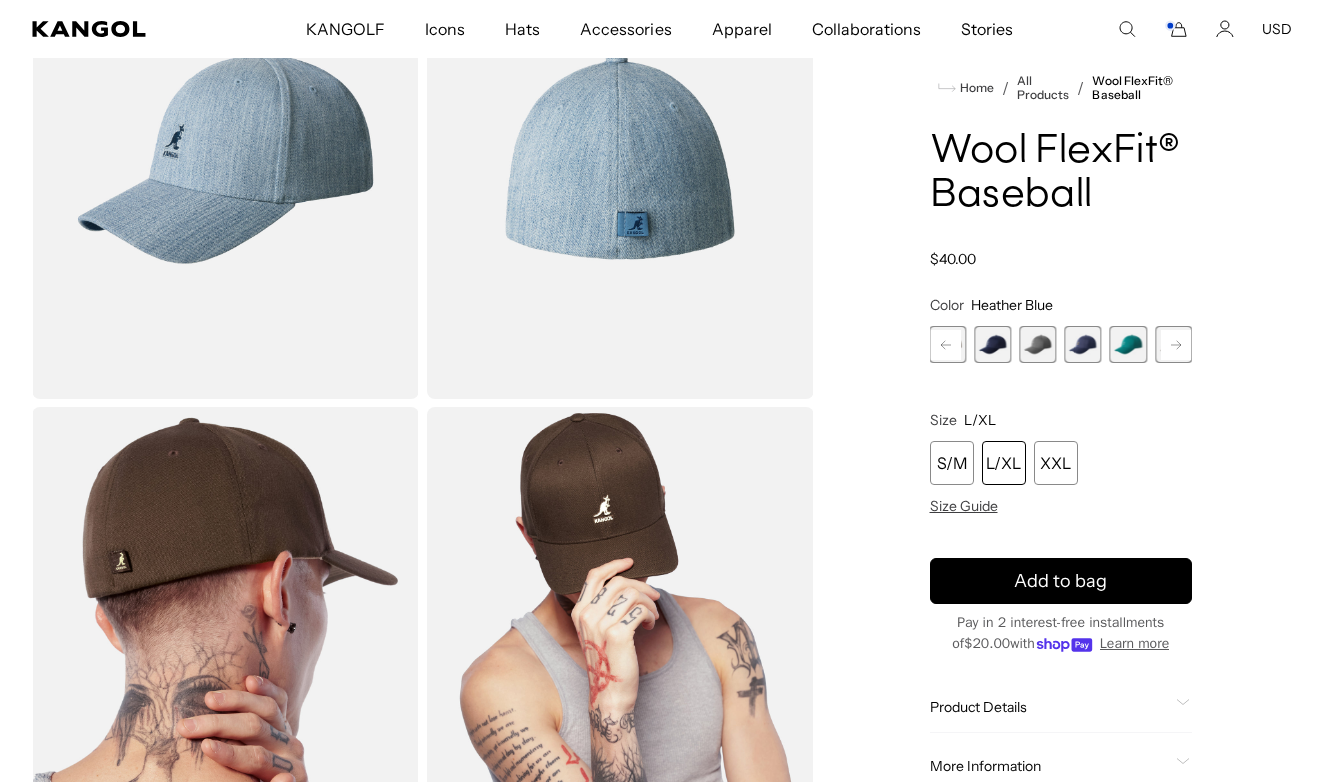 click 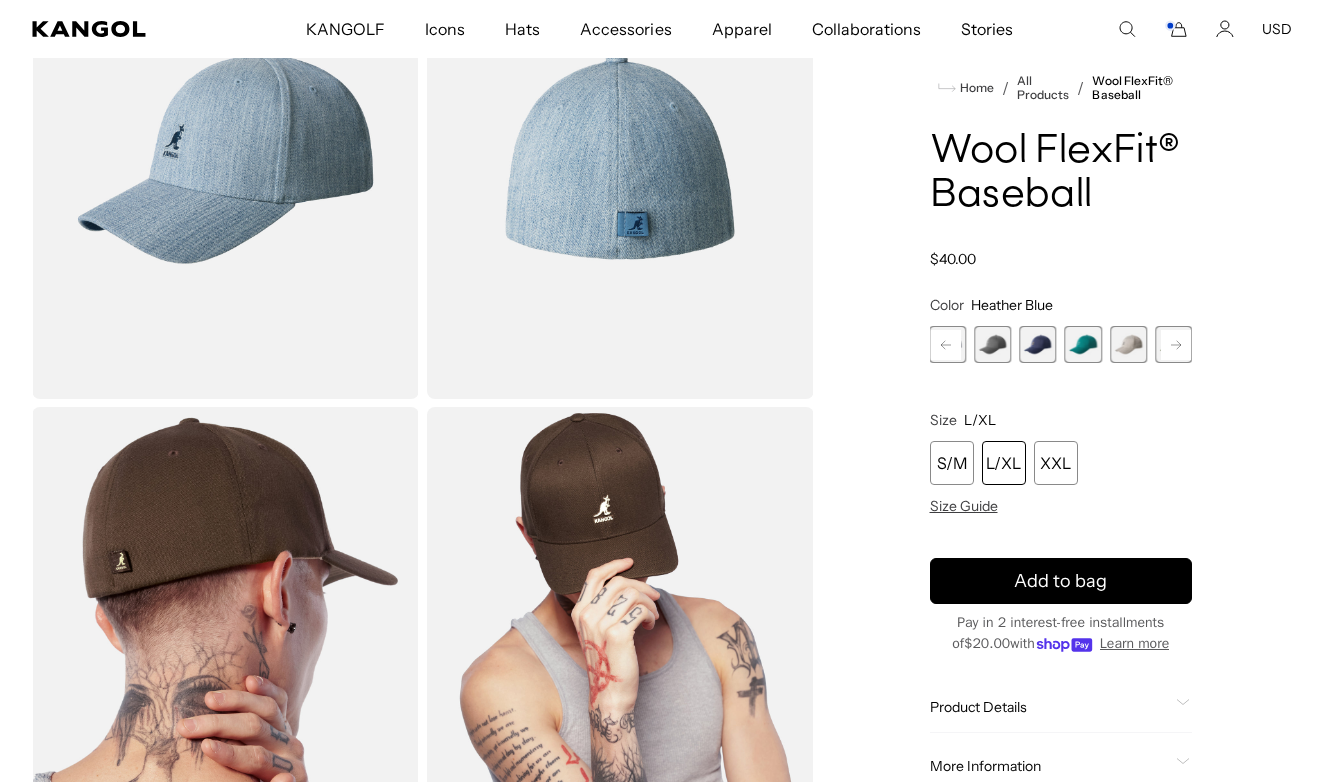 click 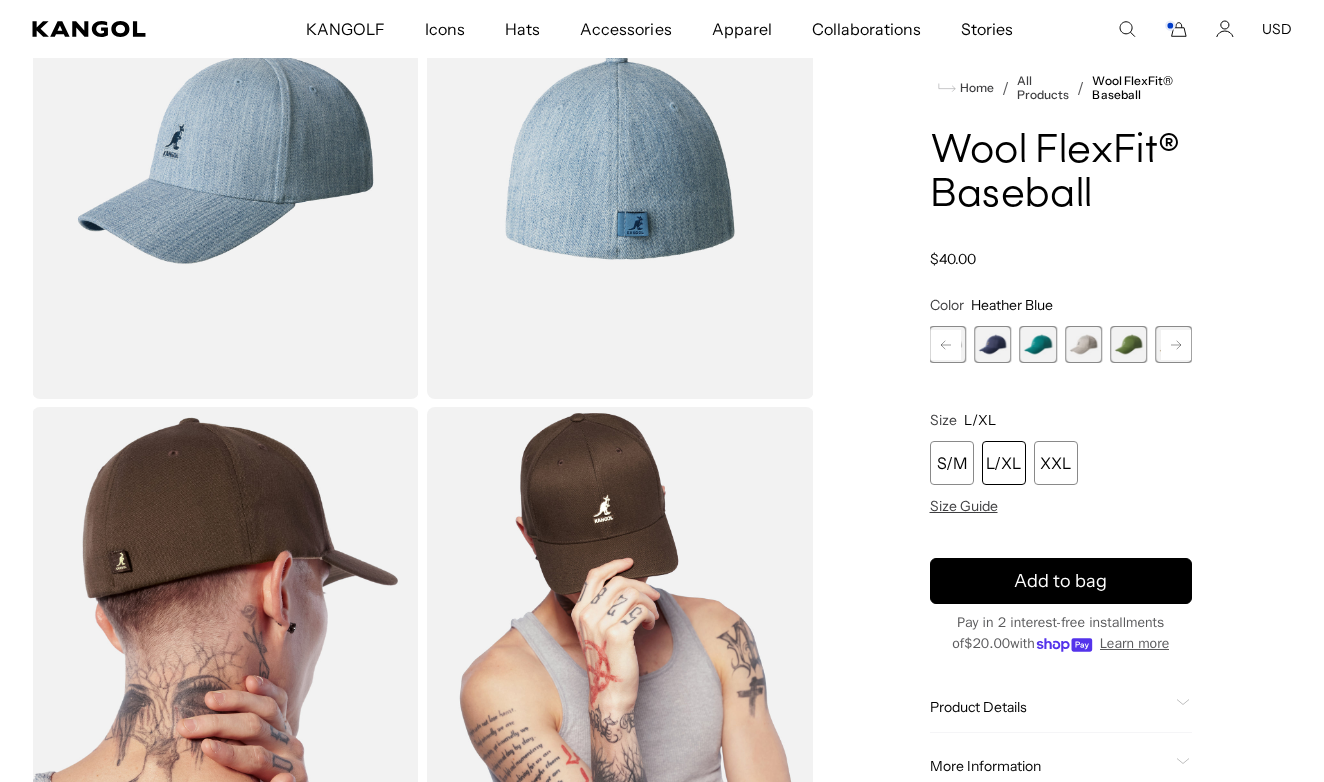 scroll, scrollTop: 0, scrollLeft: 0, axis: both 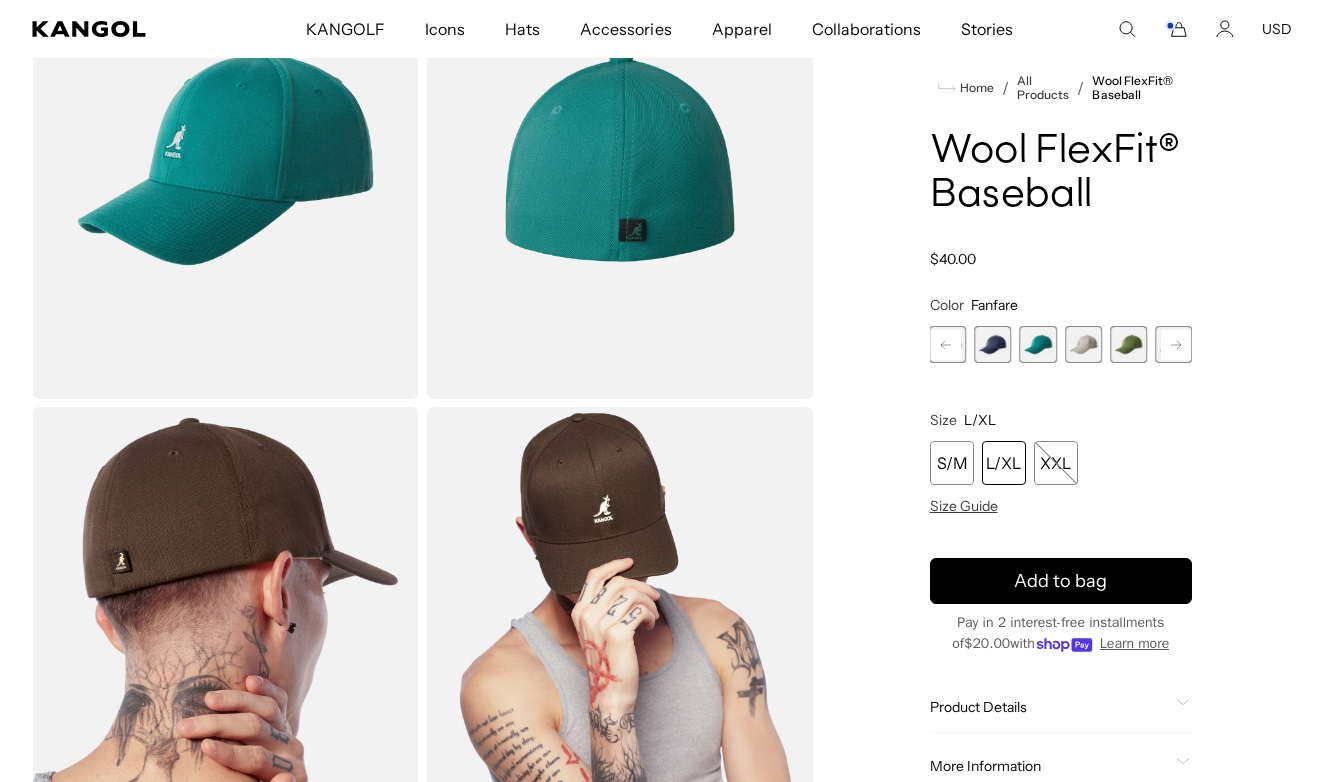 click at bounding box center (1128, 344) 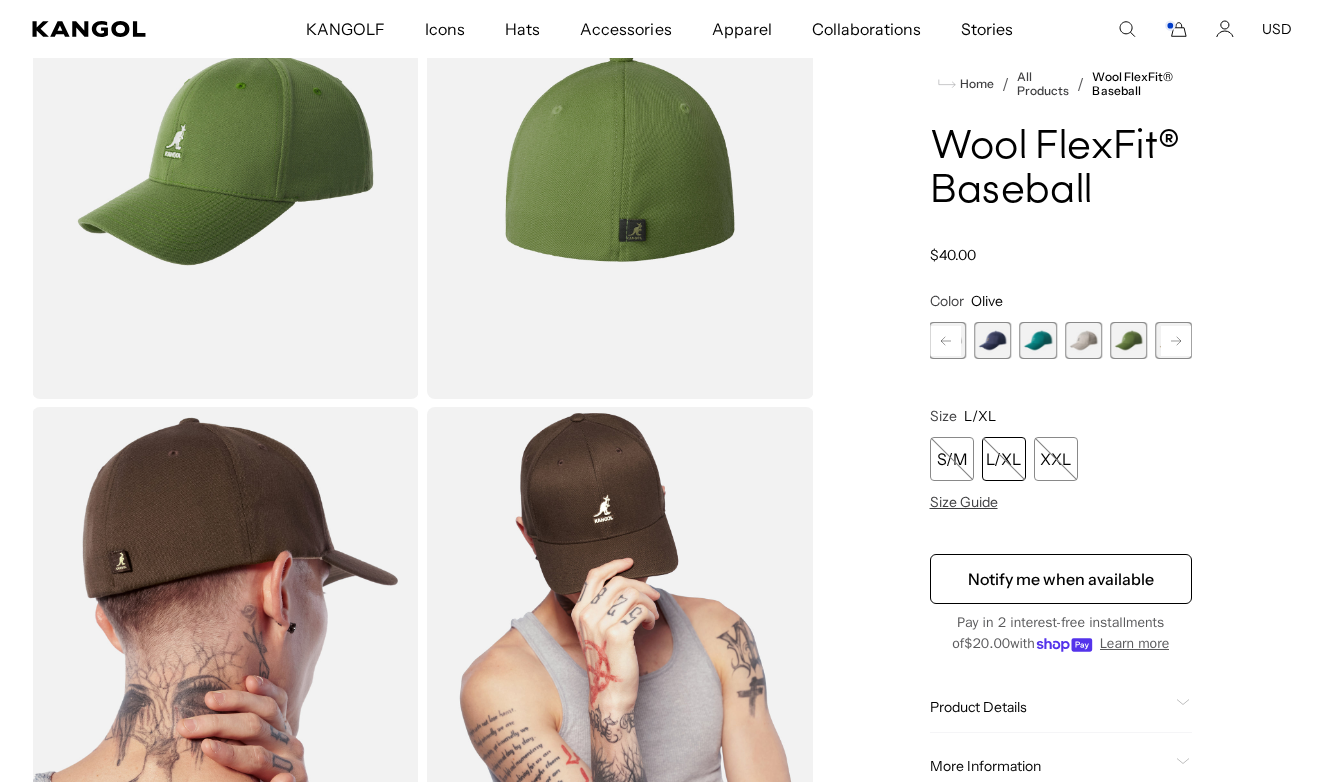 scroll, scrollTop: 0, scrollLeft: 412, axis: horizontal 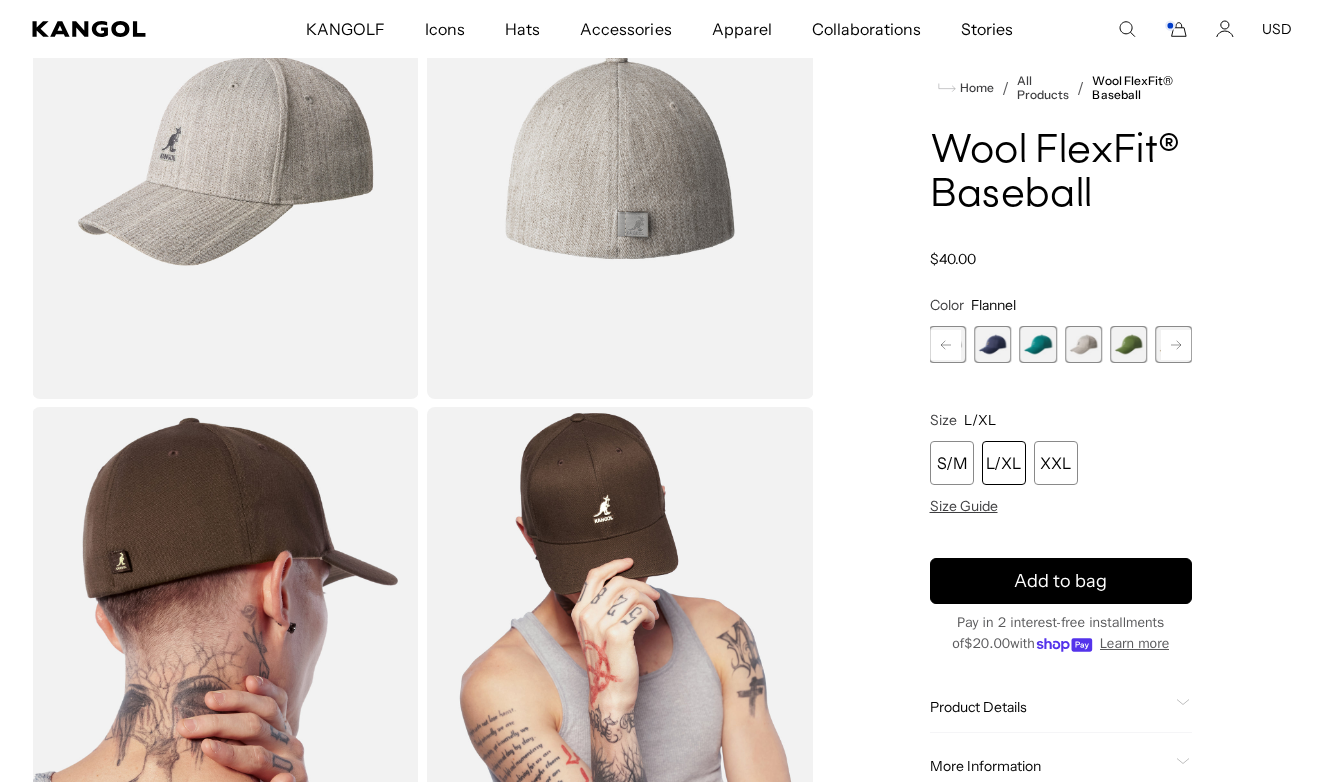 click at bounding box center (1128, 344) 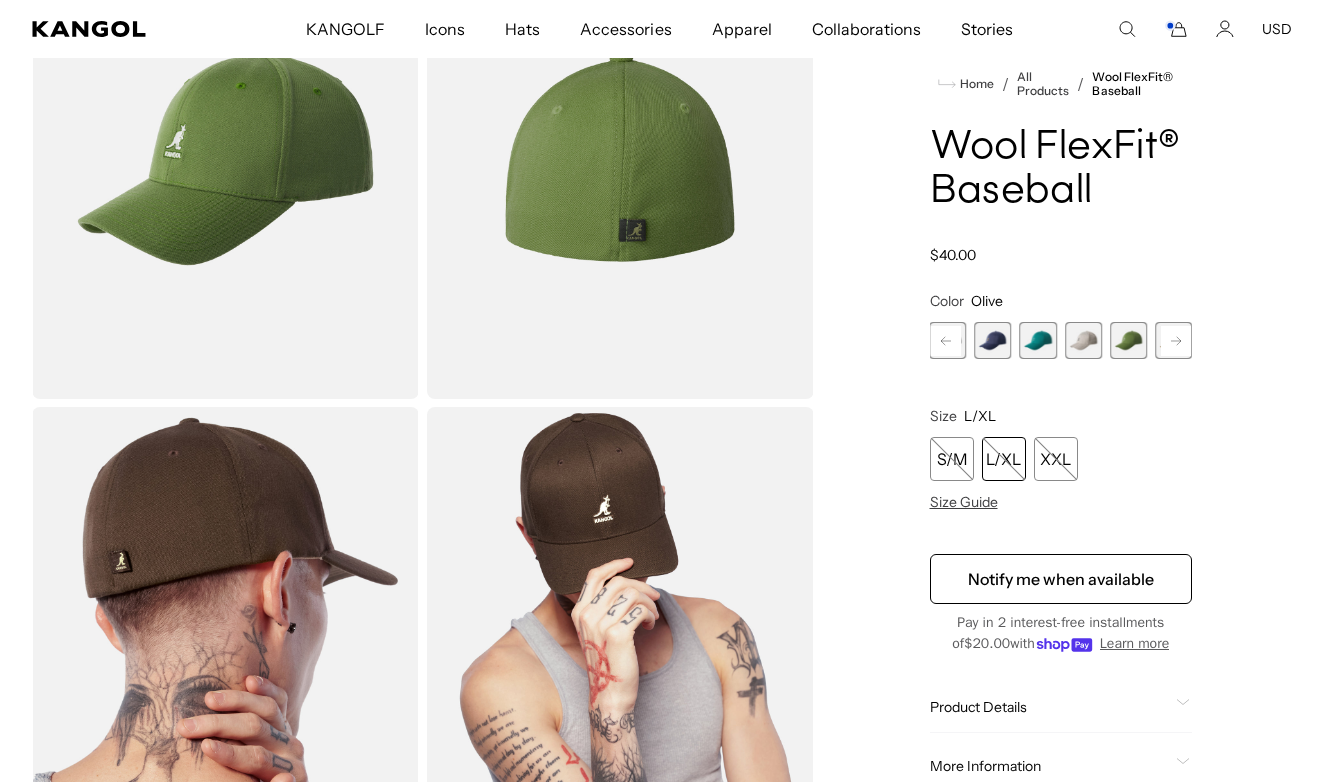 scroll, scrollTop: 0, scrollLeft: 0, axis: both 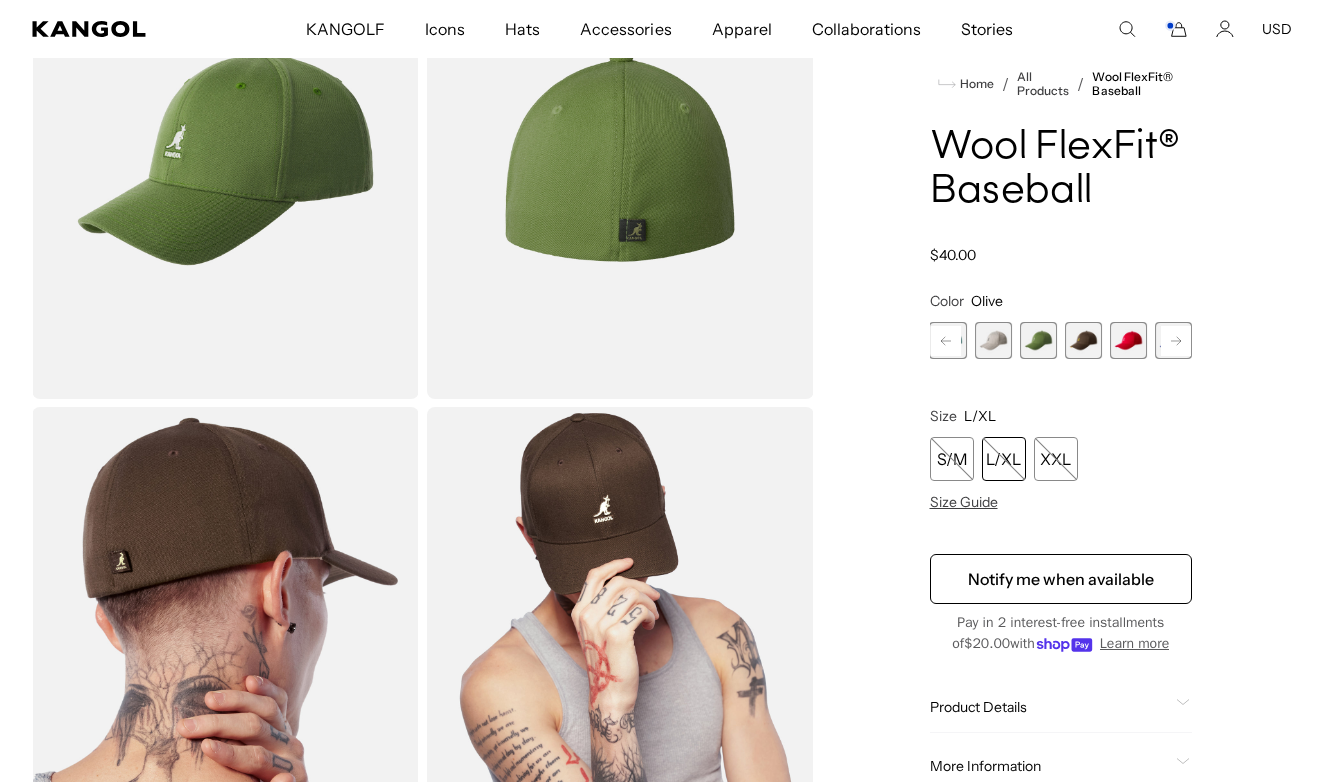 click 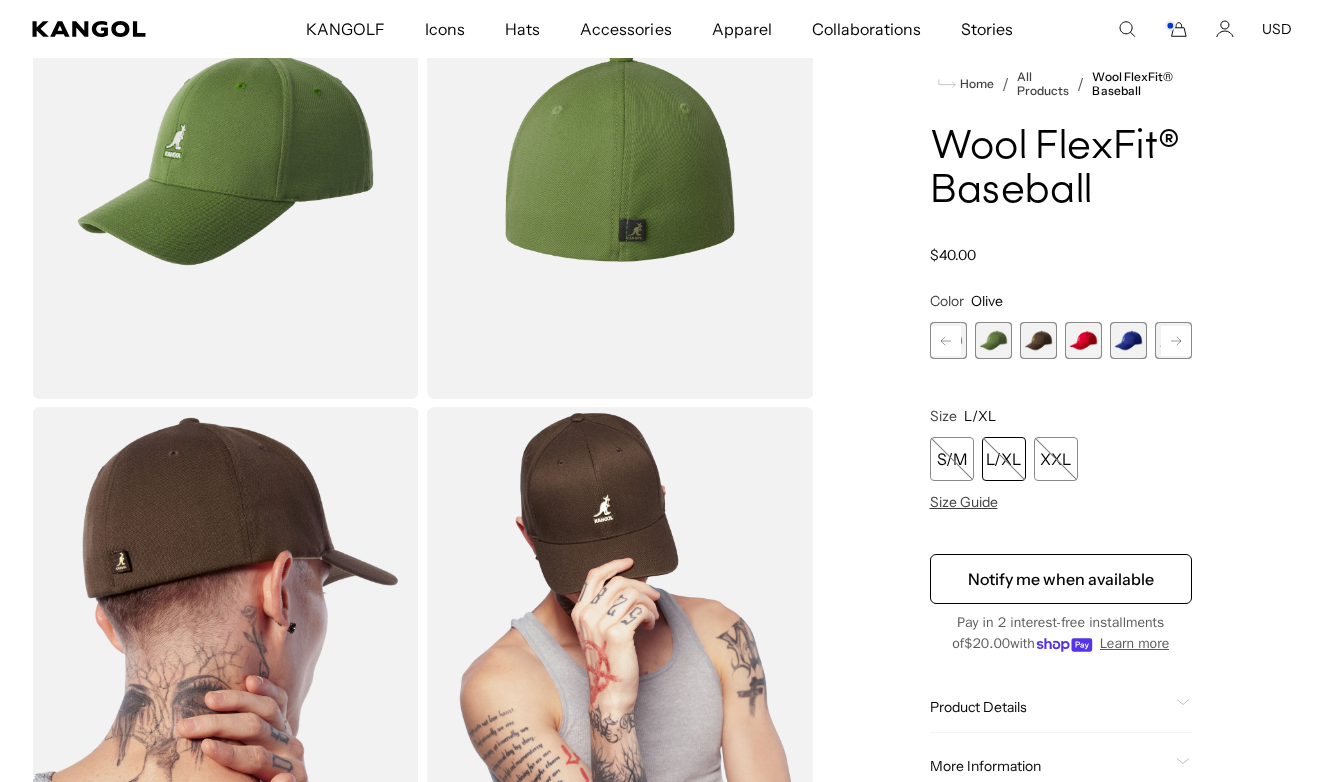 click 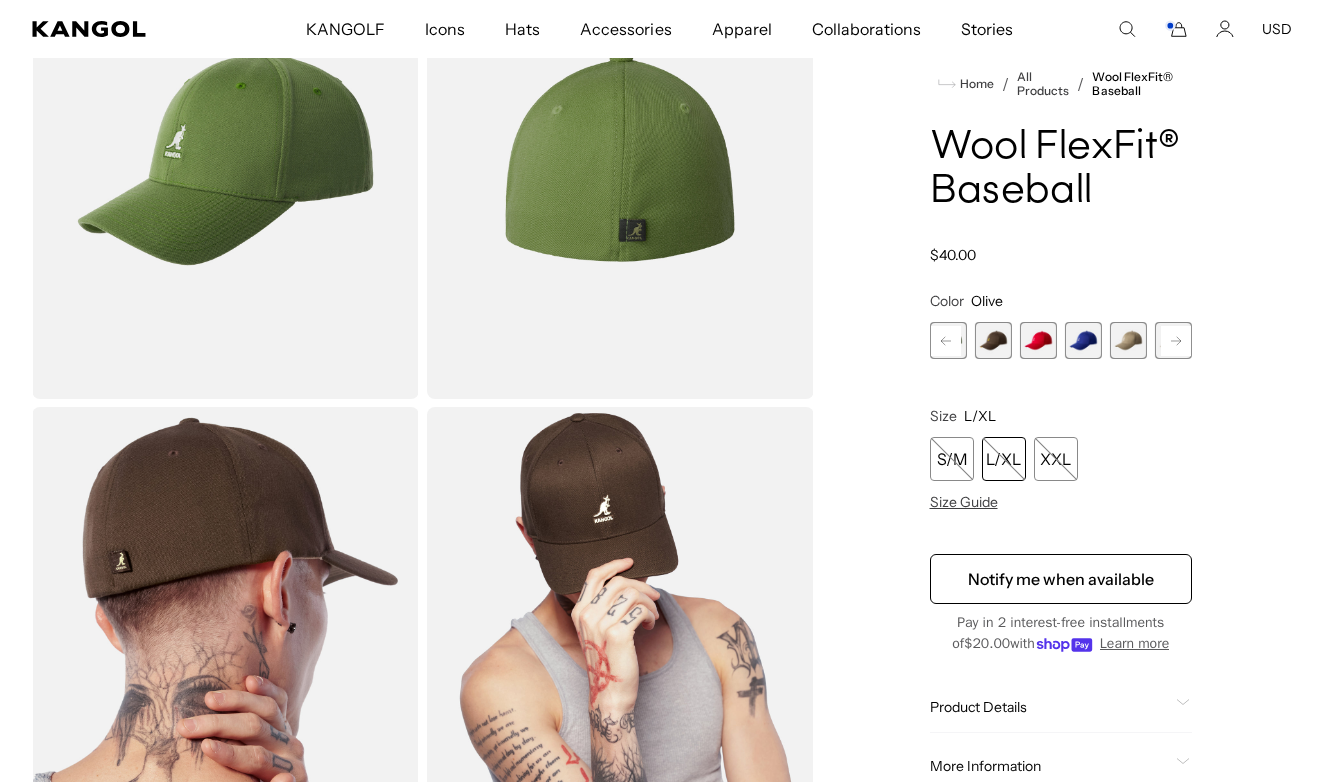 click 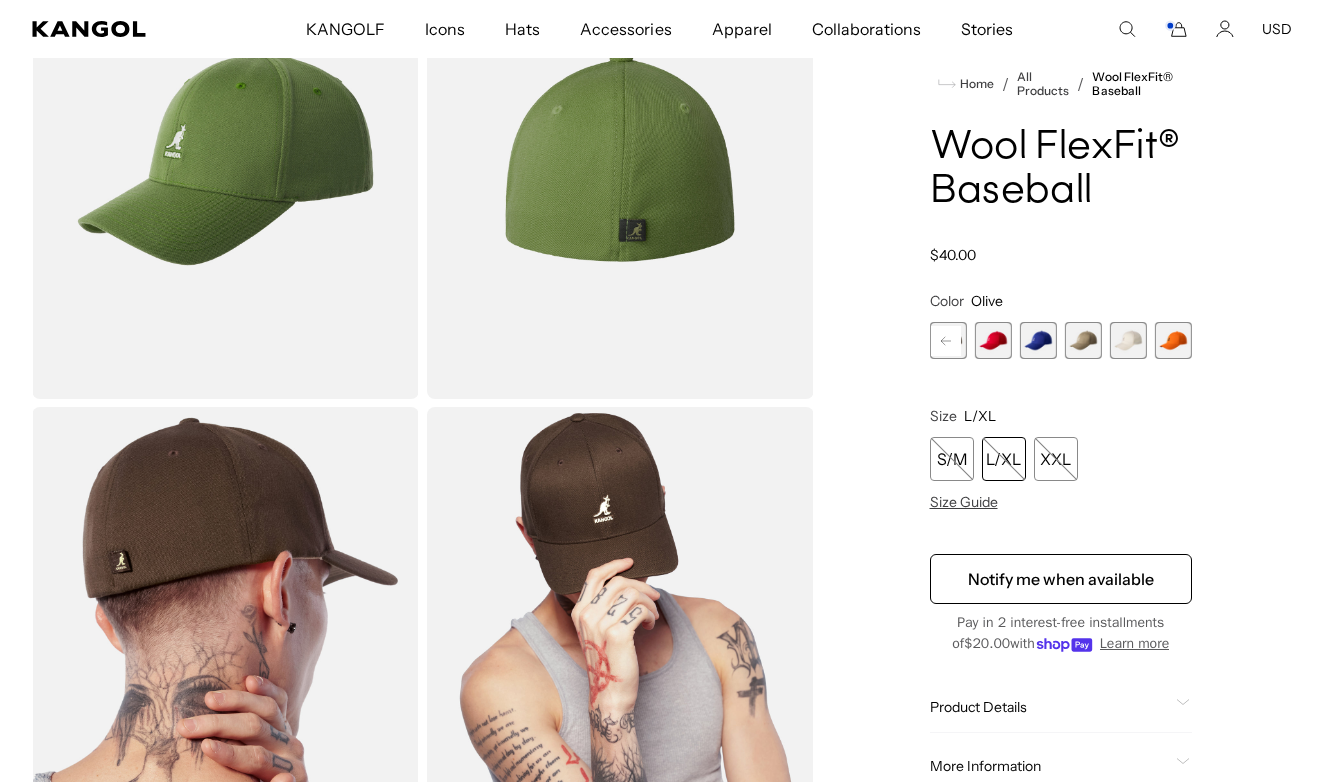 click at bounding box center [993, 340] 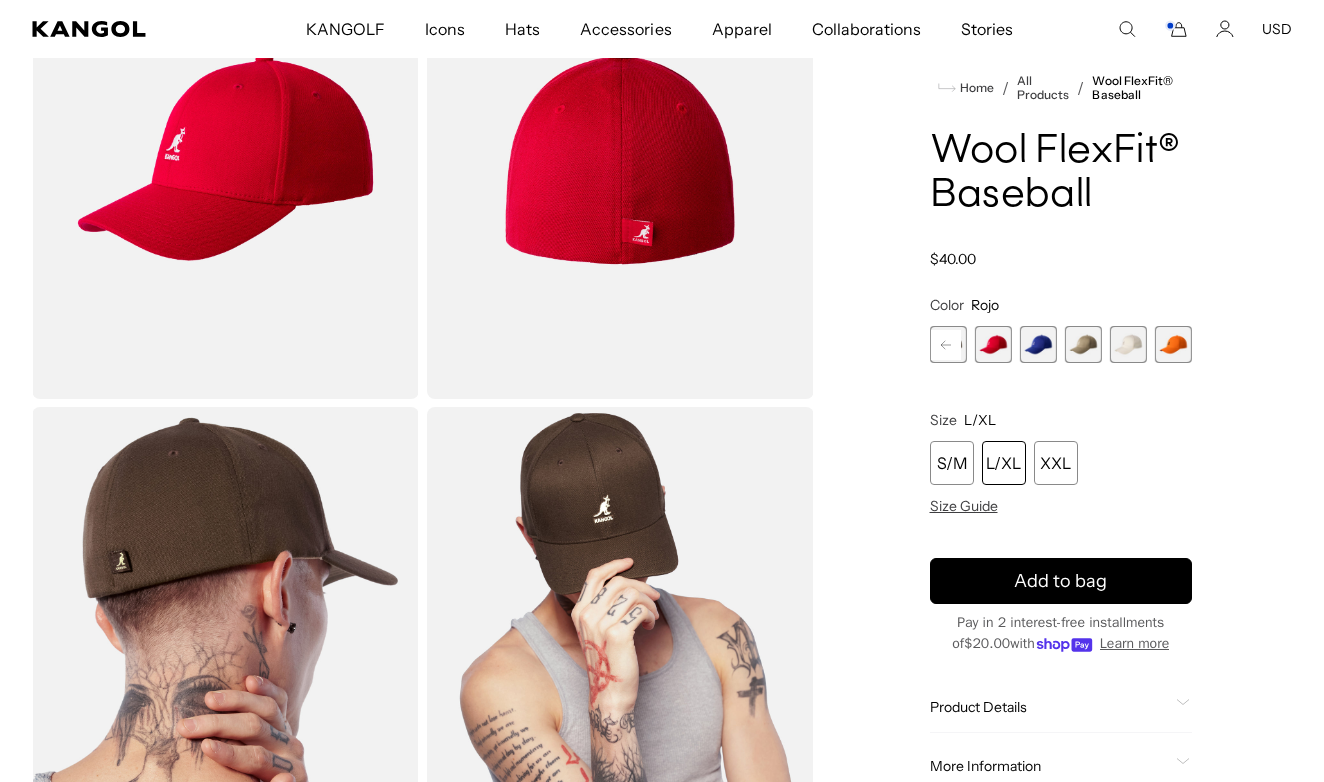 scroll, scrollTop: 0, scrollLeft: 412, axis: horizontal 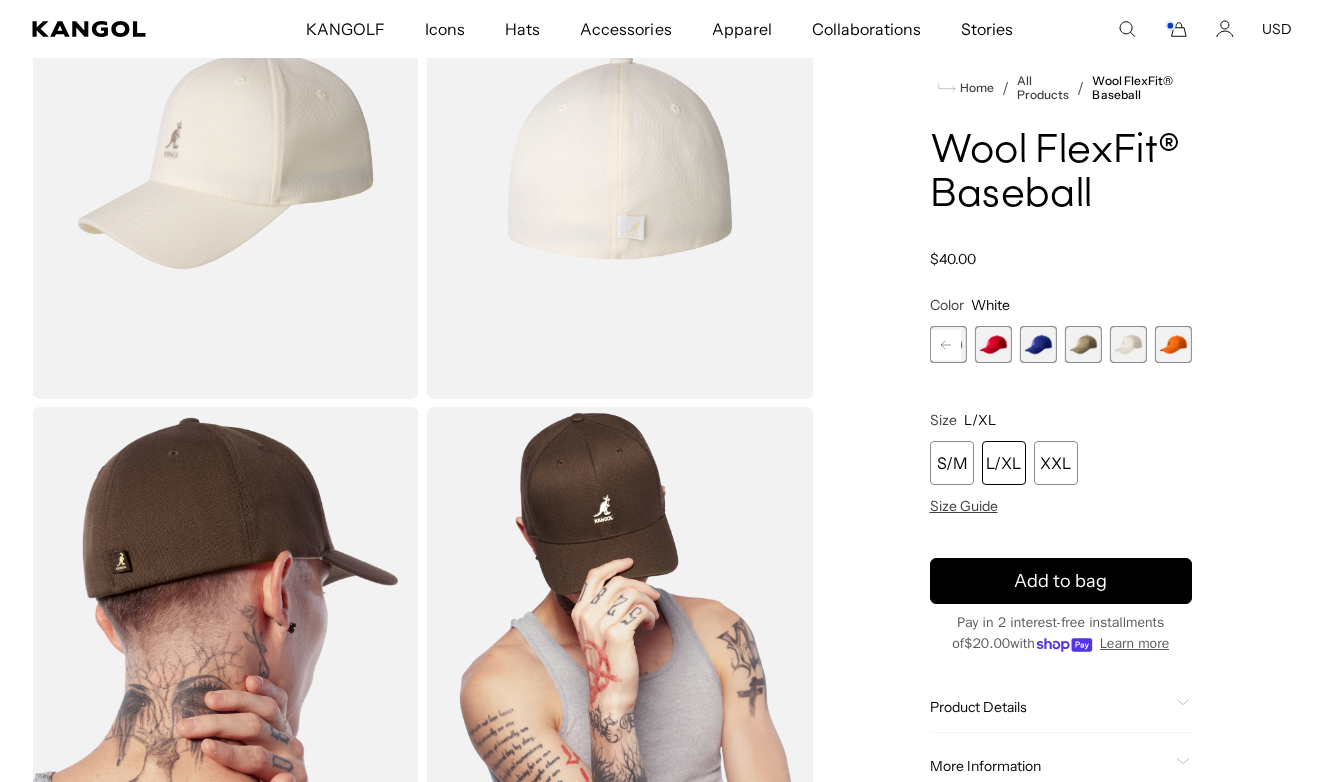 click at bounding box center (1173, 344) 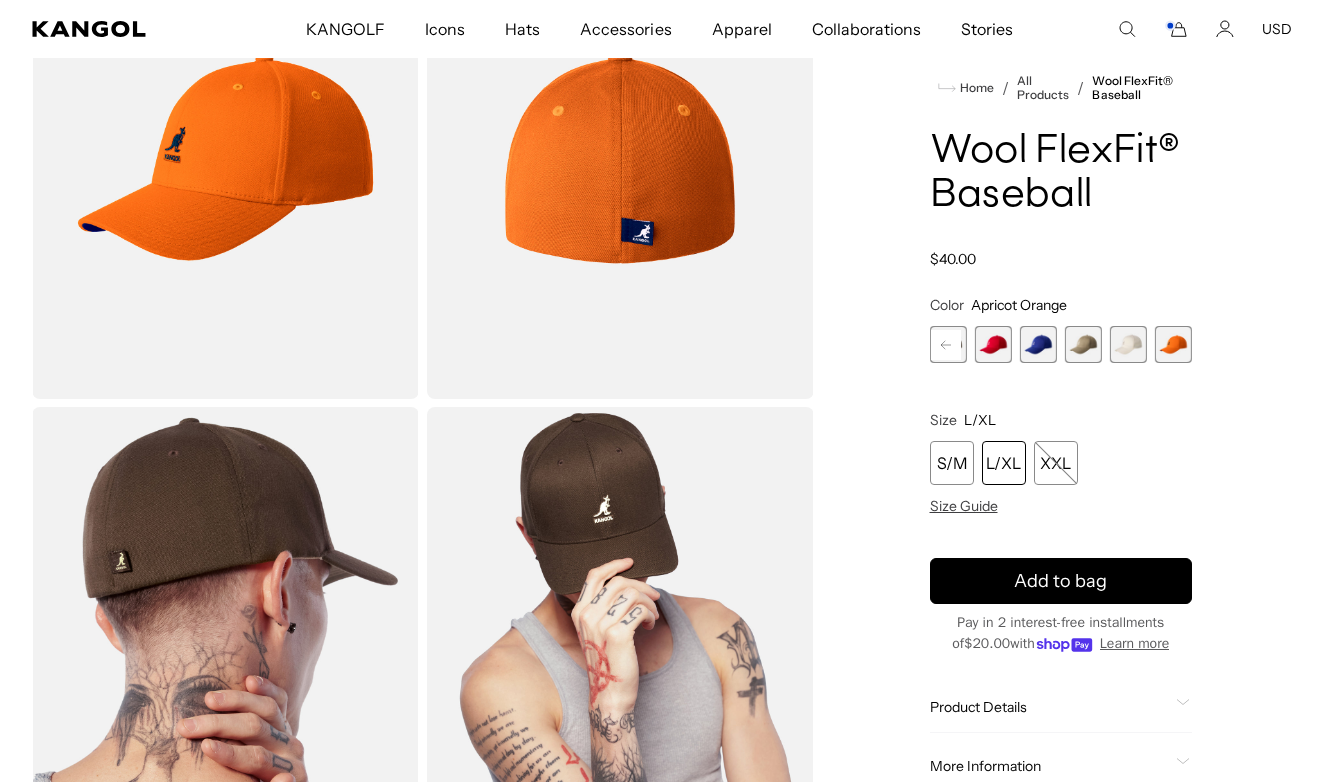 scroll, scrollTop: 0, scrollLeft: 0, axis: both 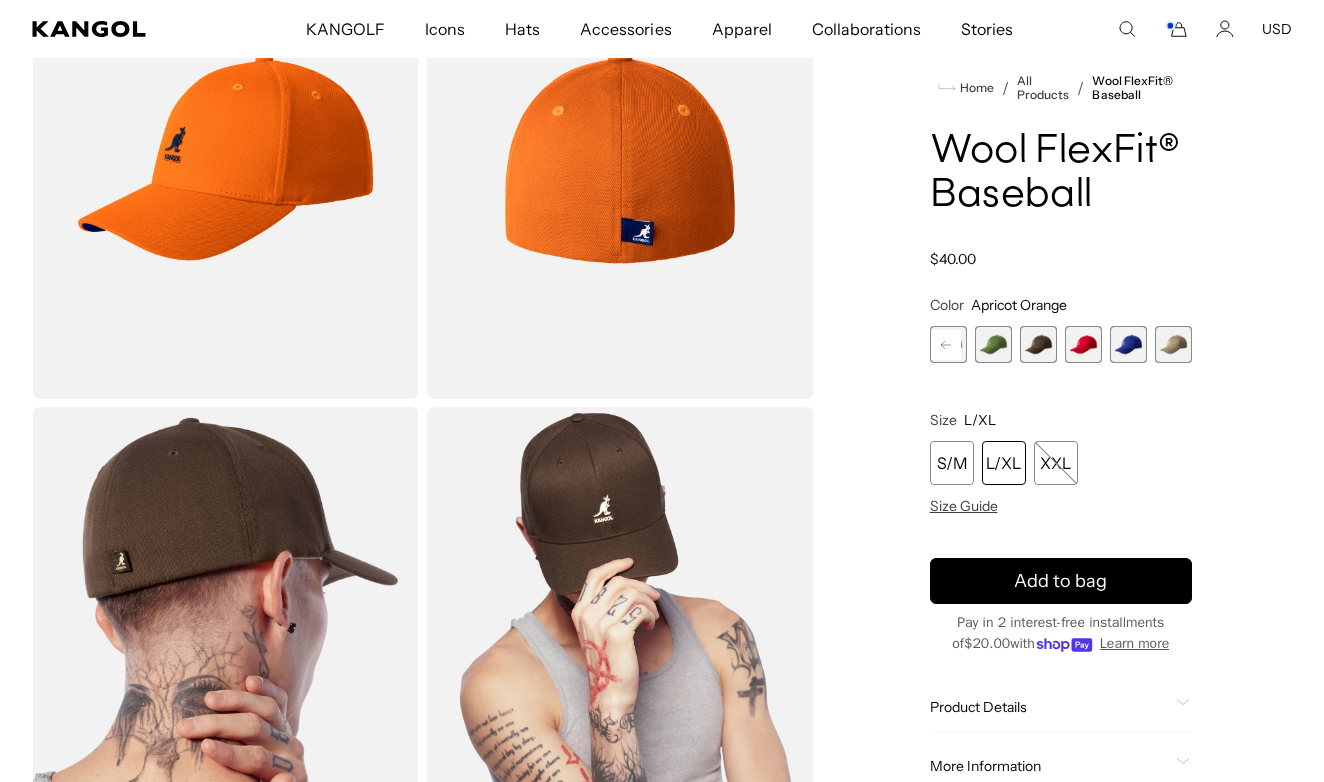 click 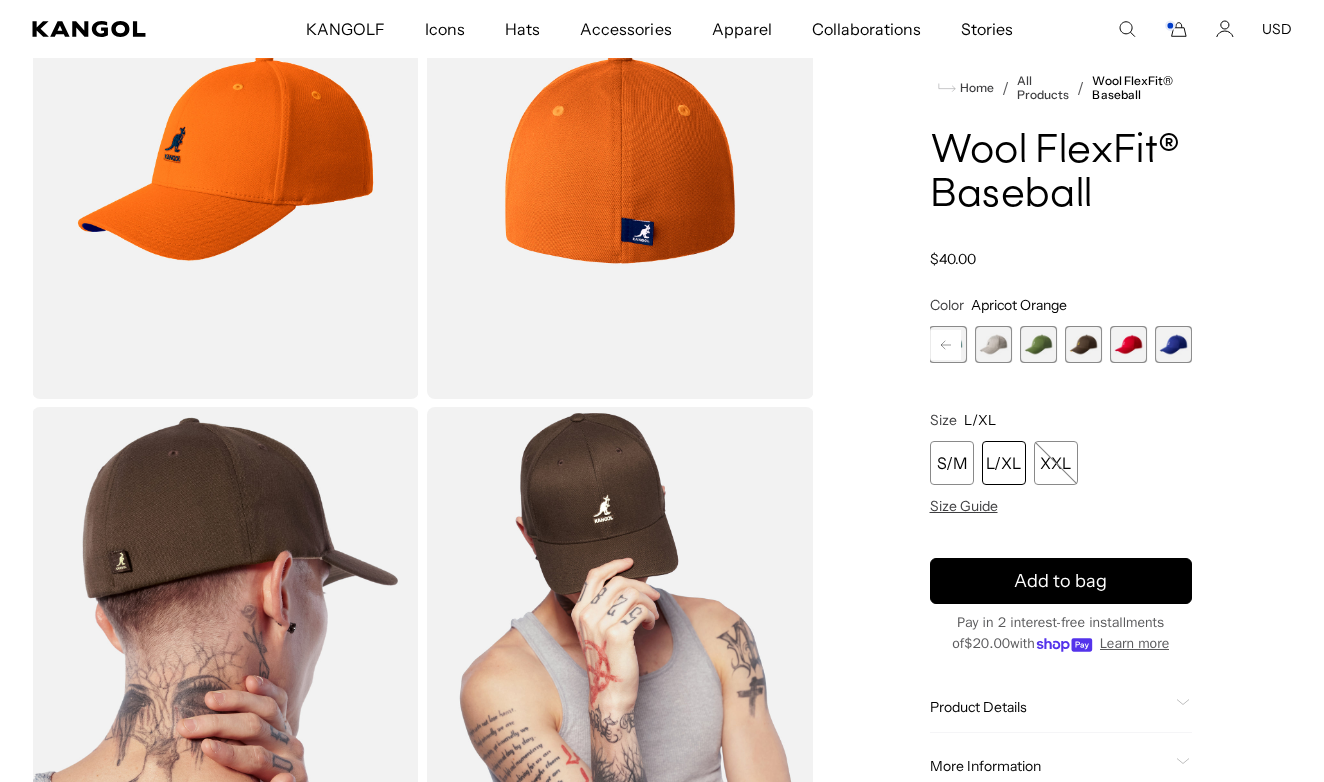 click 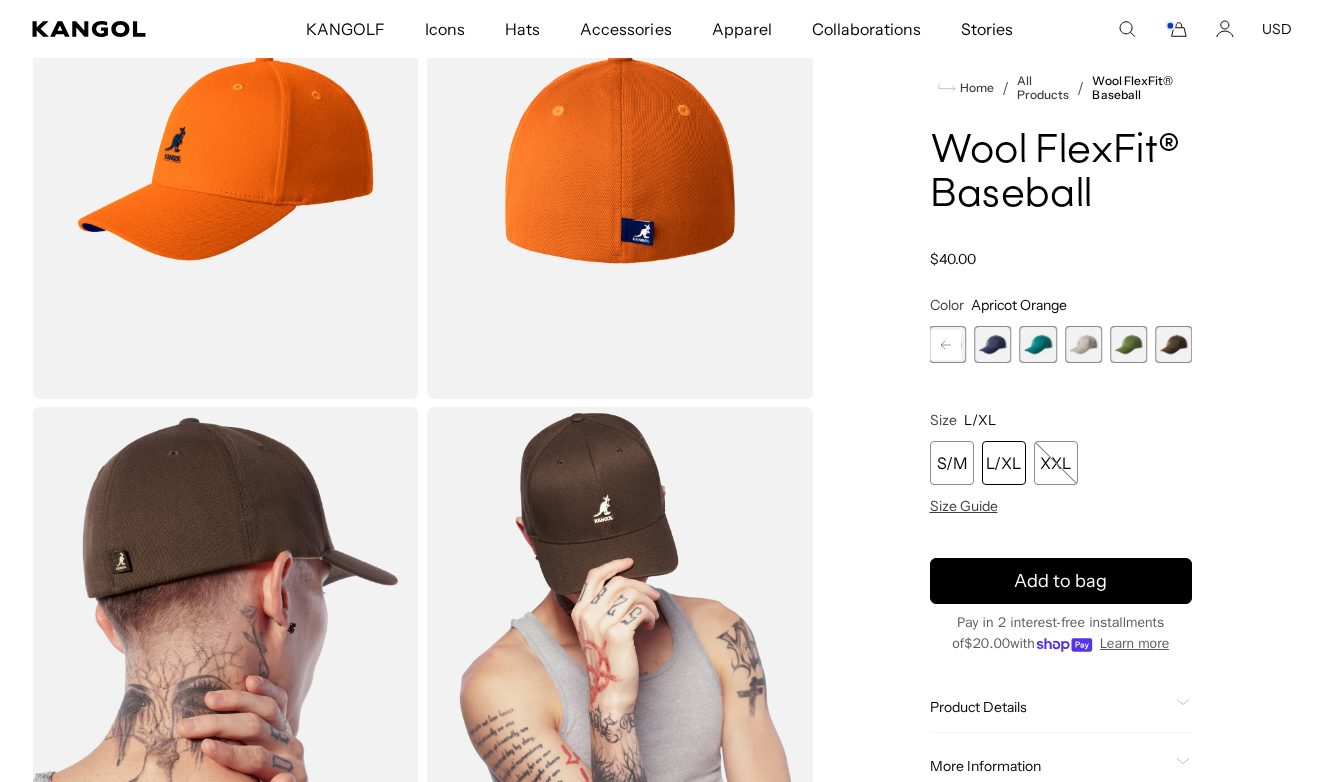 click 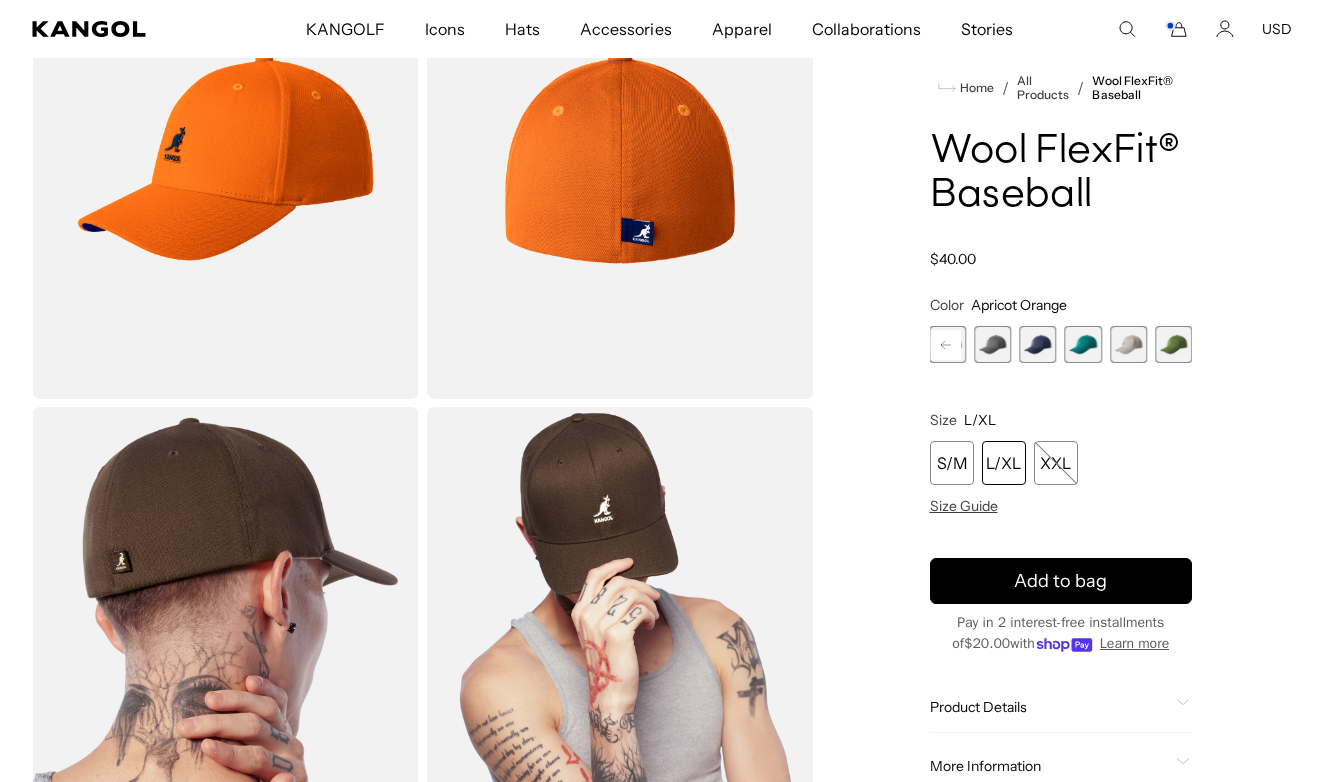 click 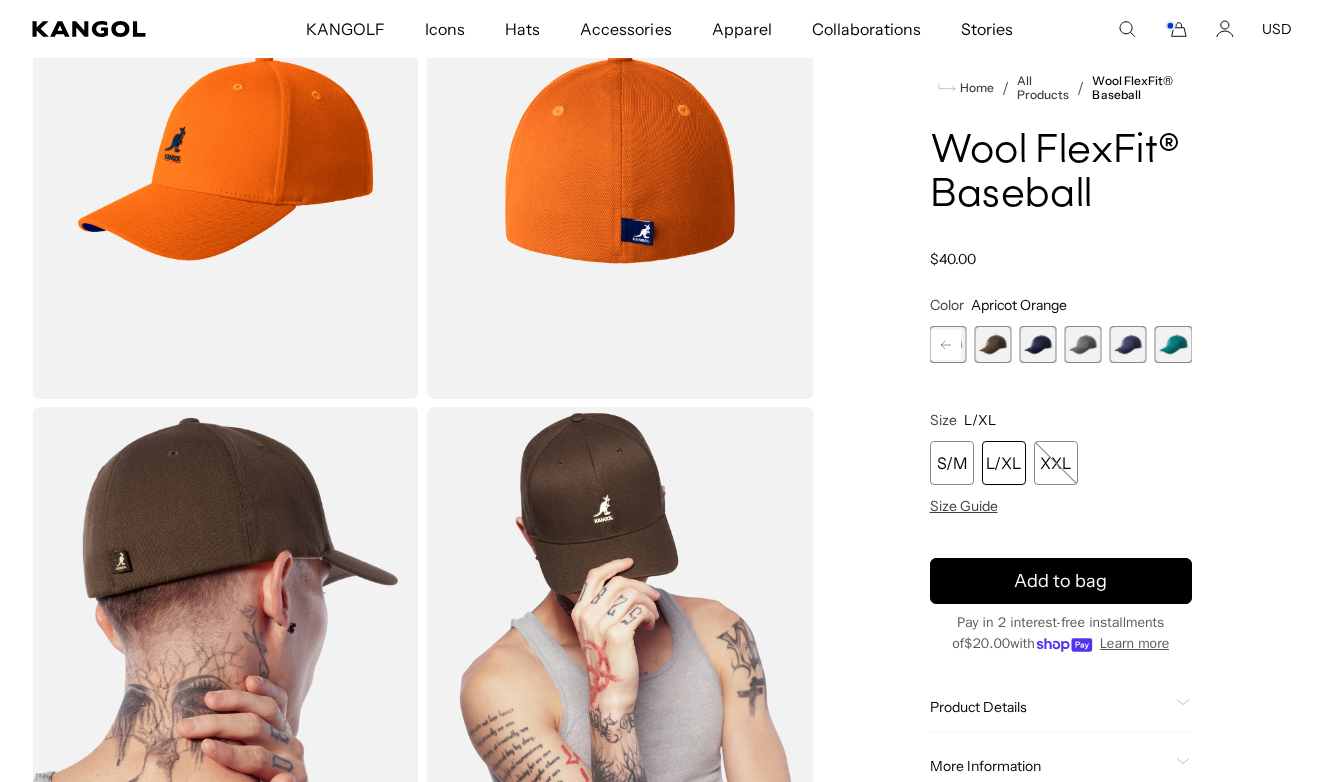 scroll, scrollTop: 0, scrollLeft: 412, axis: horizontal 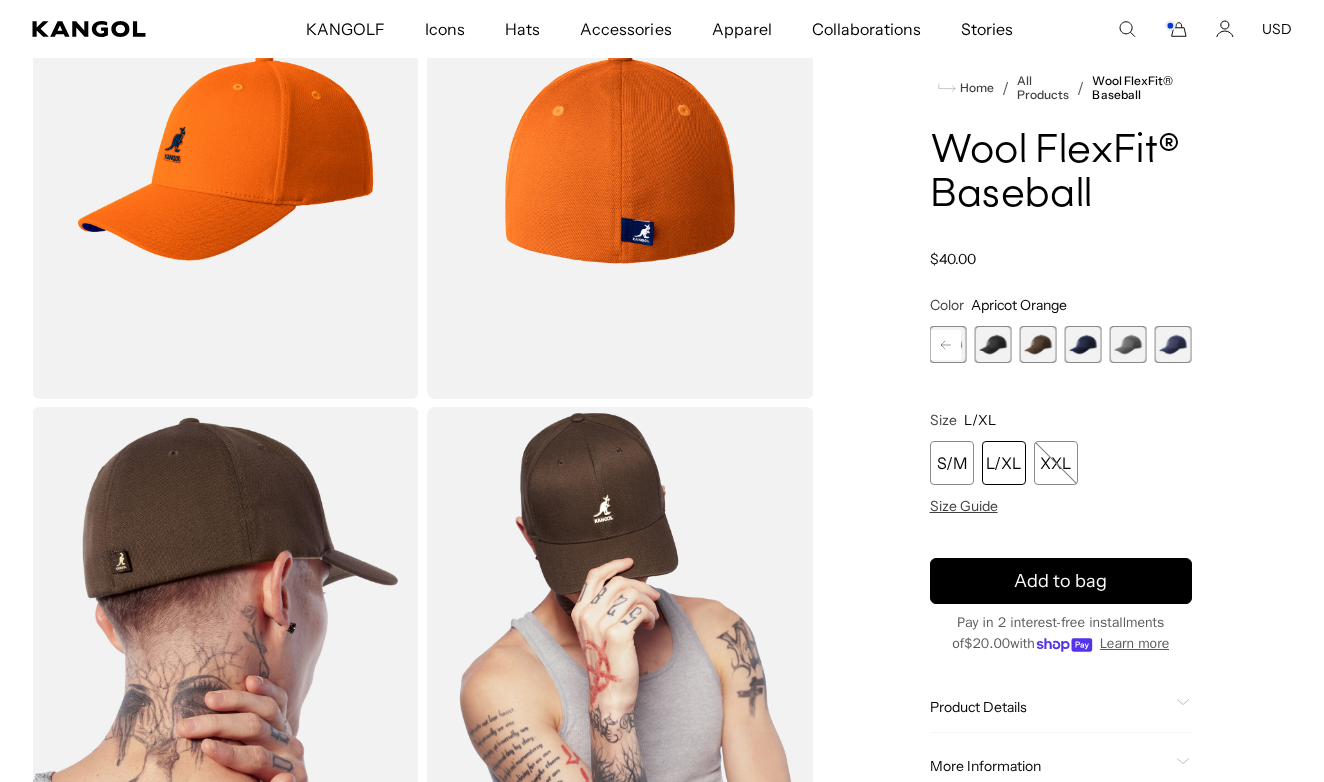 click 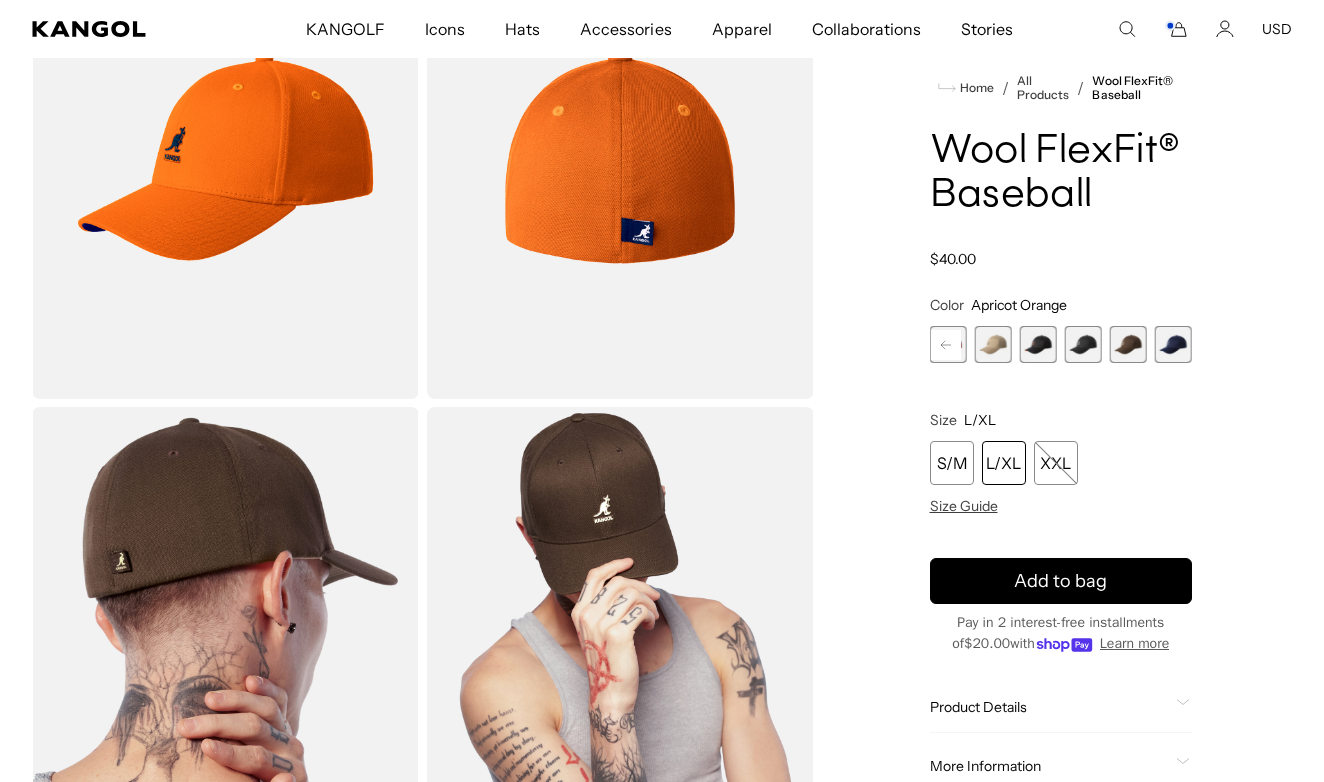 click 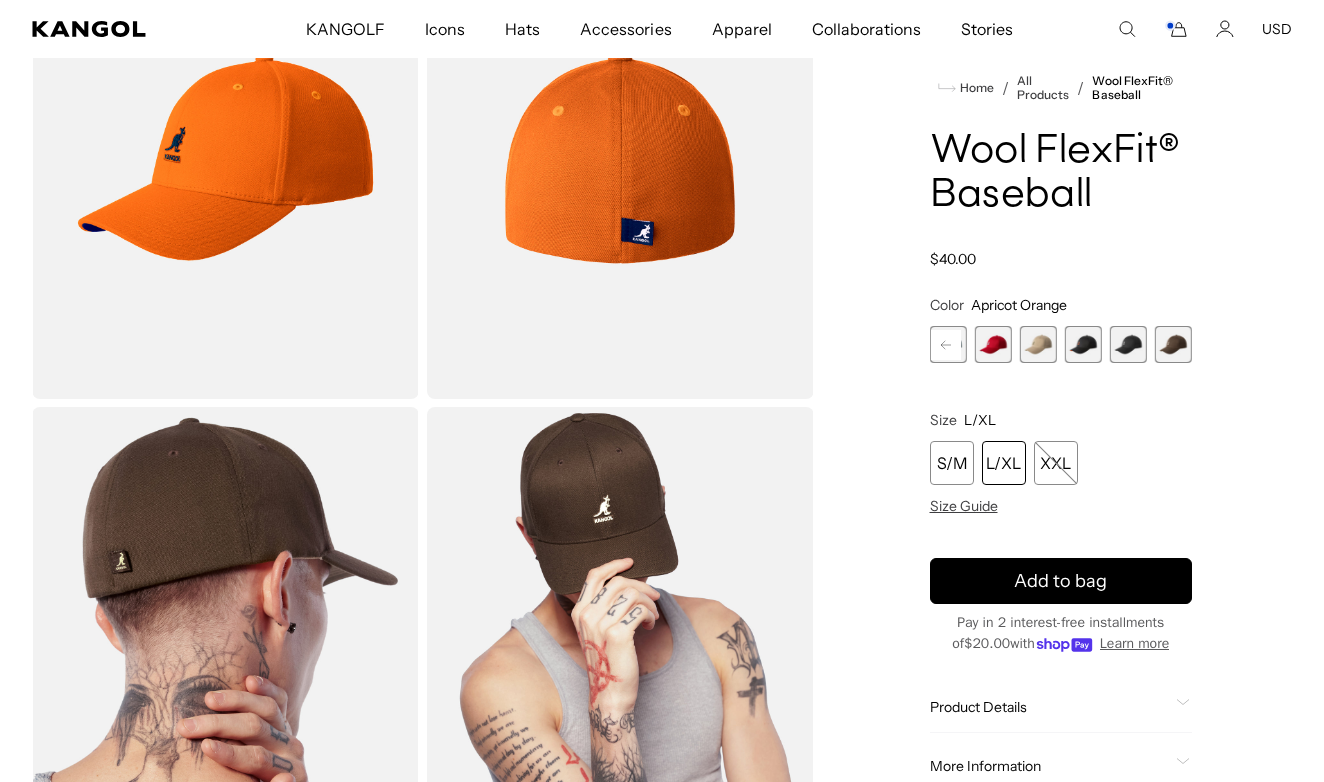 click 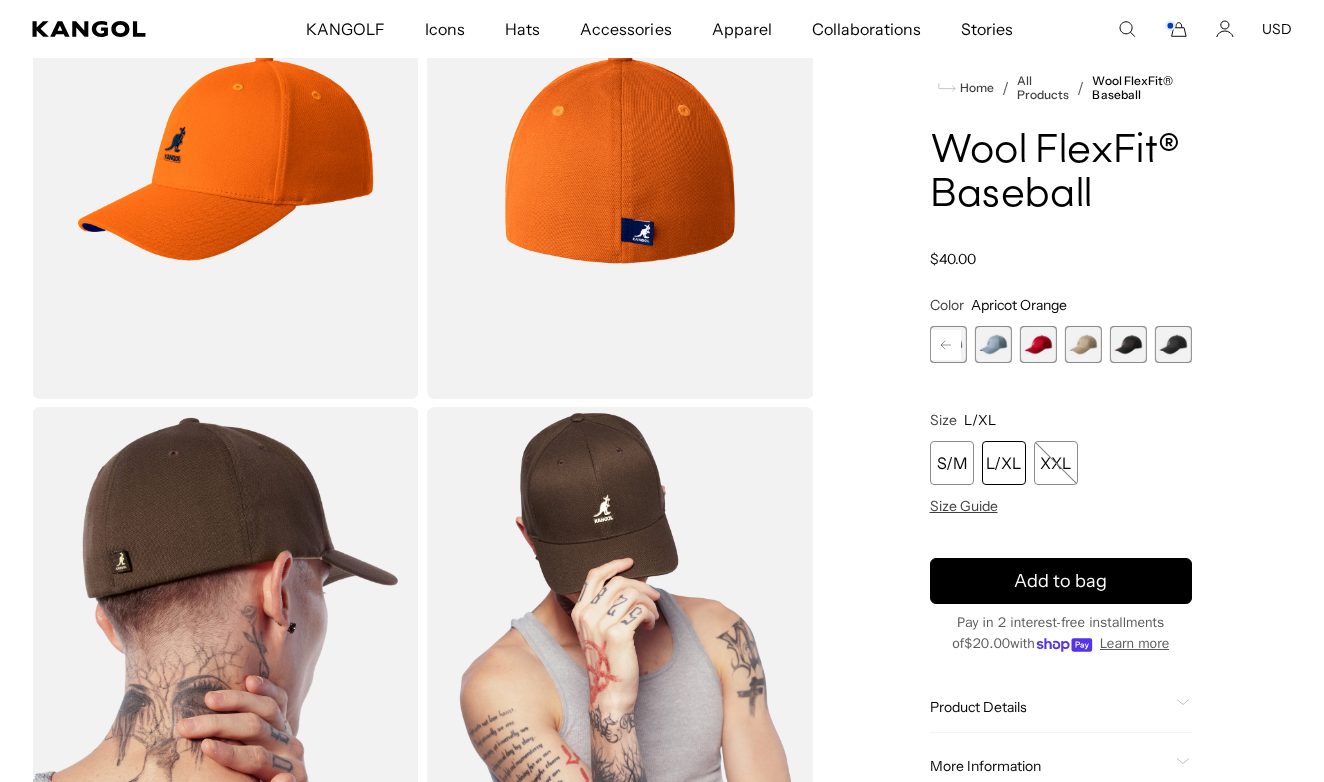 click 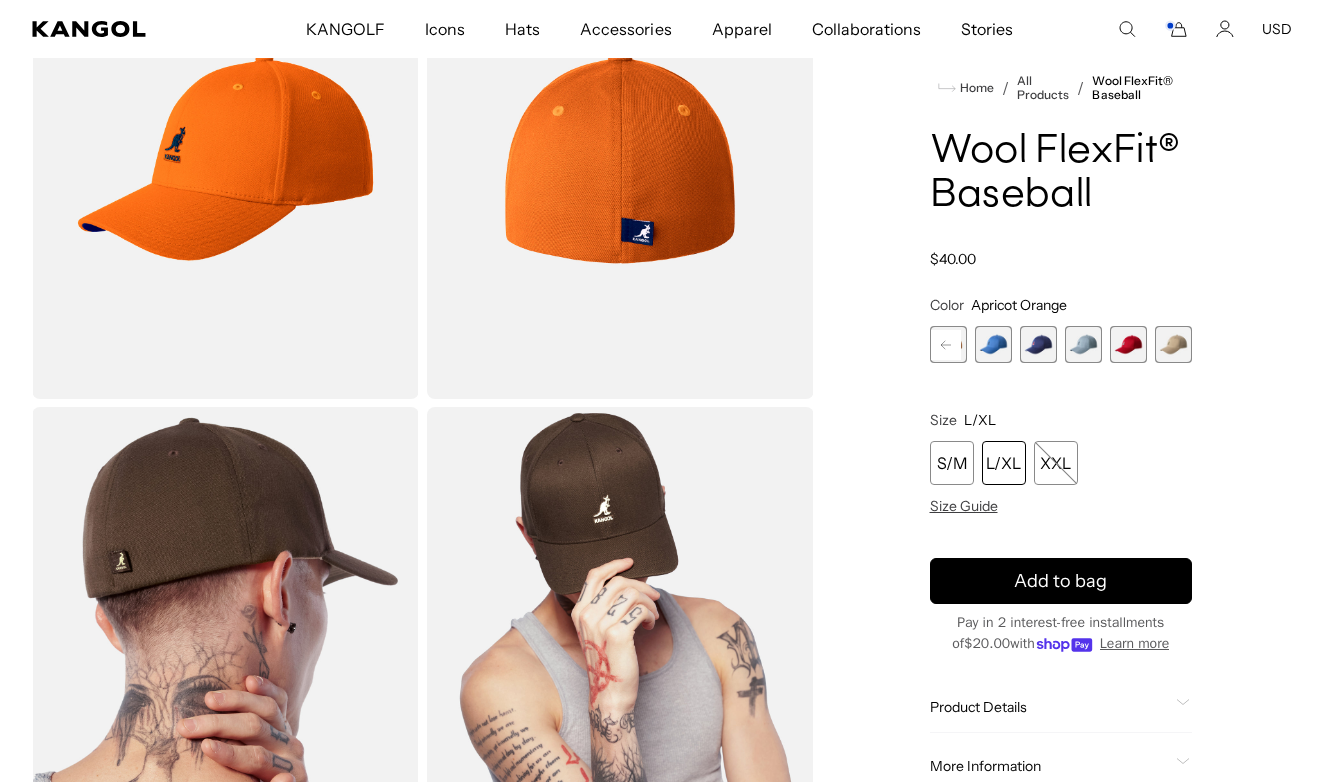 click 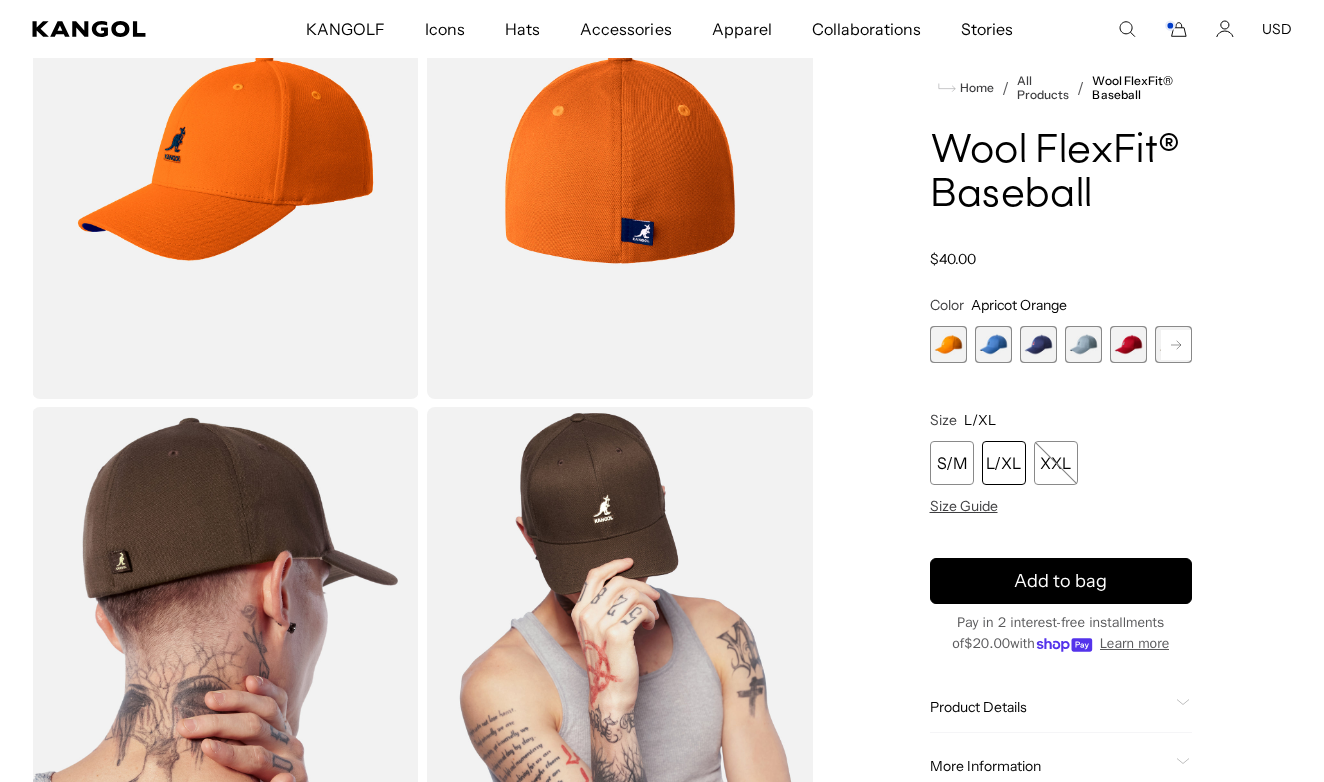 click at bounding box center [948, 344] 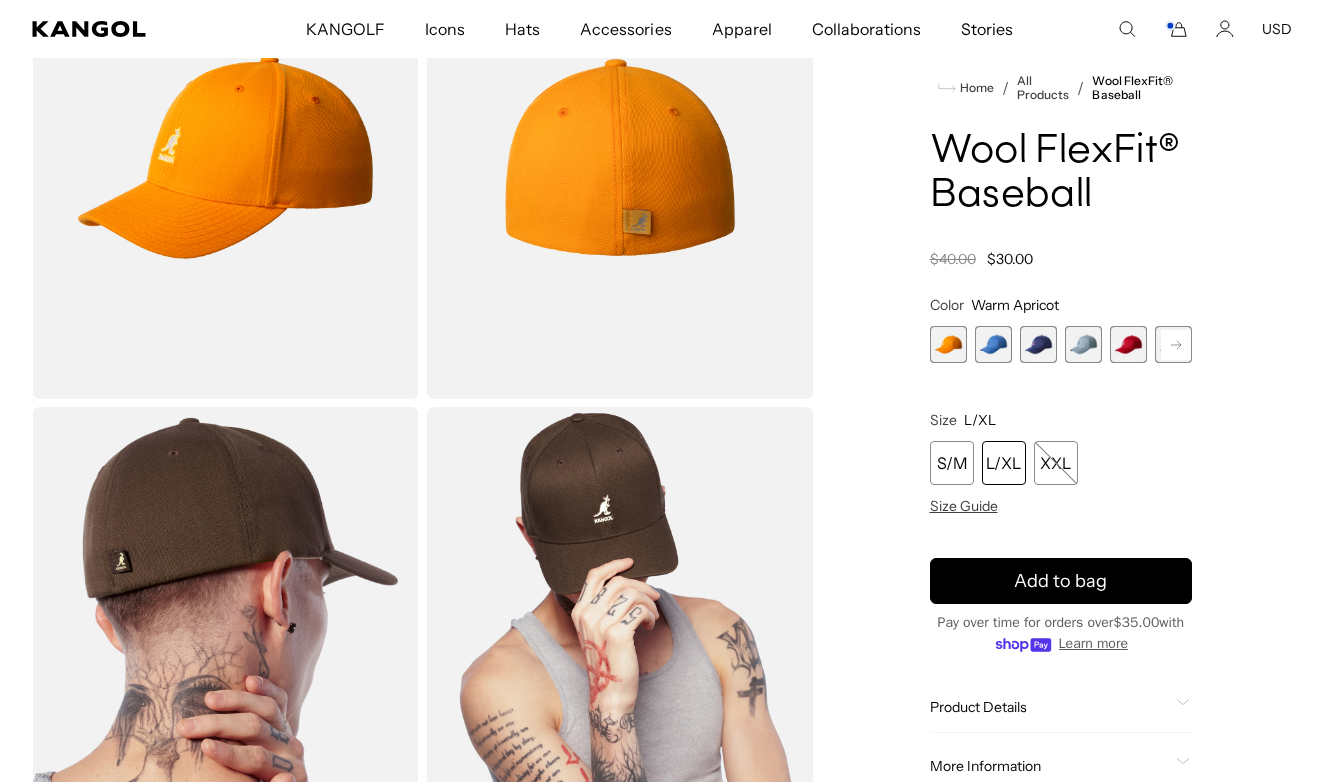 scroll, scrollTop: 0, scrollLeft: 0, axis: both 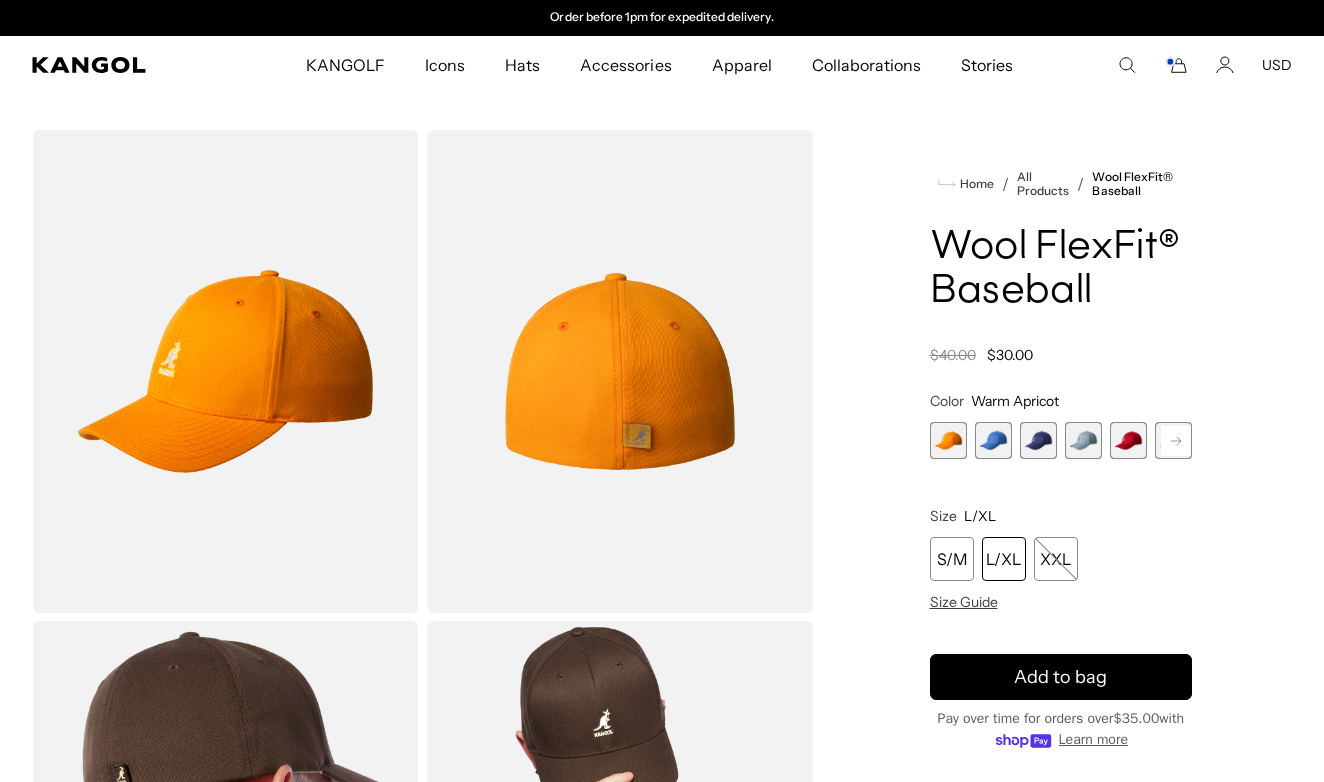 click on "L/XL" at bounding box center (1004, 559) 